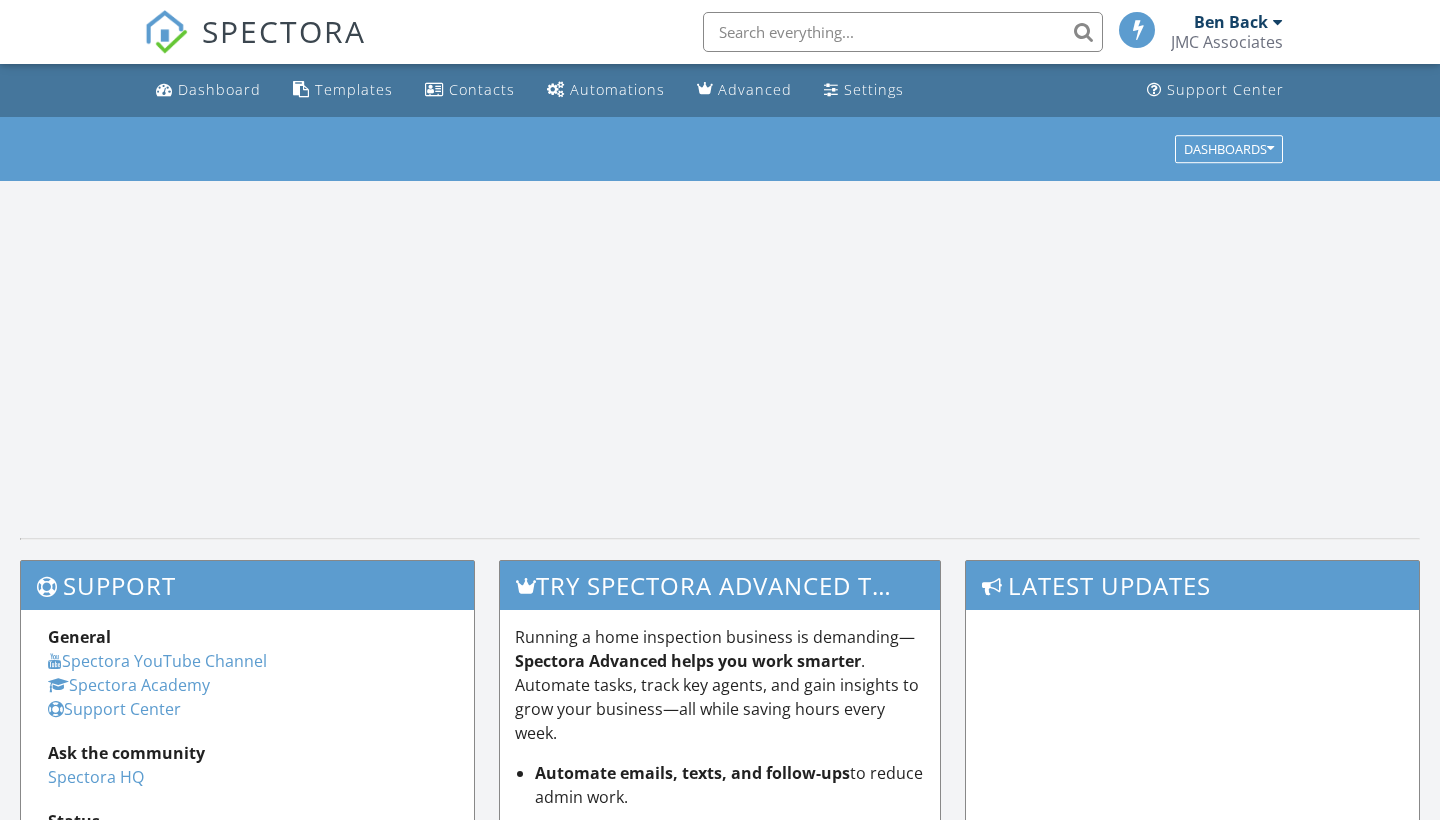 scroll, scrollTop: 0, scrollLeft: 0, axis: both 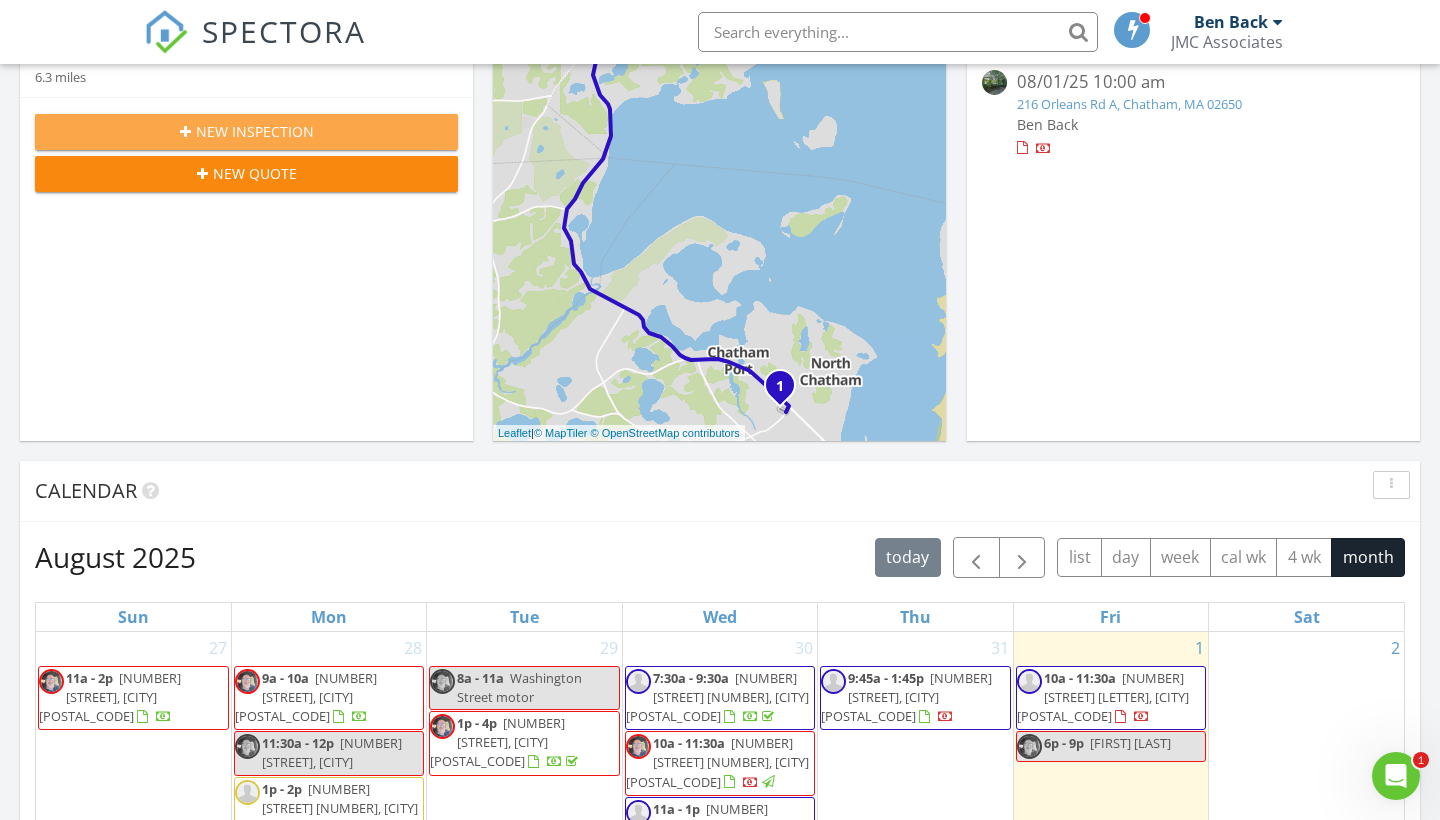 click on "New Inspection" at bounding box center [246, 131] 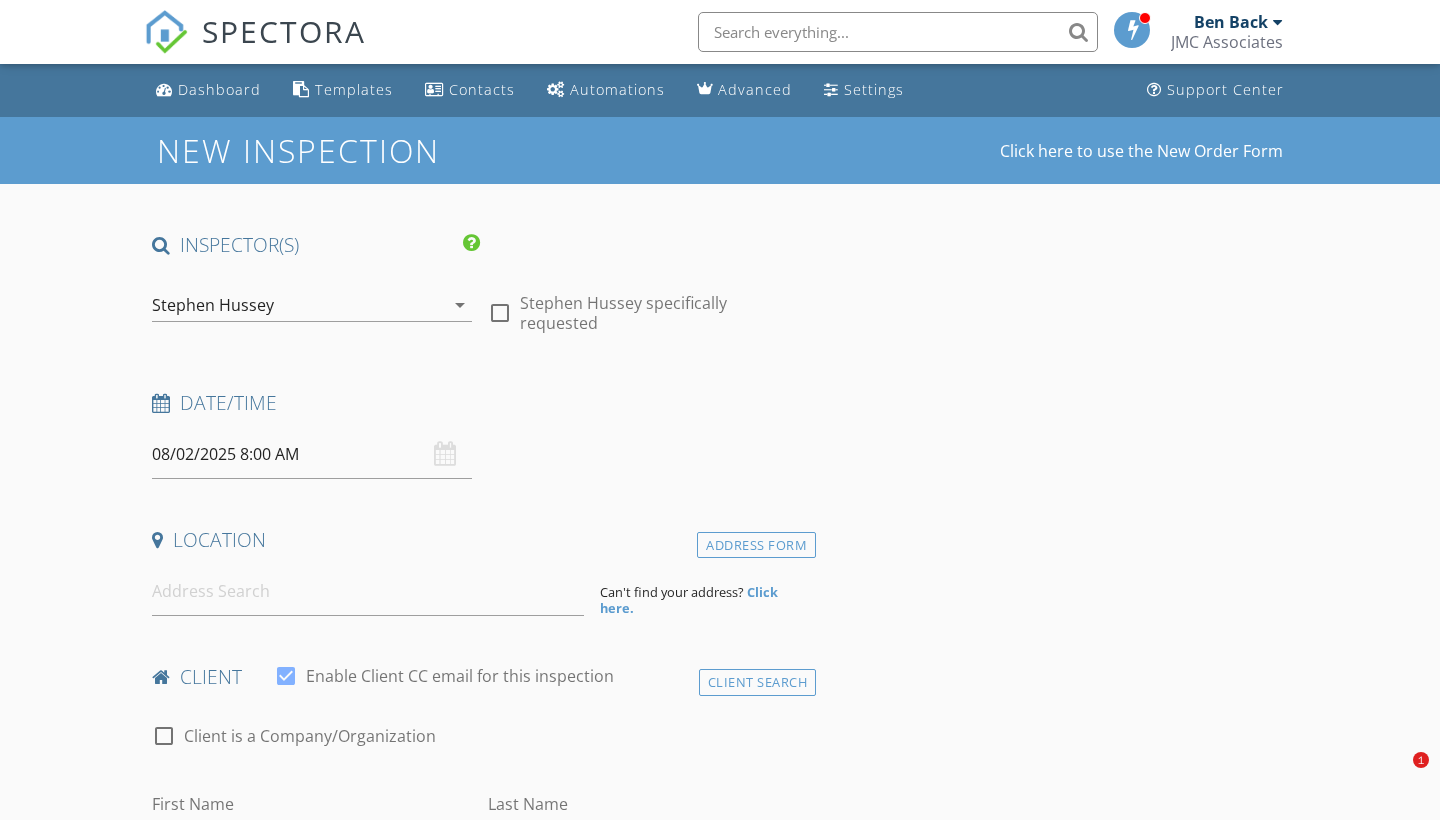 scroll, scrollTop: 0, scrollLeft: 0, axis: both 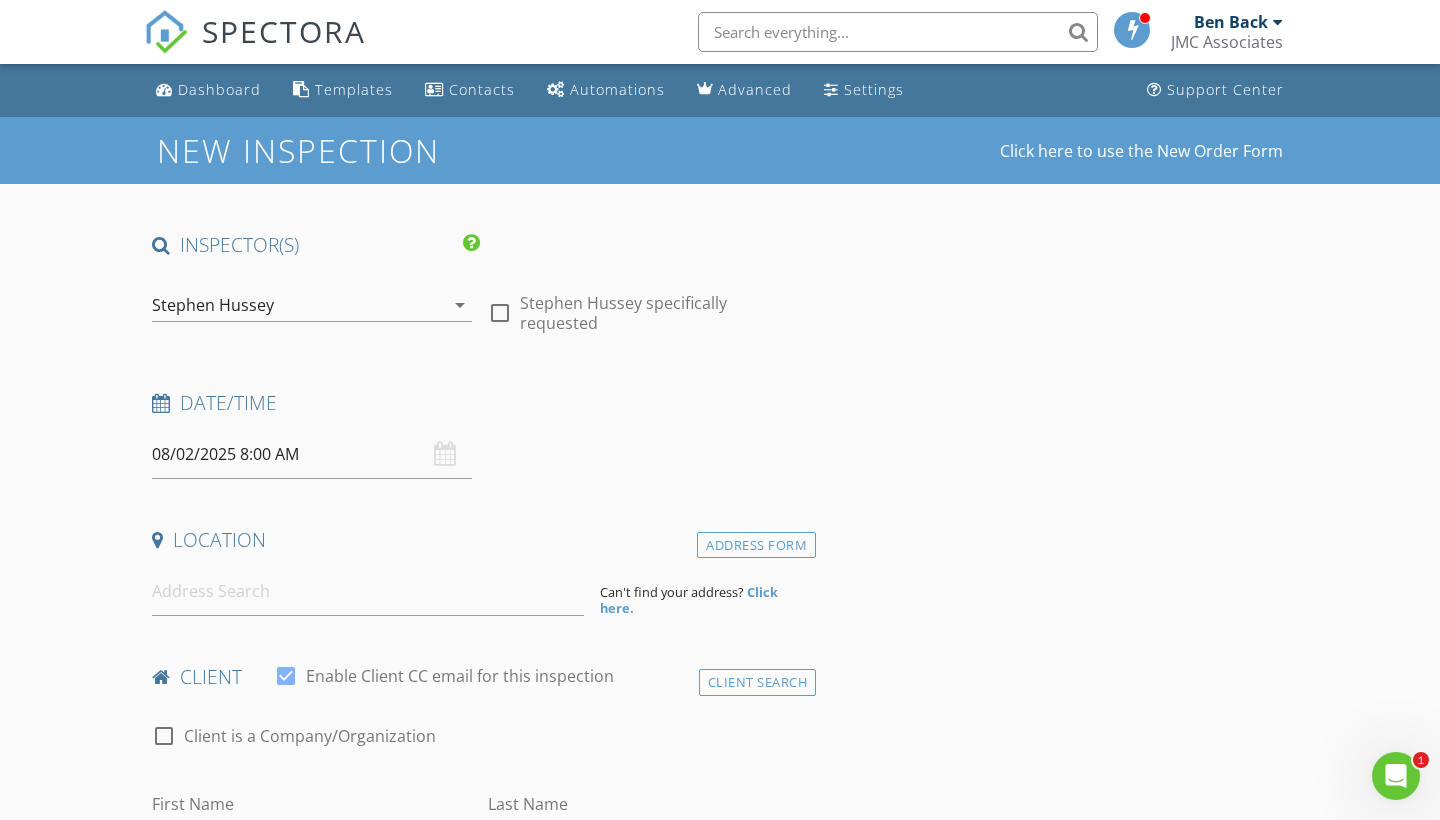 click on "arrow_drop_down" at bounding box center [460, 305] 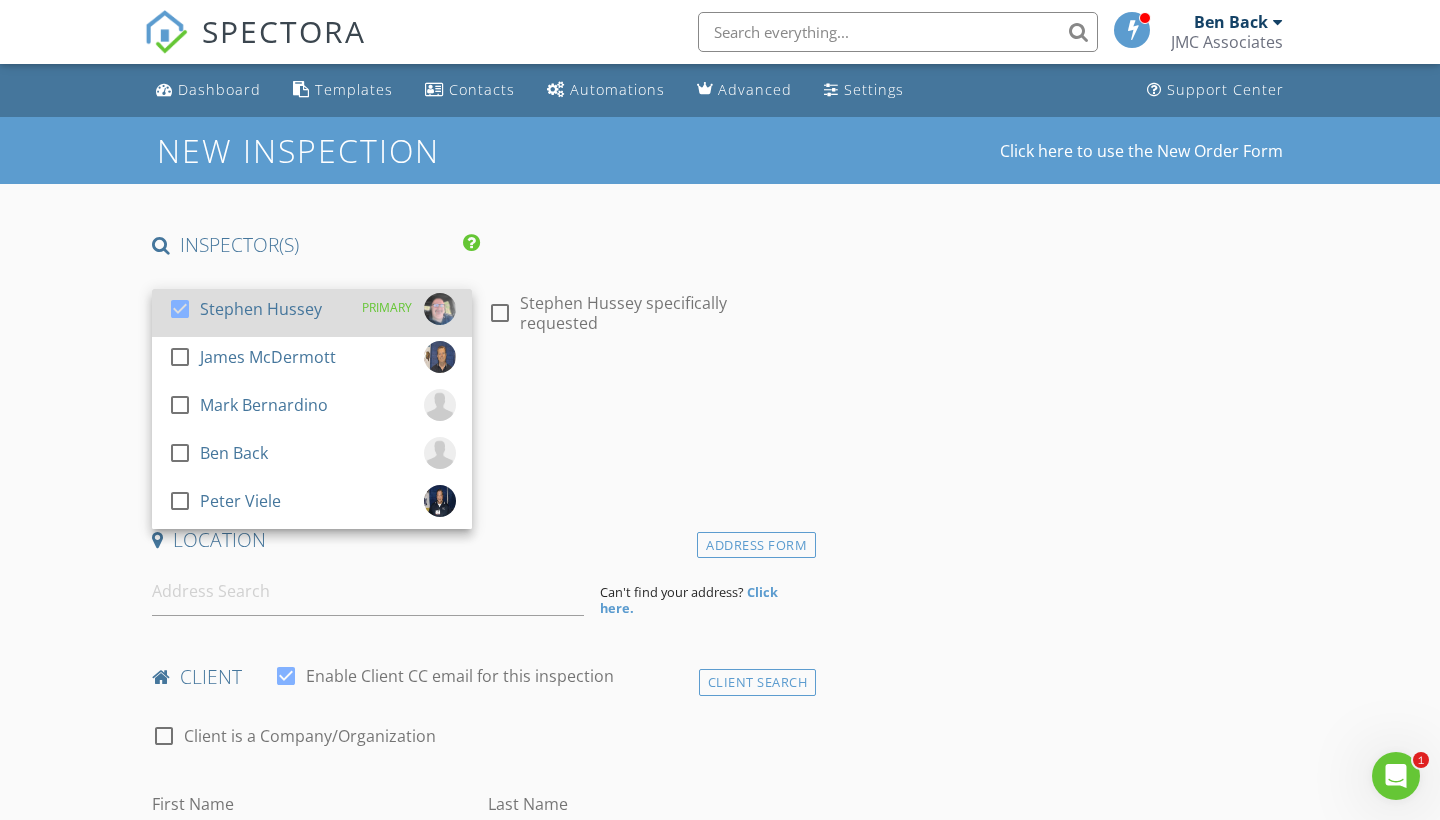 click at bounding box center (180, 309) 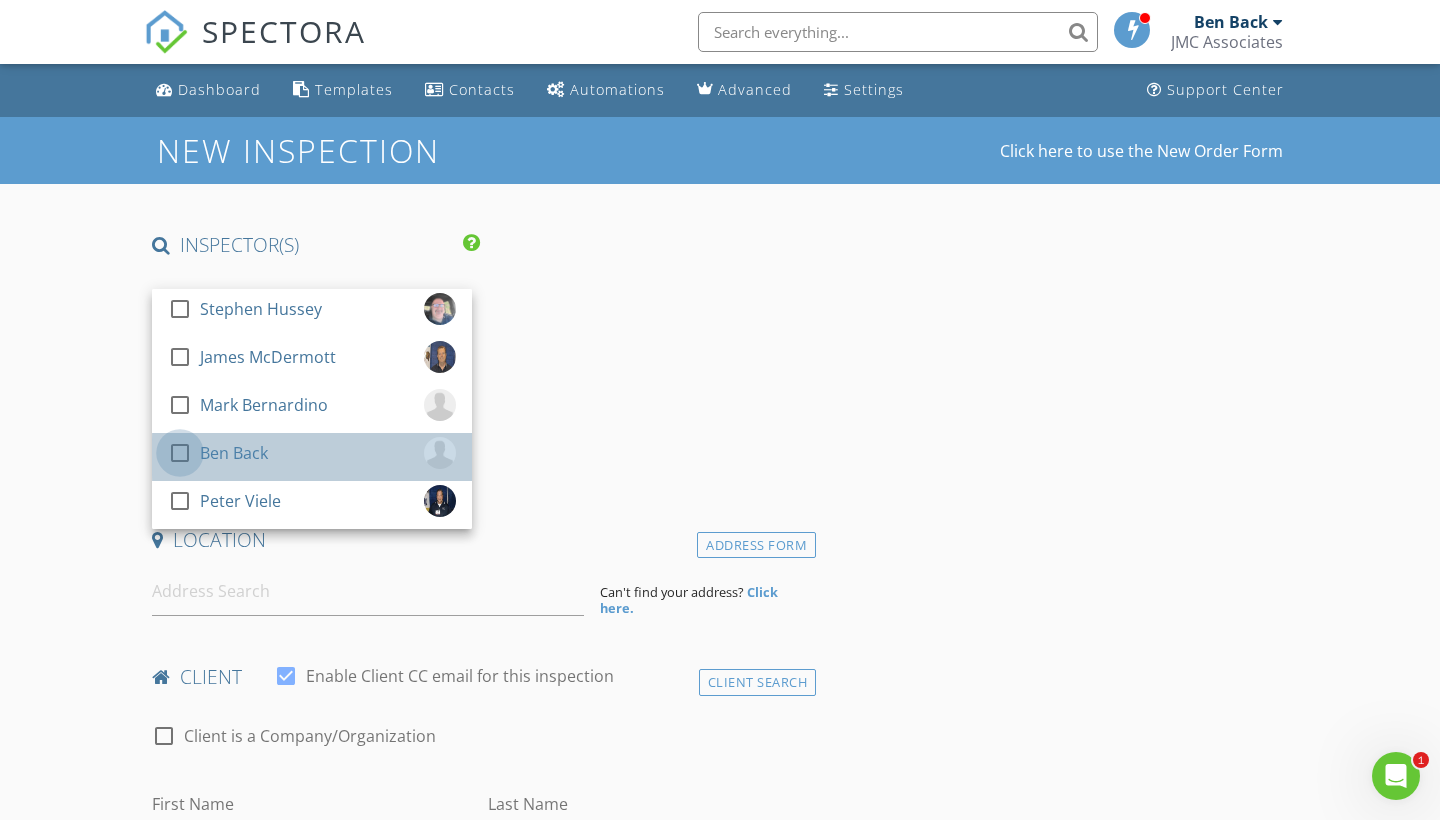 click at bounding box center (180, 453) 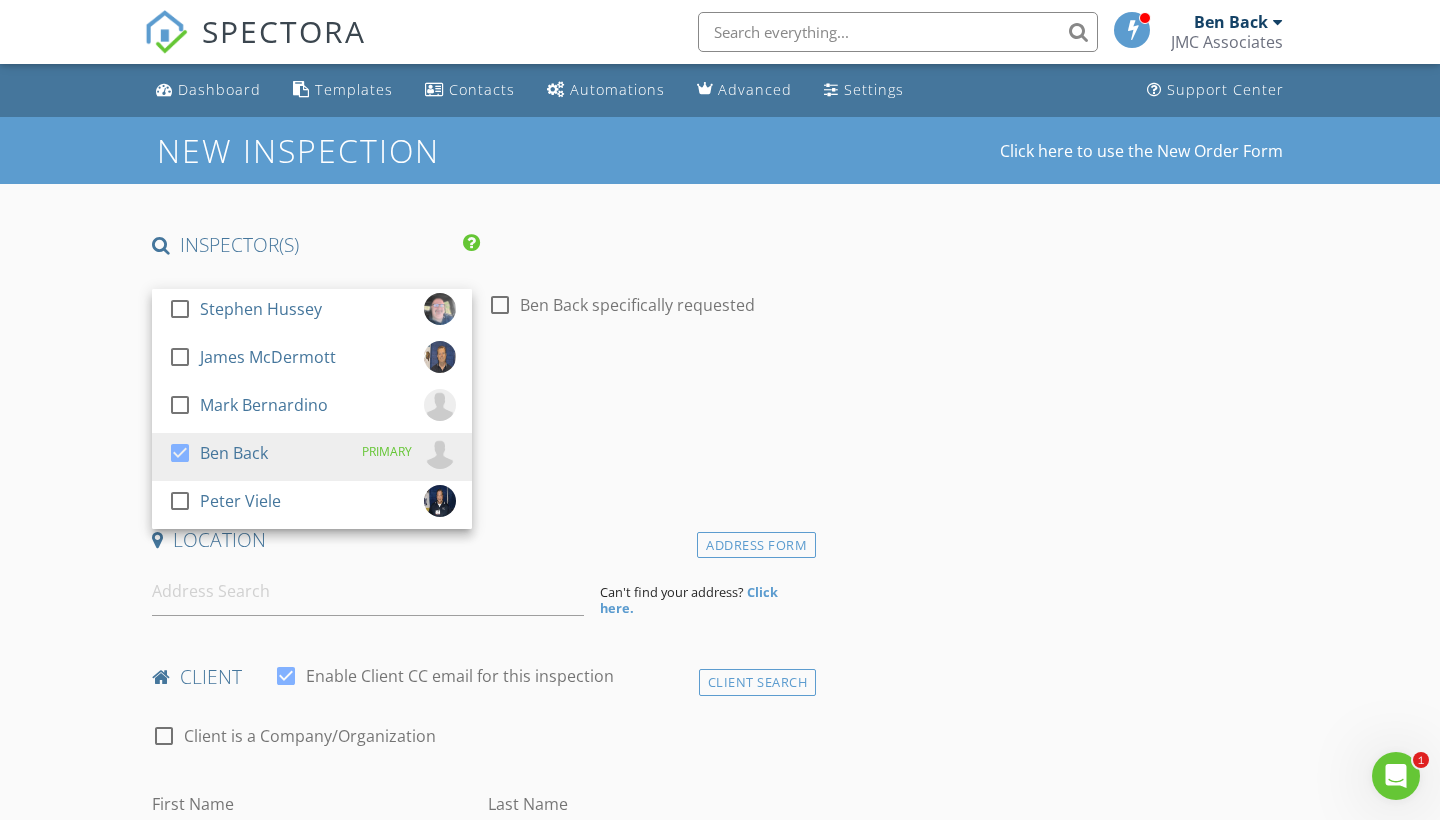 click on "Date/Time" at bounding box center [480, 410] 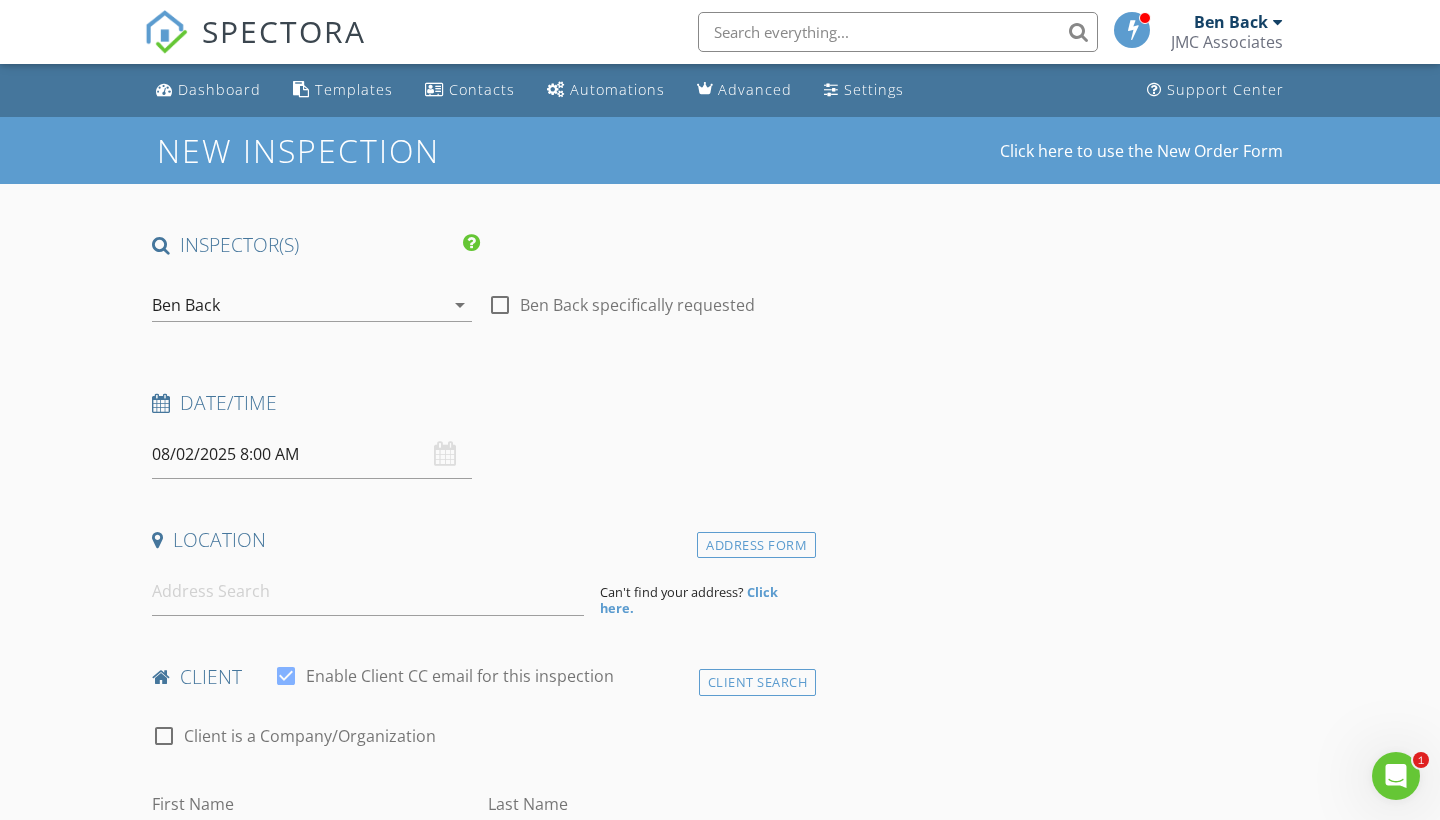 click on "08/02/2025 8:00 AM" at bounding box center (312, 454) 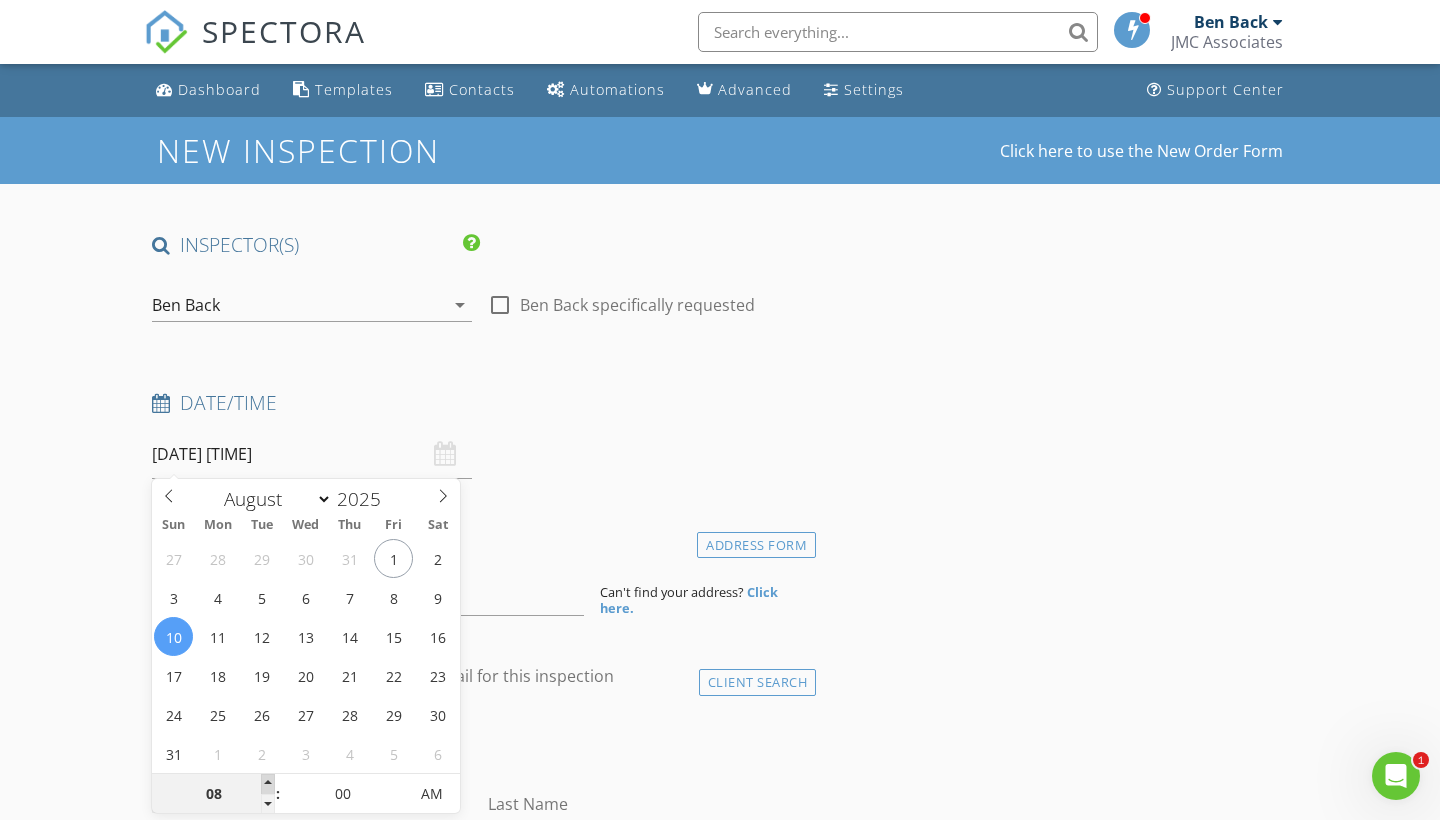 type on "08/10/2025 9:00 AM" 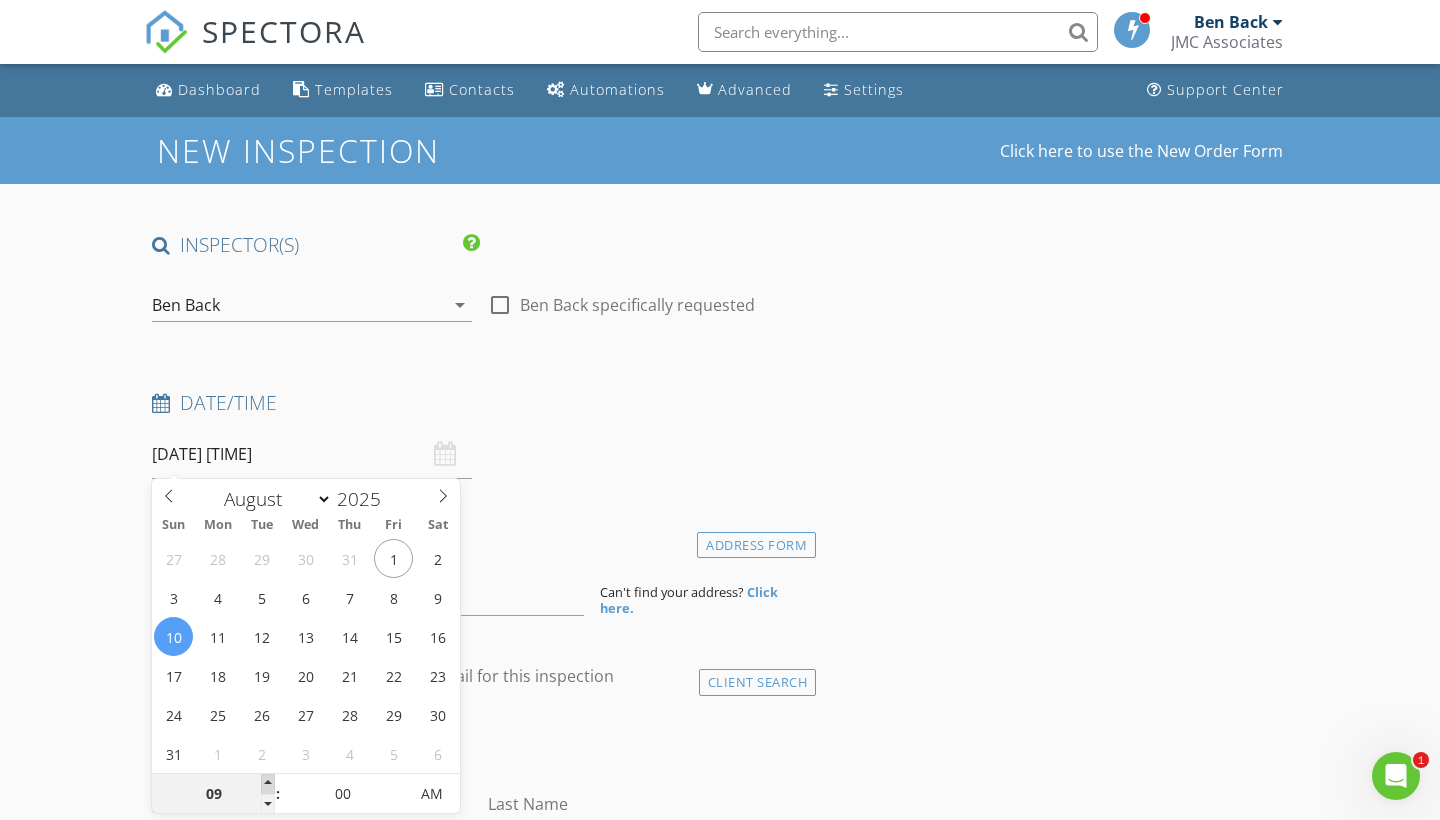 click at bounding box center [268, 784] 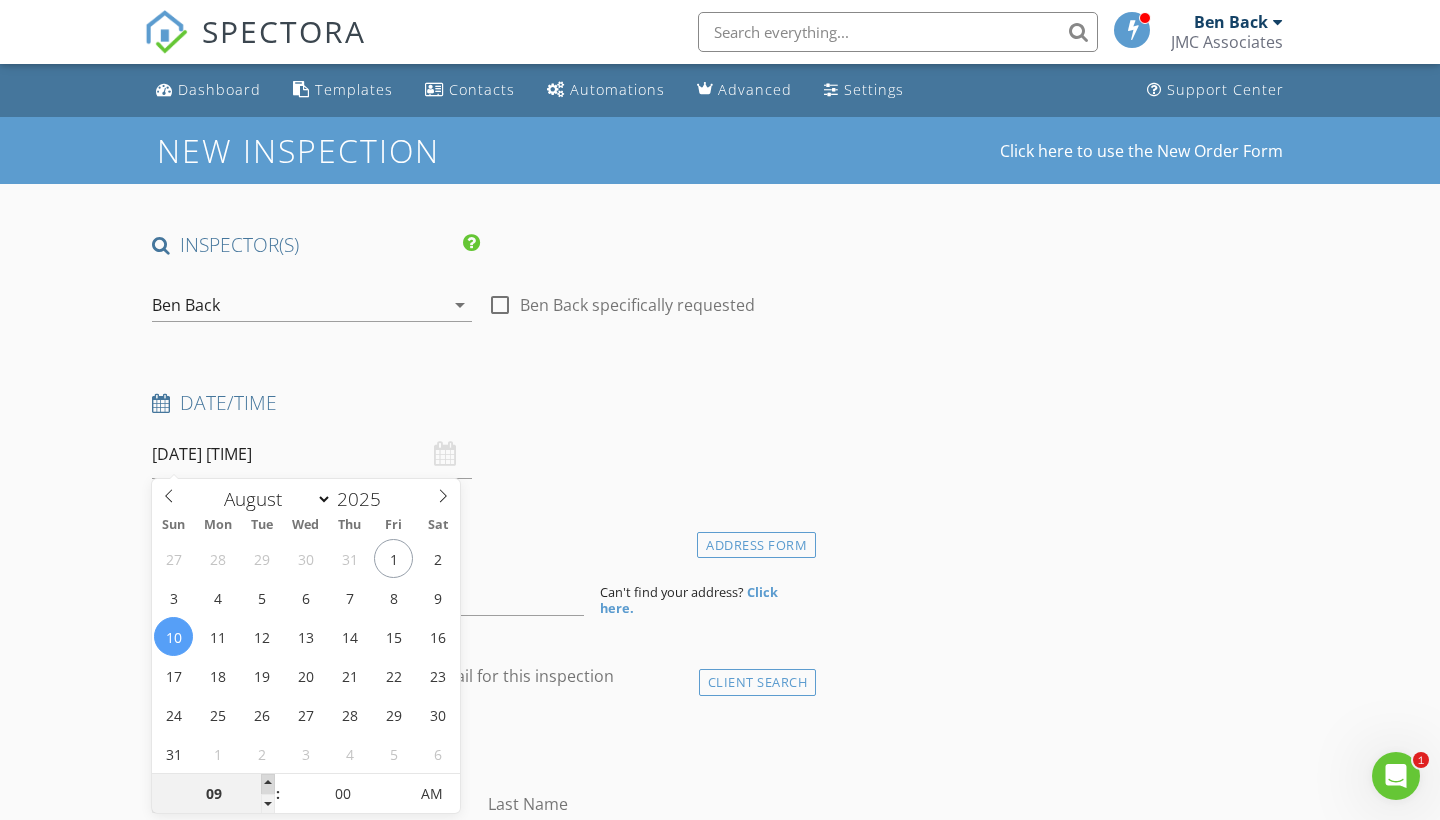 type on "08/10/2025 10:00 AM" 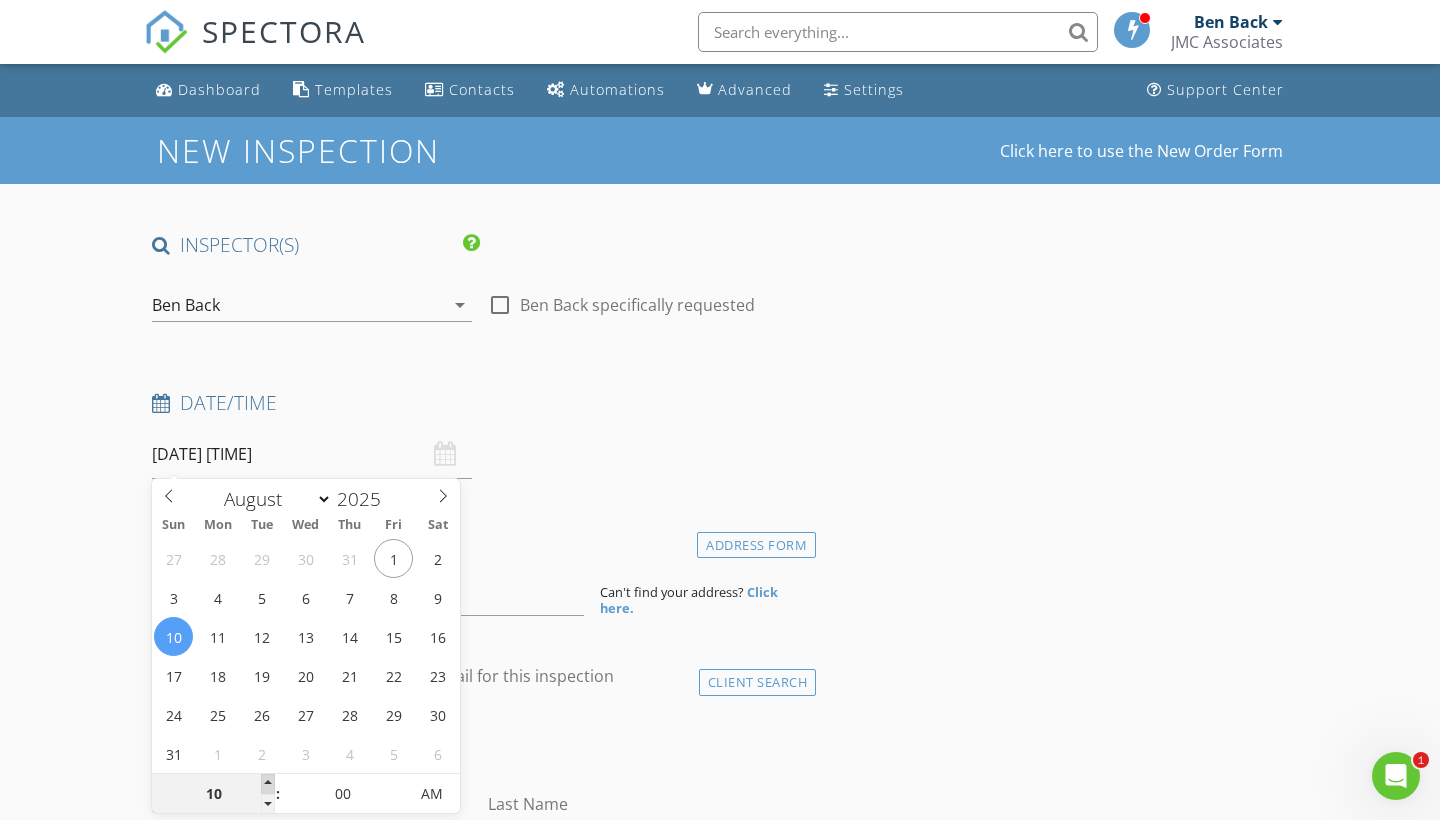 click at bounding box center (268, 784) 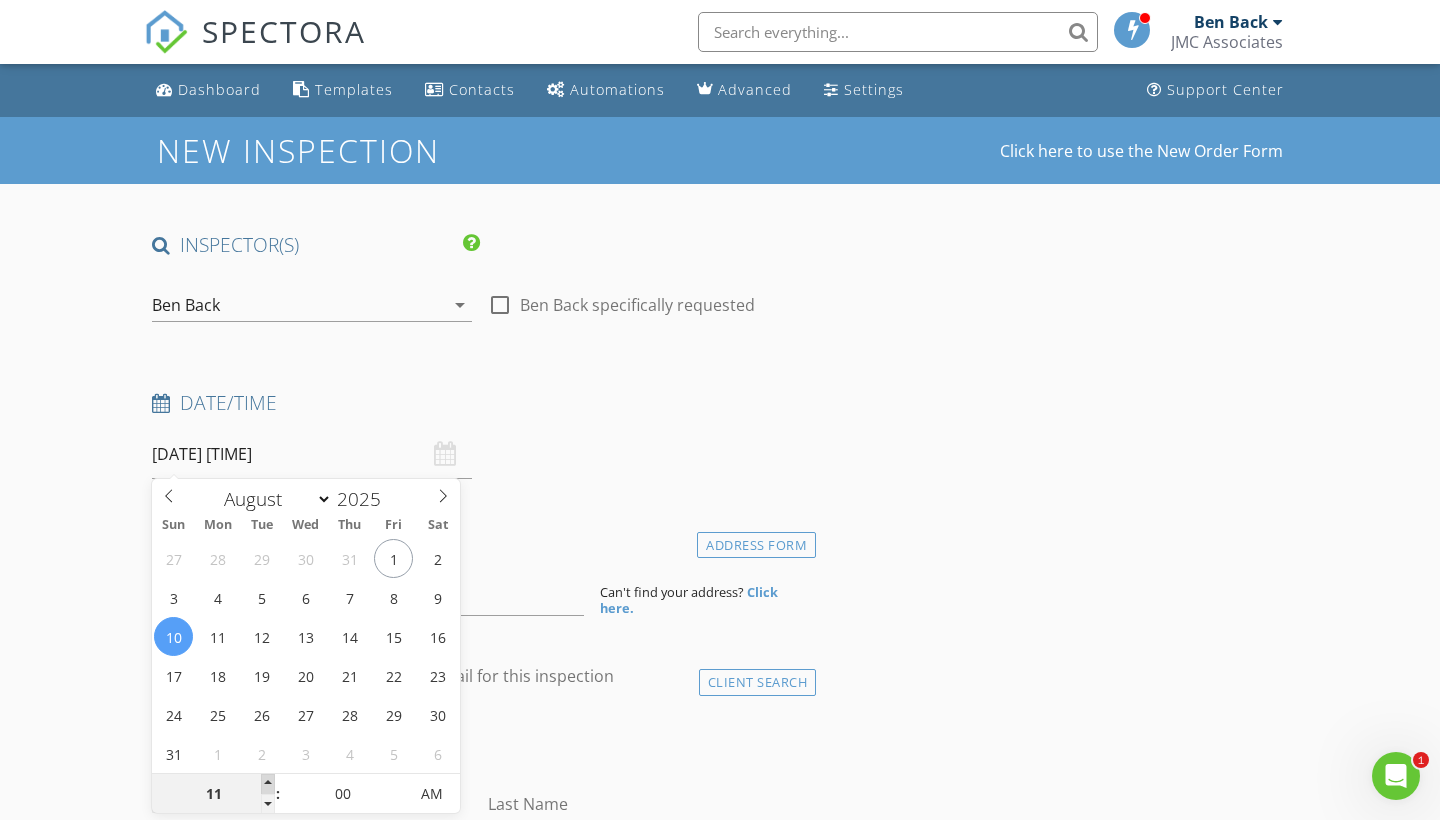 click at bounding box center (268, 784) 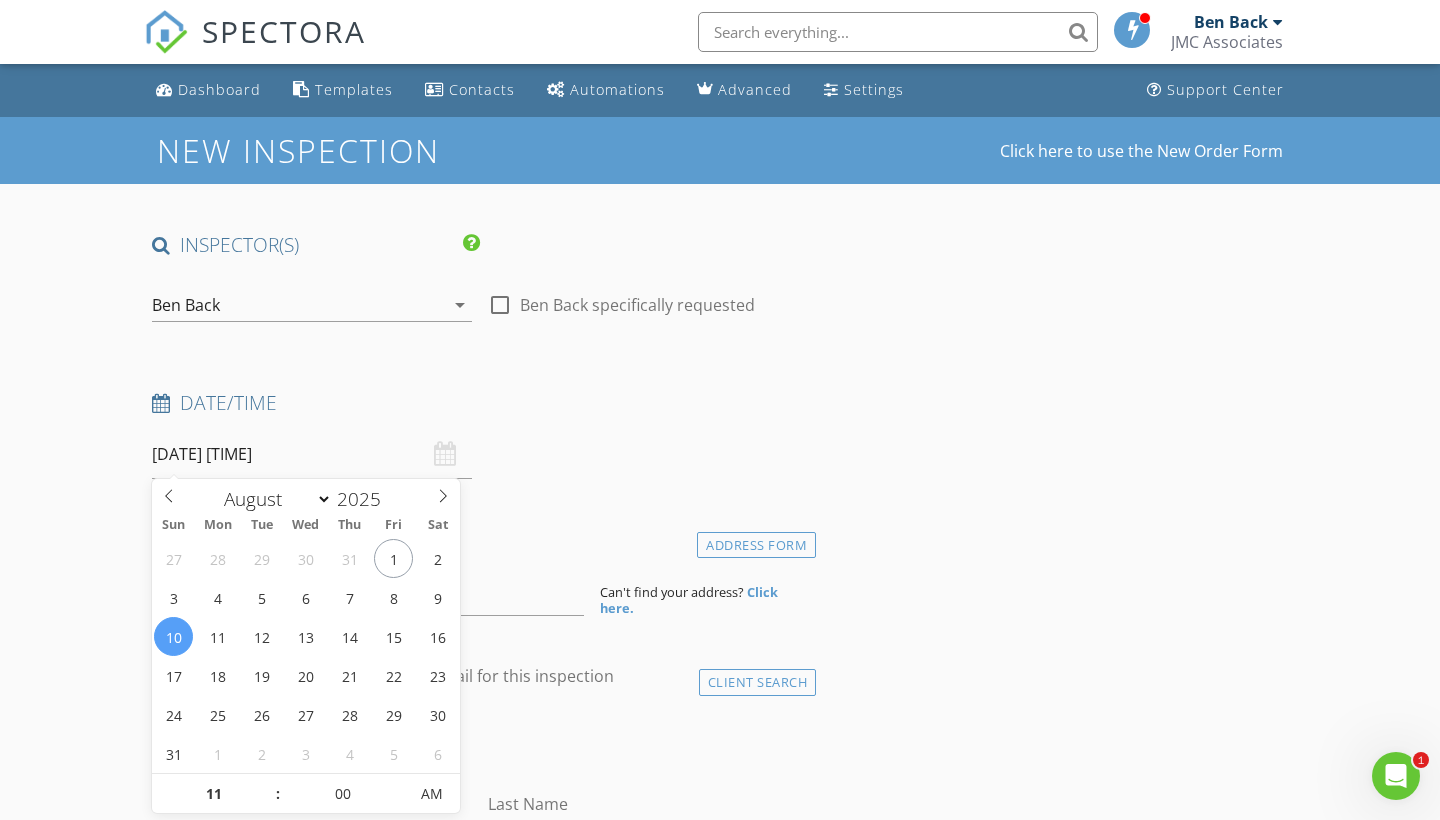 click on "INSPECTOR(S)
check_box_outline_blank   Stephen Hussey     check_box_outline_blank   James McDermott     check_box_outline_blank   Mark Bernardino     check_box   Ben Back   PRIMARY   check_box_outline_blank   Peter Viele     Ben Back arrow_drop_down   check_box_outline_blank Ben Back specifically requested
Date/Time
08/10/2025 11:00 AM
Location
Address Form       Can't find your address?   Click here.
client
check_box Enable Client CC email for this inspection   Client Search     check_box_outline_blank Client is a Company/Organization     First Name   Last Name   Email   CC Email   Phone   Address   City   State   Zip       Notes   Private Notes
ADD ADDITIONAL client
SERVICES
check_box_outline_blank   Residential Inspection   Single family / Single structure" at bounding box center [720, 1692] 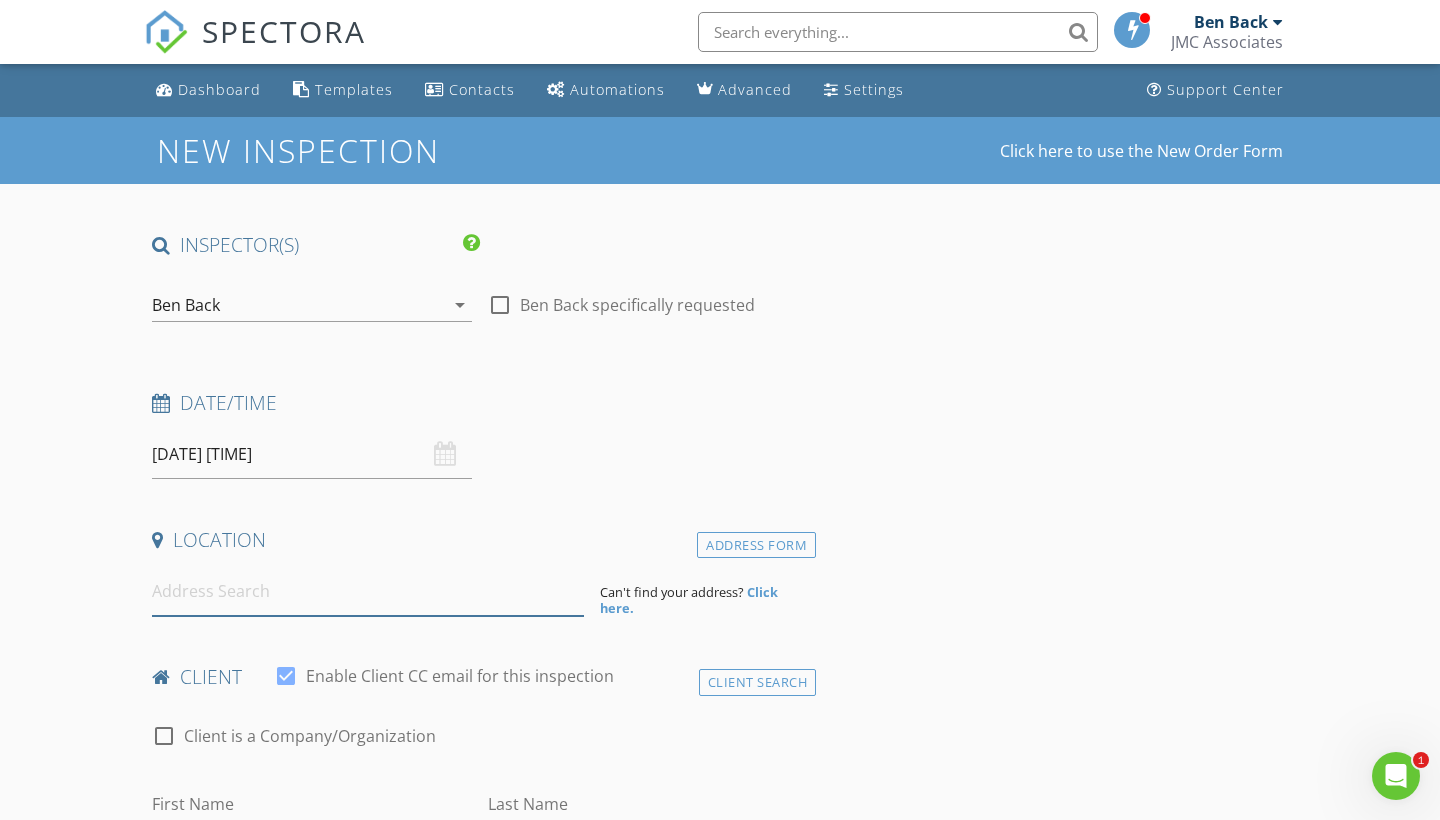 click at bounding box center [368, 591] 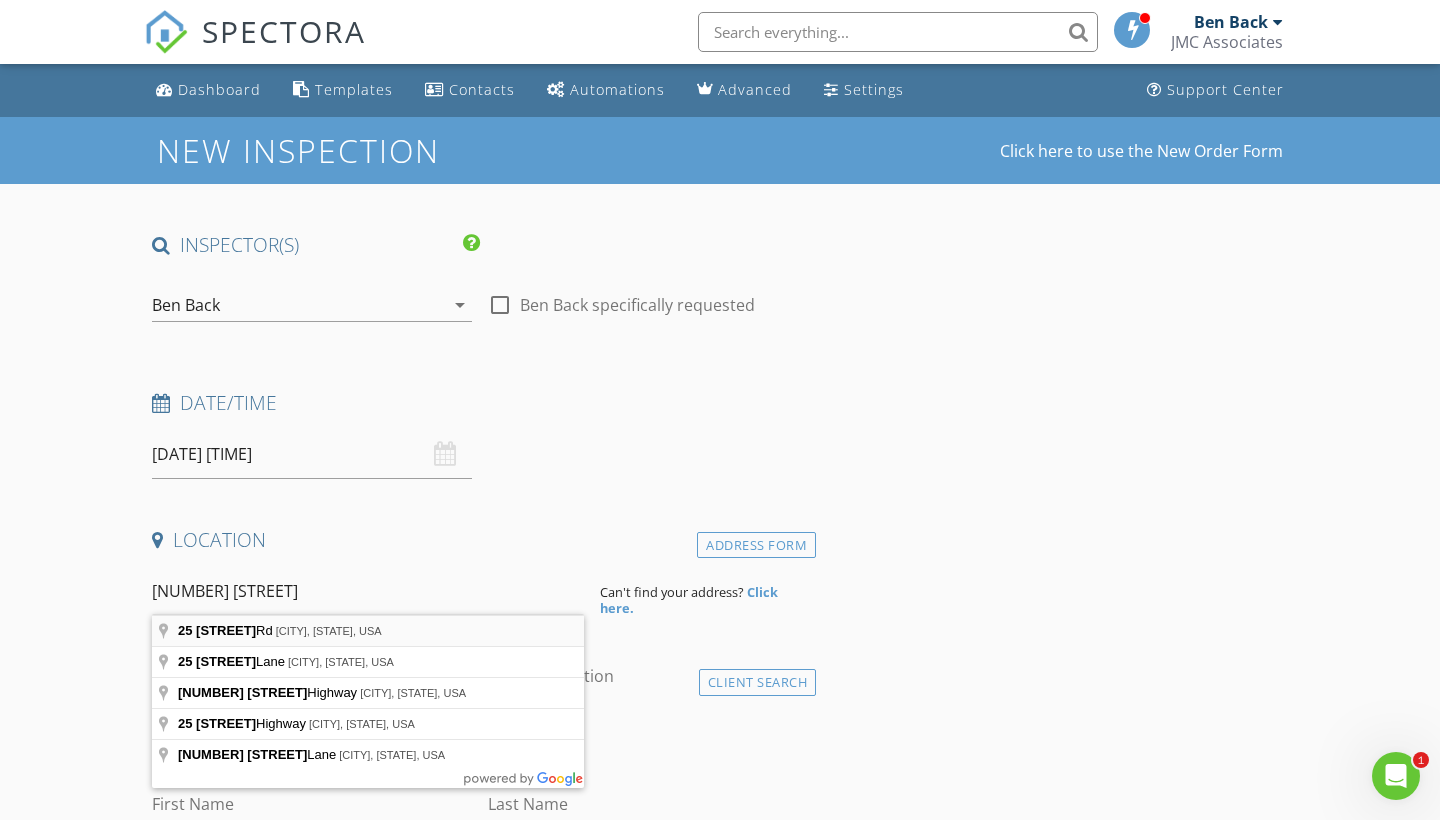 type on "25 Cranberry Rd, Eastham, MA, USA" 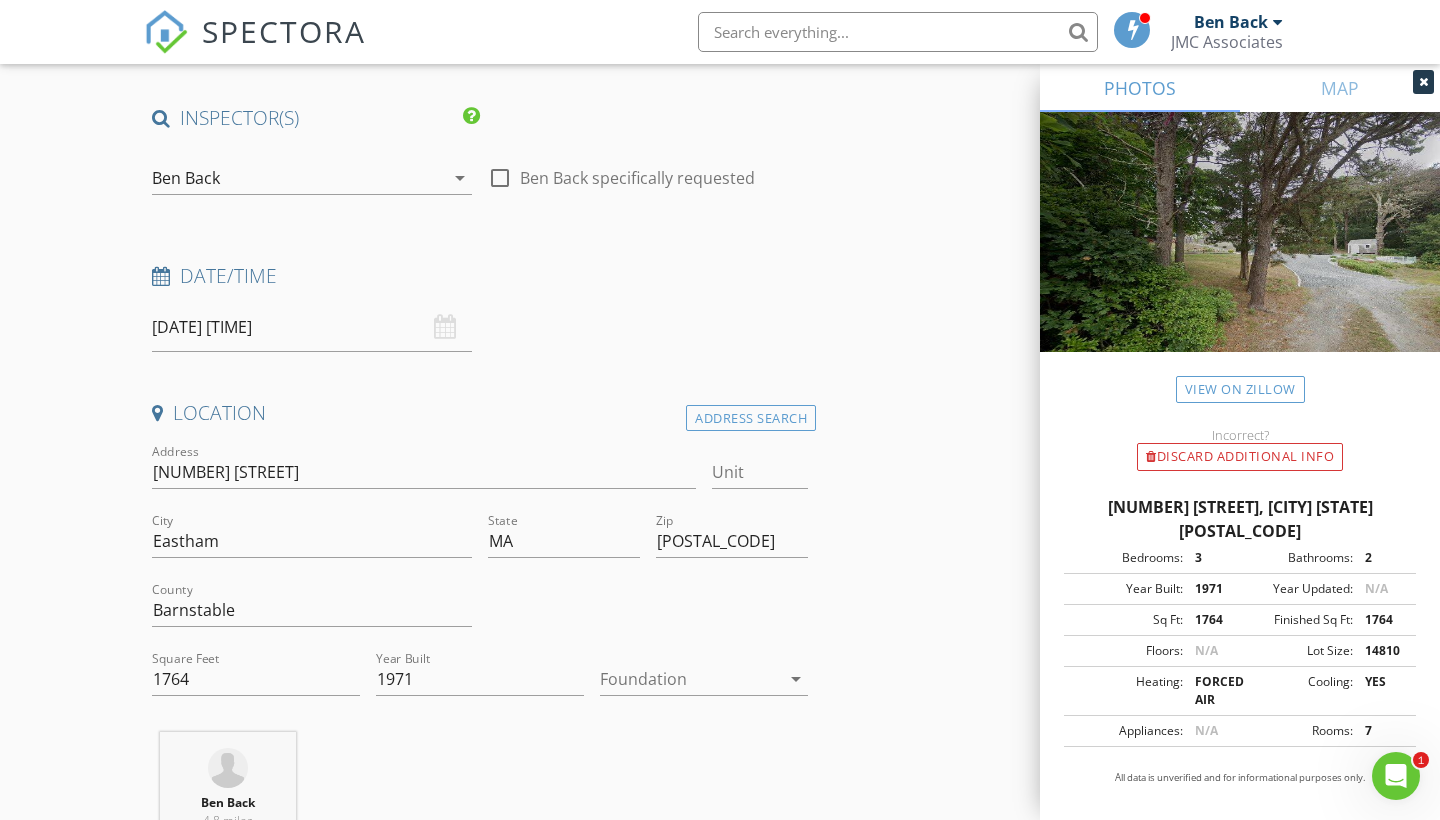 scroll, scrollTop: 129, scrollLeft: 0, axis: vertical 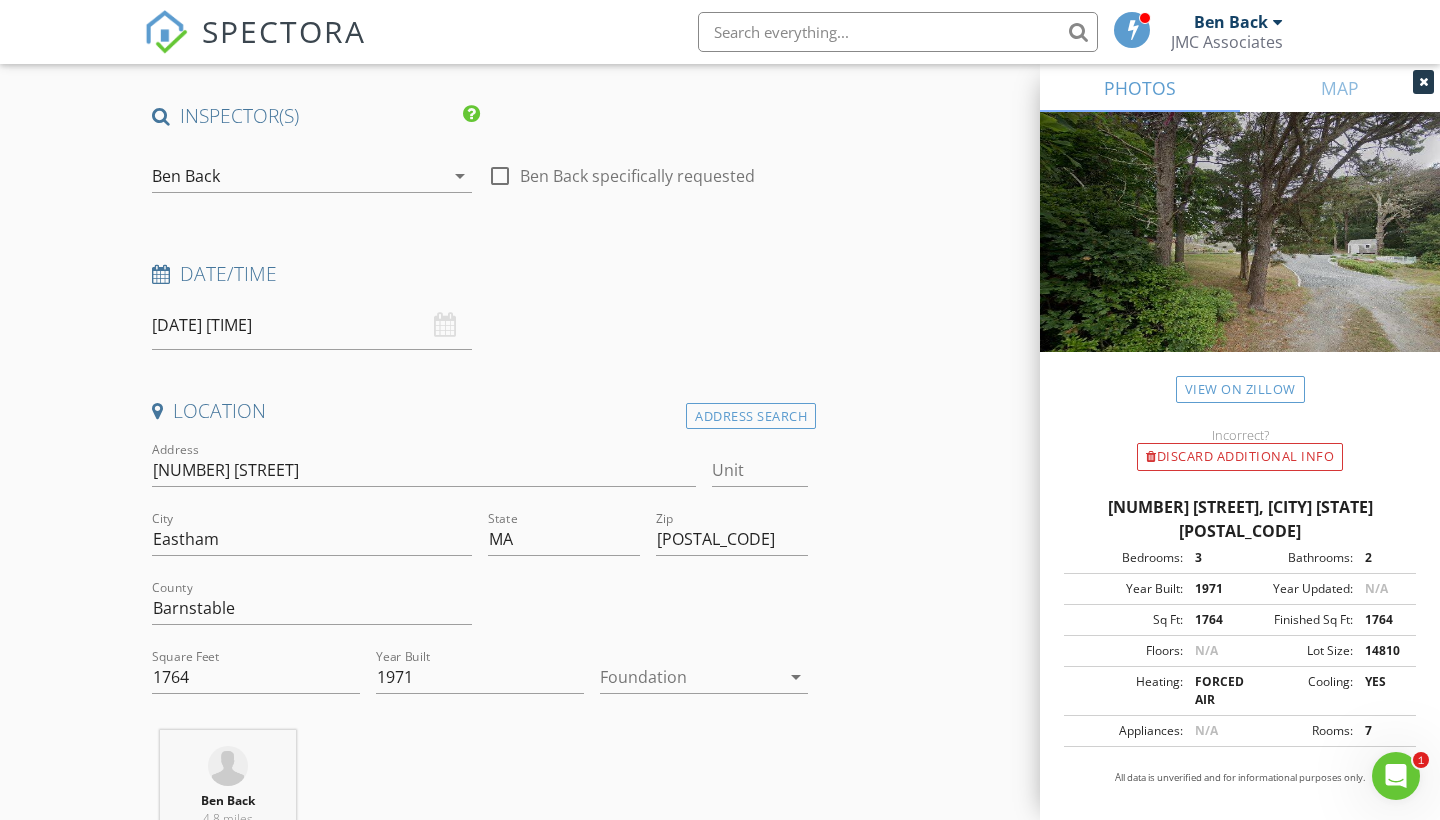 click on "arrow_drop_down" at bounding box center (796, 677) 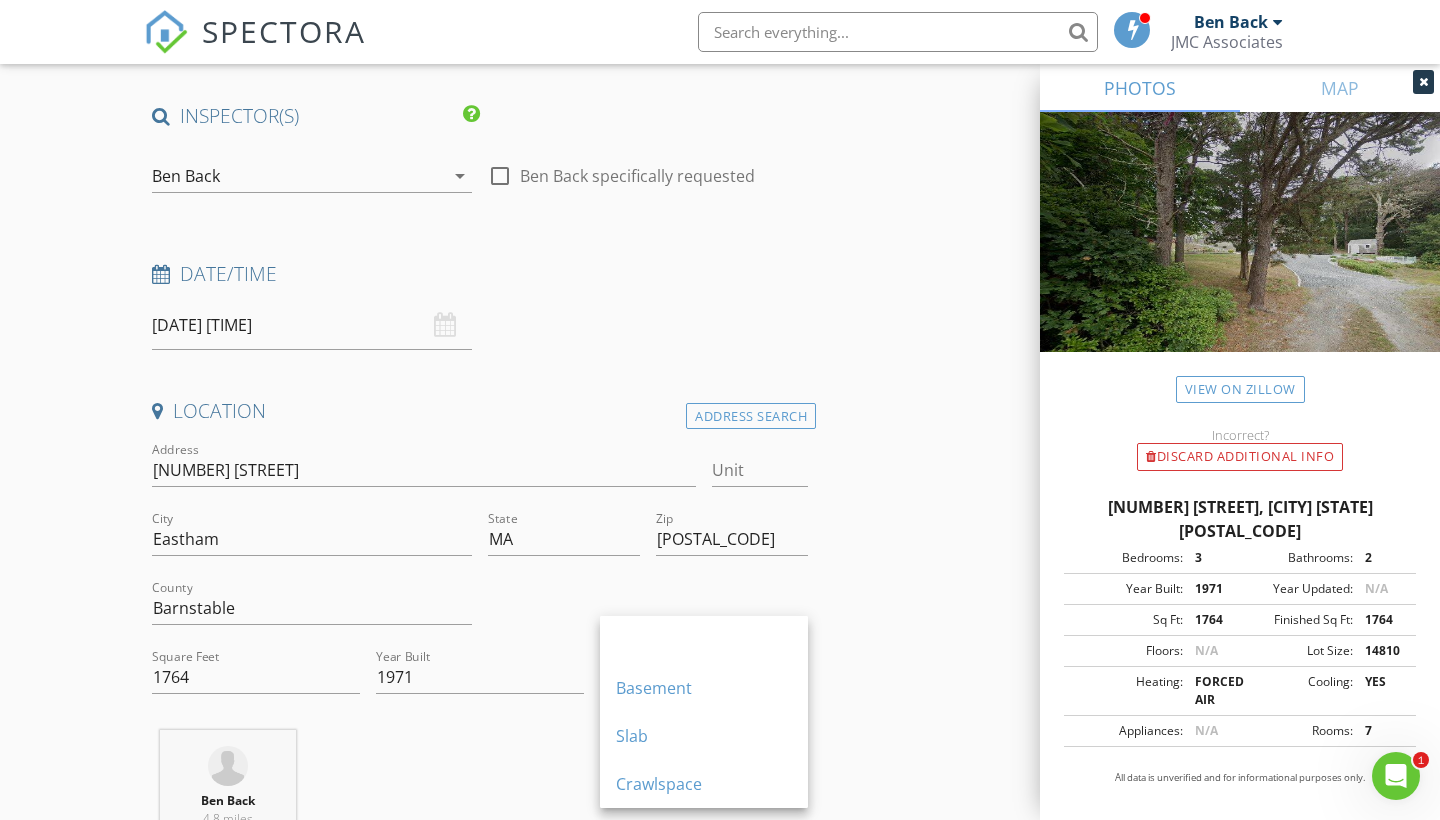 click on "INSPECTOR(S)
check_box_outline_blank   Stephen Hussey     check_box_outline_blank   James McDermott     check_box_outline_blank   Mark Bernardino     check_box   Ben Back   PRIMARY   check_box_outline_blank   Peter Viele     Ben Back arrow_drop_down   check_box_outline_blank Ben Back specifically requested
Date/Time
08/10/2025 11:00 AM
Location
Address Search       Address 25 Cranberry Rd   Unit   City Eastham   State MA   Zip 02642   County Barnstable     Square Feet 1764   Year Built 1971   Foundation arrow_drop_down     Ben Back     4.8 miles     (11 minutes)
client
check_box Enable Client CC email for this inspection   Client Search     check_box_outline_blank Client is a Company/Organization     First Name   Last Name   Email   CC Email   Phone   Address   City   State   Zip       Notes   Private Notes          check_box_outline_blank" at bounding box center (720, 1767) 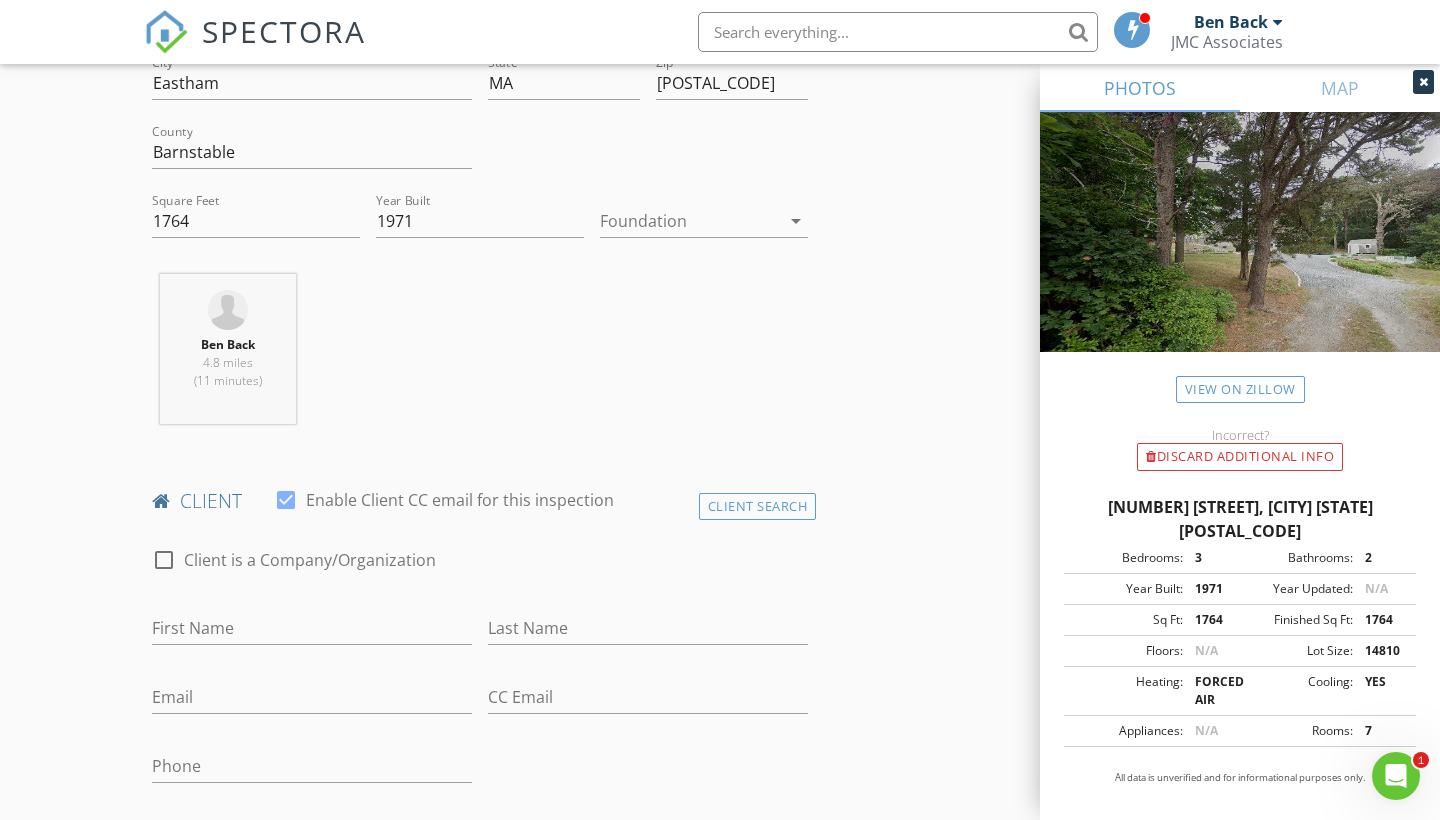 scroll, scrollTop: 550, scrollLeft: 0, axis: vertical 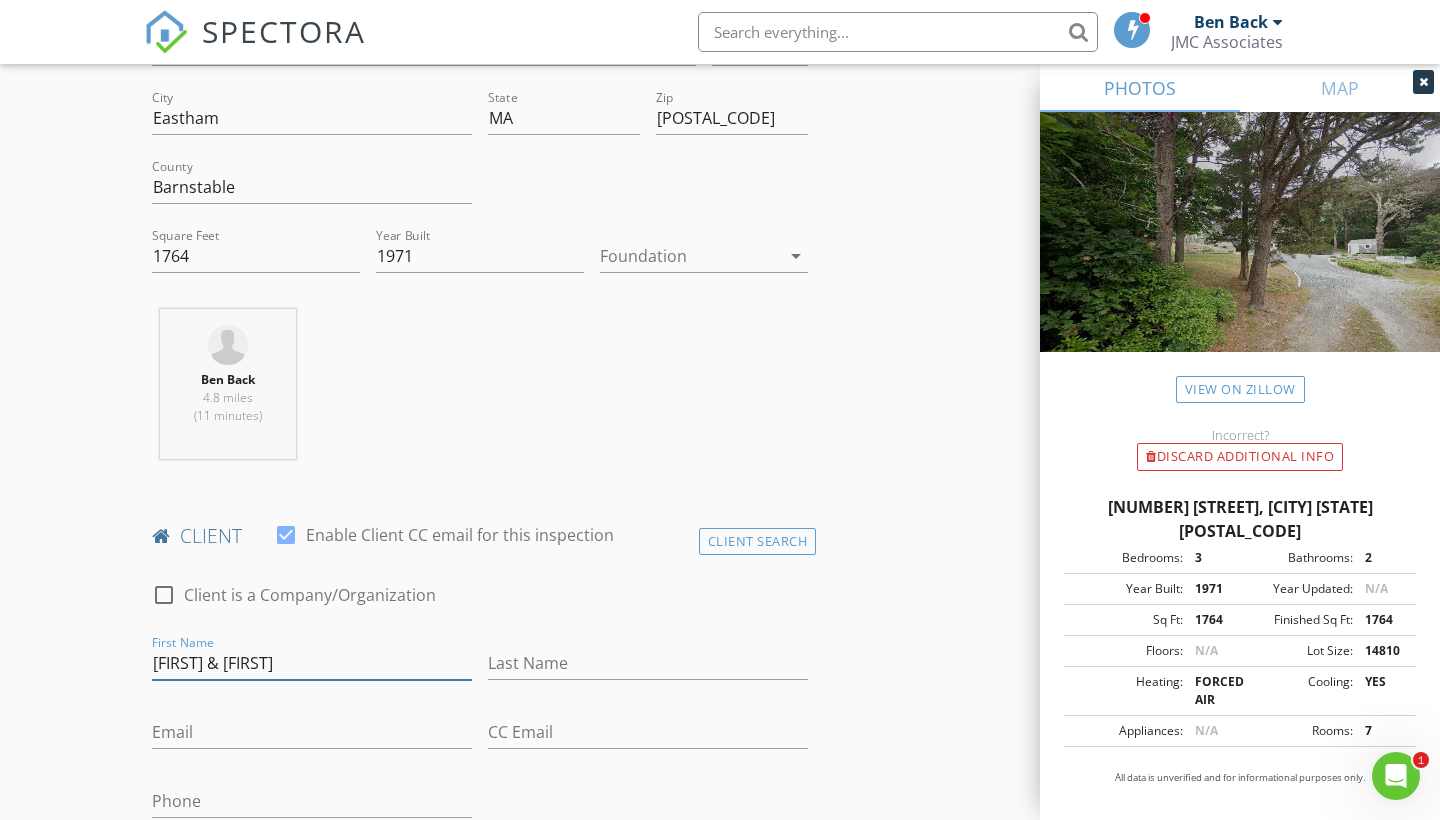 type on "Therese & Ziv" 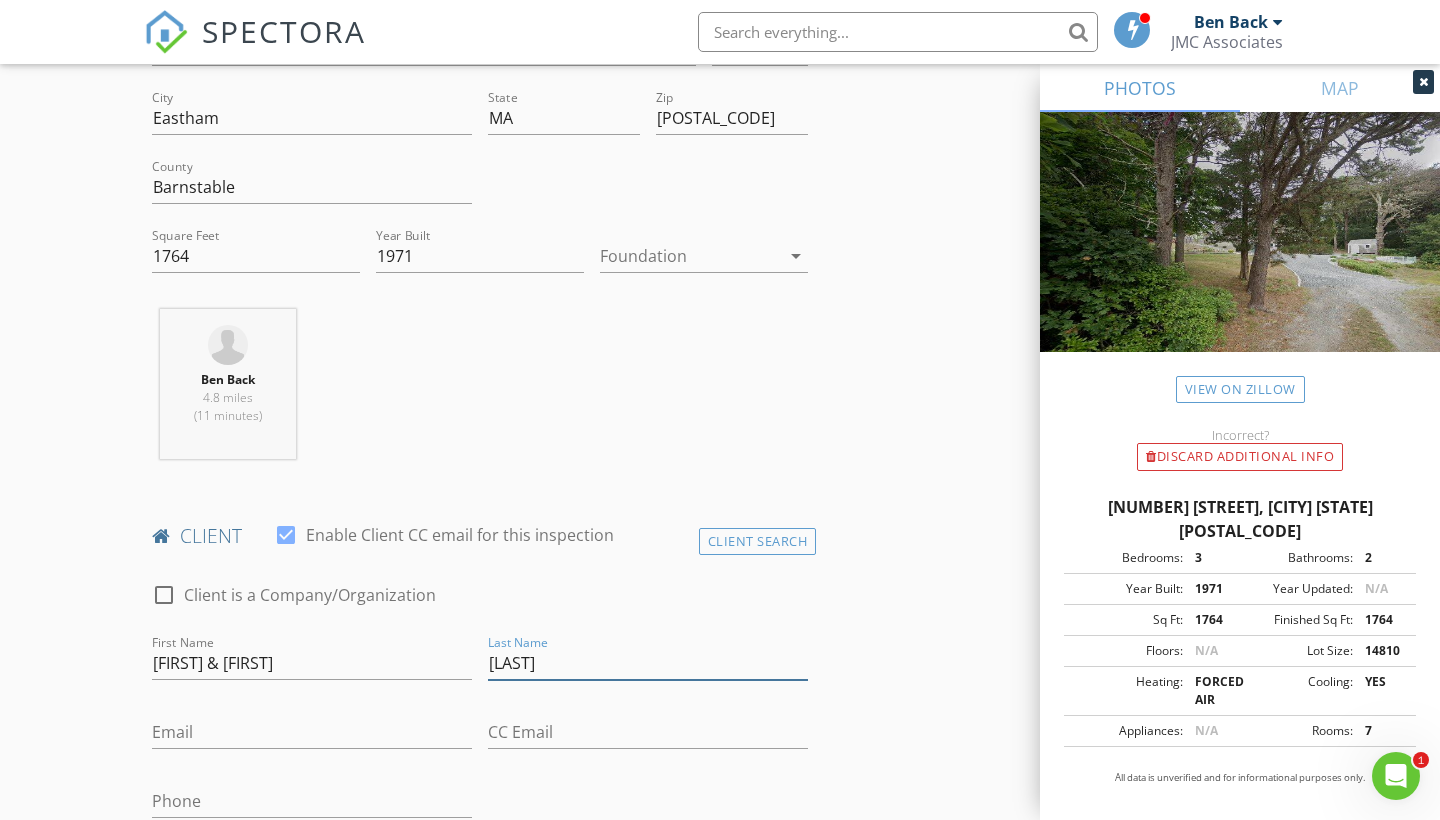 type on "Corber" 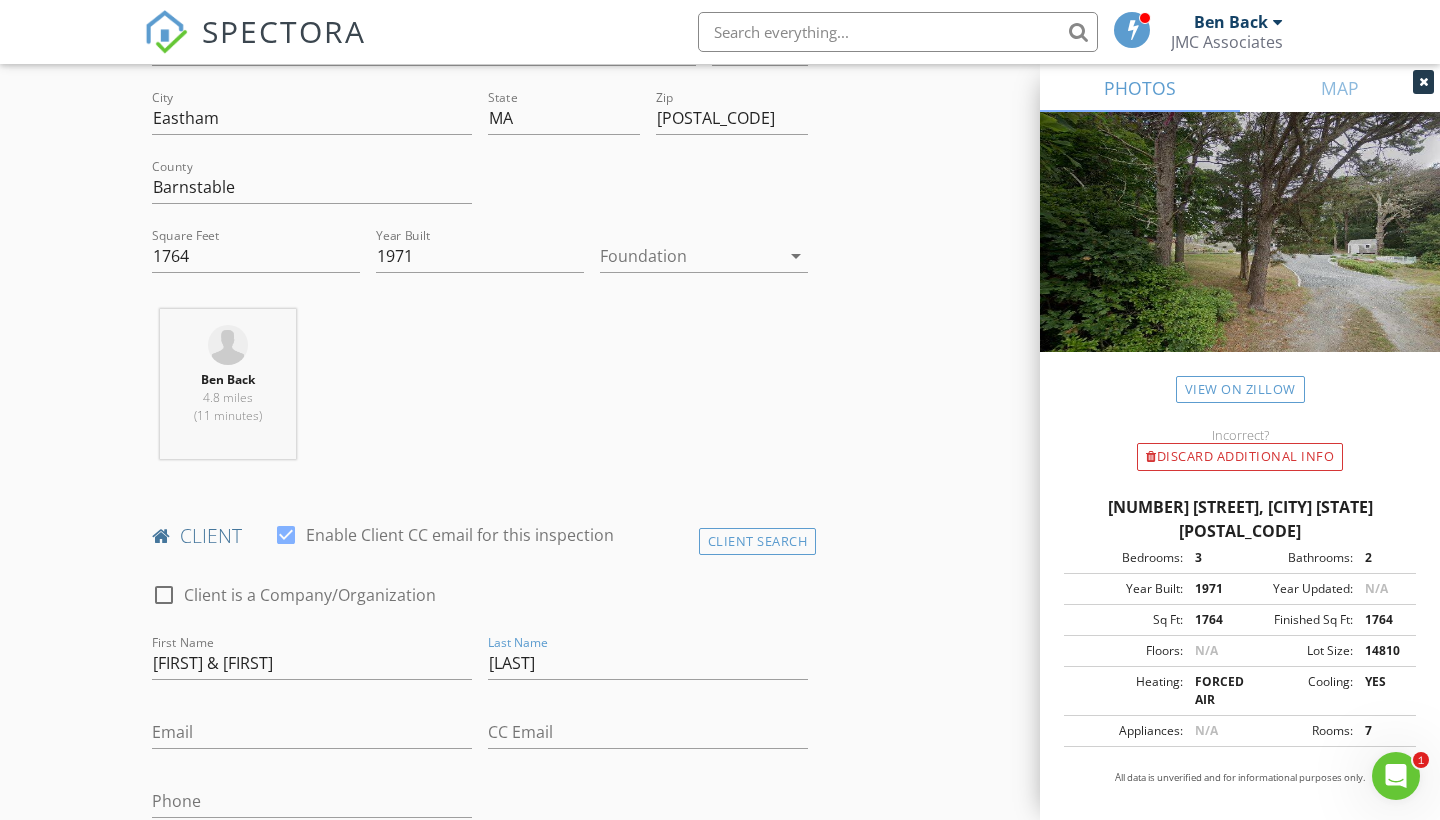 click on "INSPECTOR(S)
check_box_outline_blank   Stephen Hussey     check_box_outline_blank   James McDermott     check_box_outline_blank   Mark Bernardino     check_box   Ben Back   PRIMARY   check_box_outline_blank   Peter Viele     Ben Back arrow_drop_down   check_box_outline_blank Ben Back specifically requested
Date/Time
08/10/2025 11:00 AM
Location
Address Search       Address 25 Cranberry Rd   Unit   City Eastham   State MA   Zip 02642   County Barnstable     Square Feet 1764   Year Built 1971   Foundation arrow_drop_down     Ben Back     4.8 miles     (11 minutes)
client
check_box Enable Client CC email for this inspection   Client Search     check_box_outline_blank Client is a Company/Organization     First Name Therese & Ziv   Last Name Corber   Email   CC Email   Phone   Address   City   State   Zip       Notes   Private Notes" at bounding box center (720, 1346) 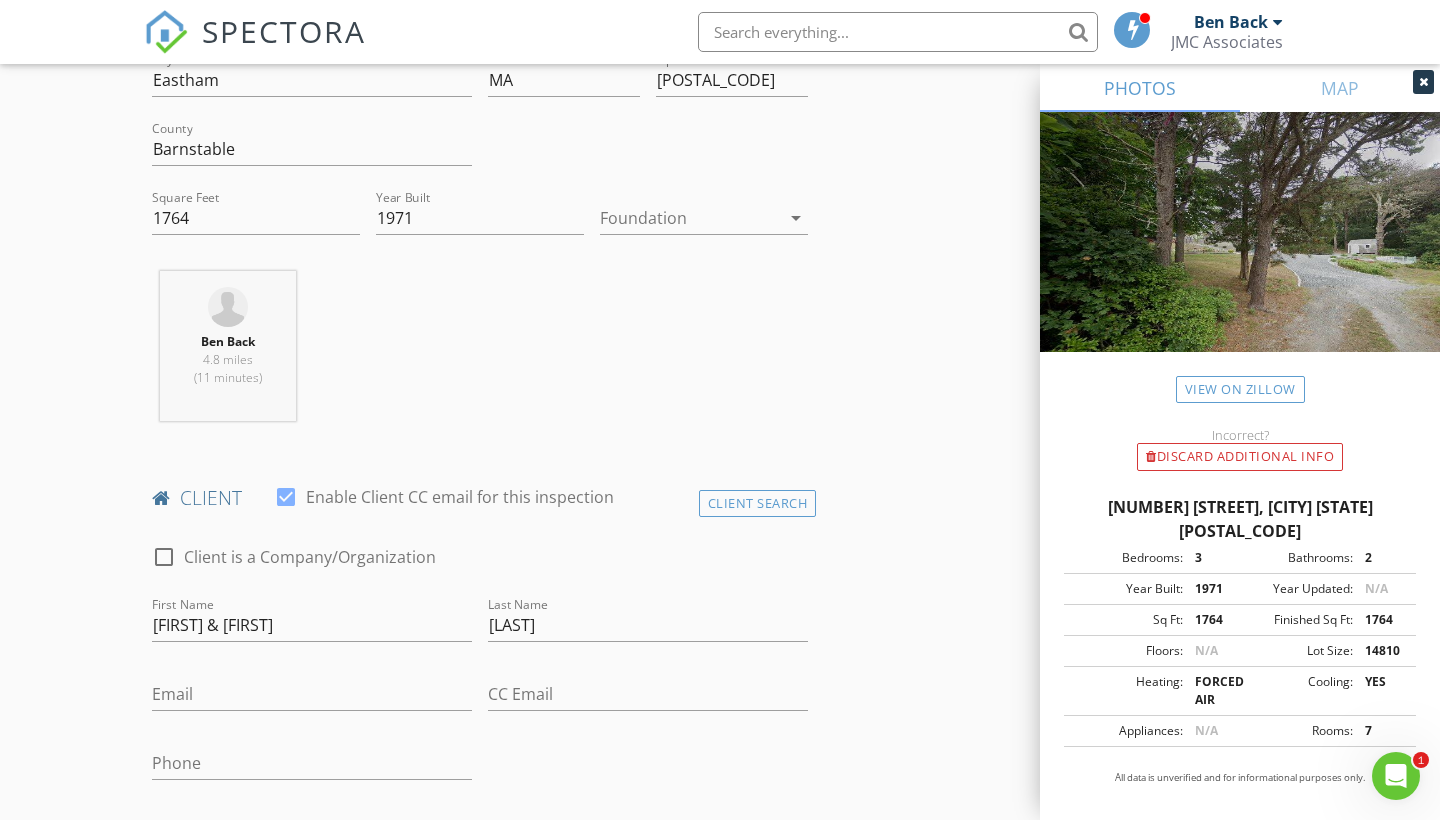 scroll, scrollTop: 588, scrollLeft: 0, axis: vertical 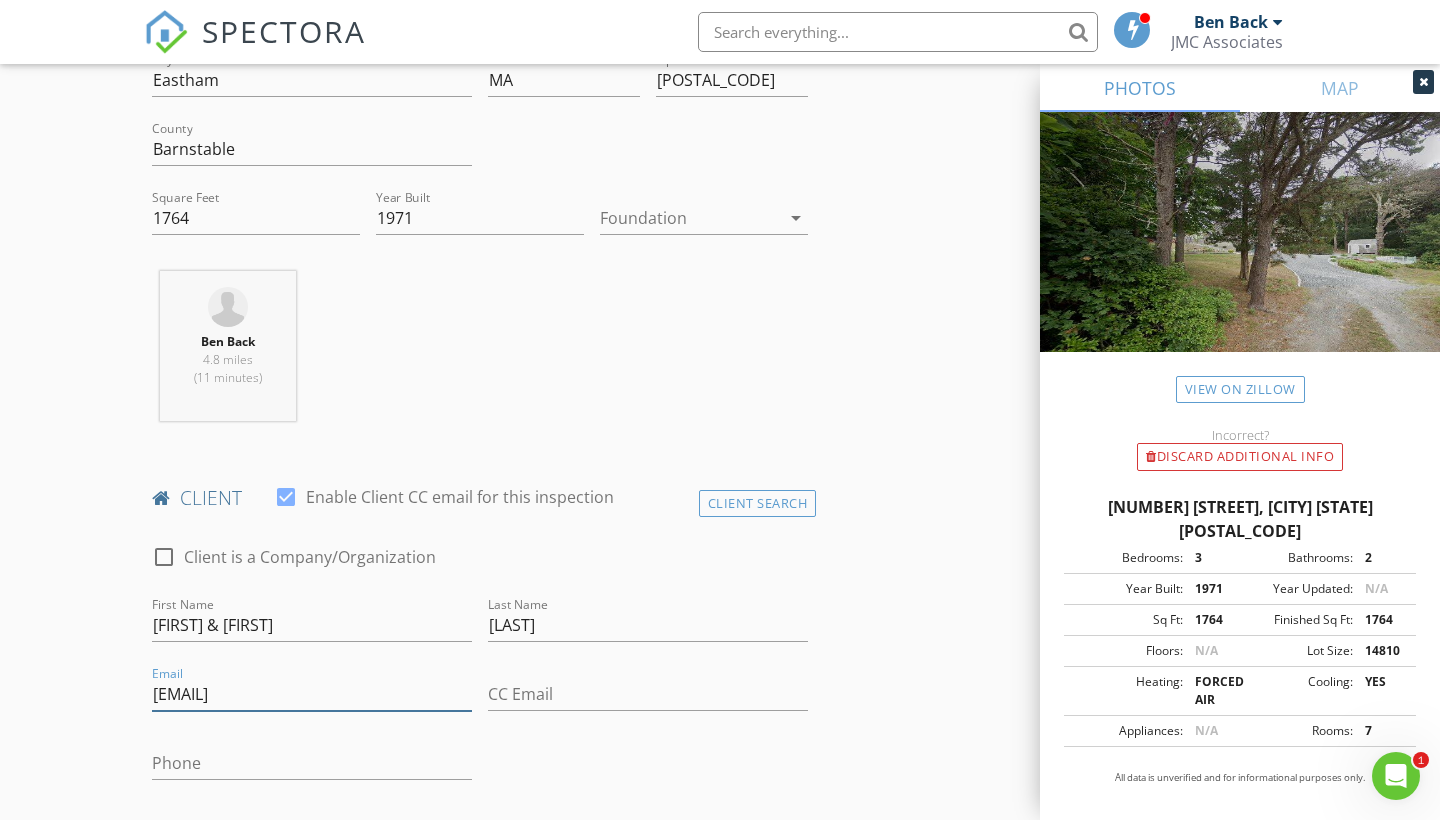 type on "Therese.corber@gmail.com" 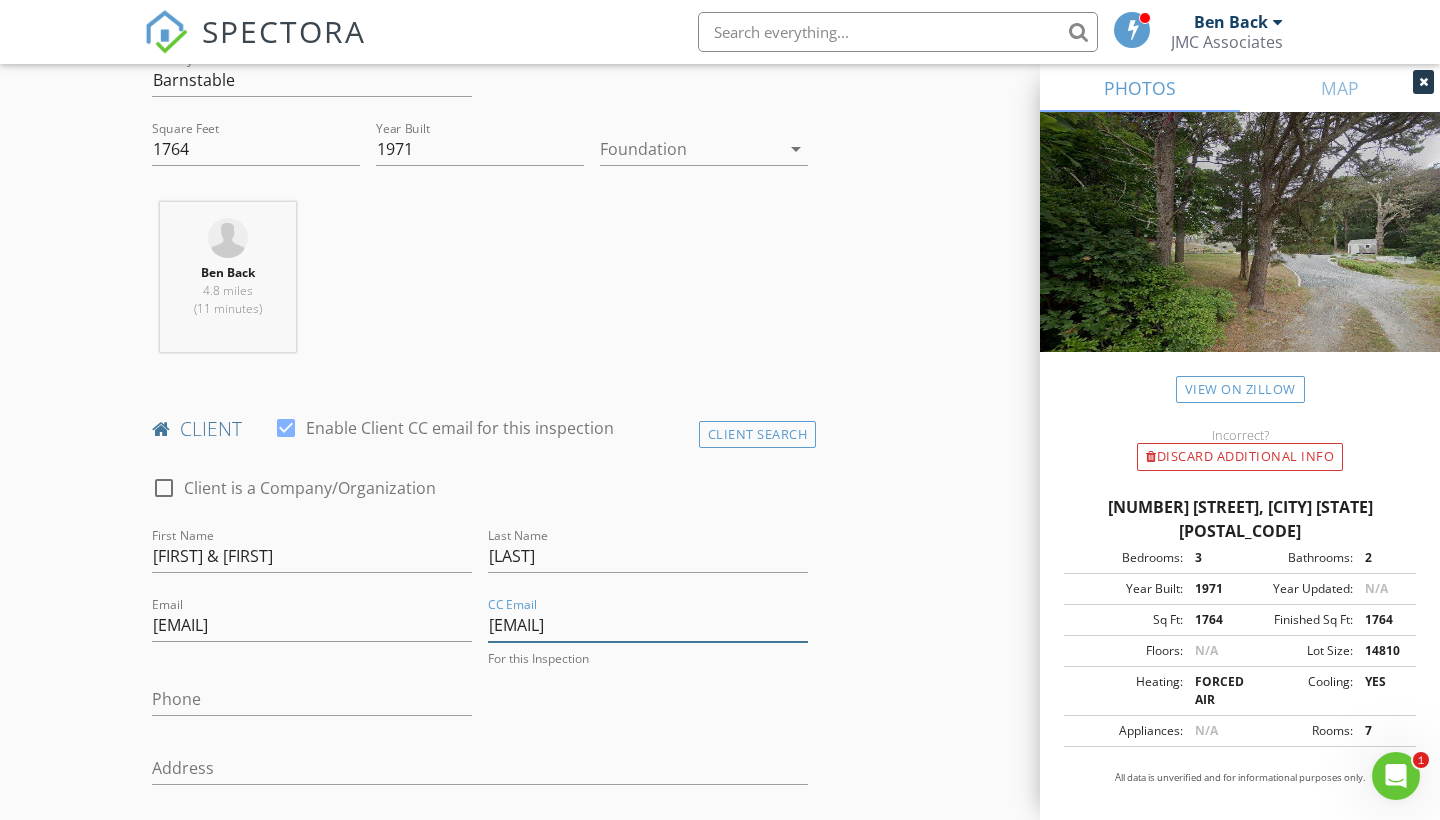 scroll, scrollTop: 658, scrollLeft: 0, axis: vertical 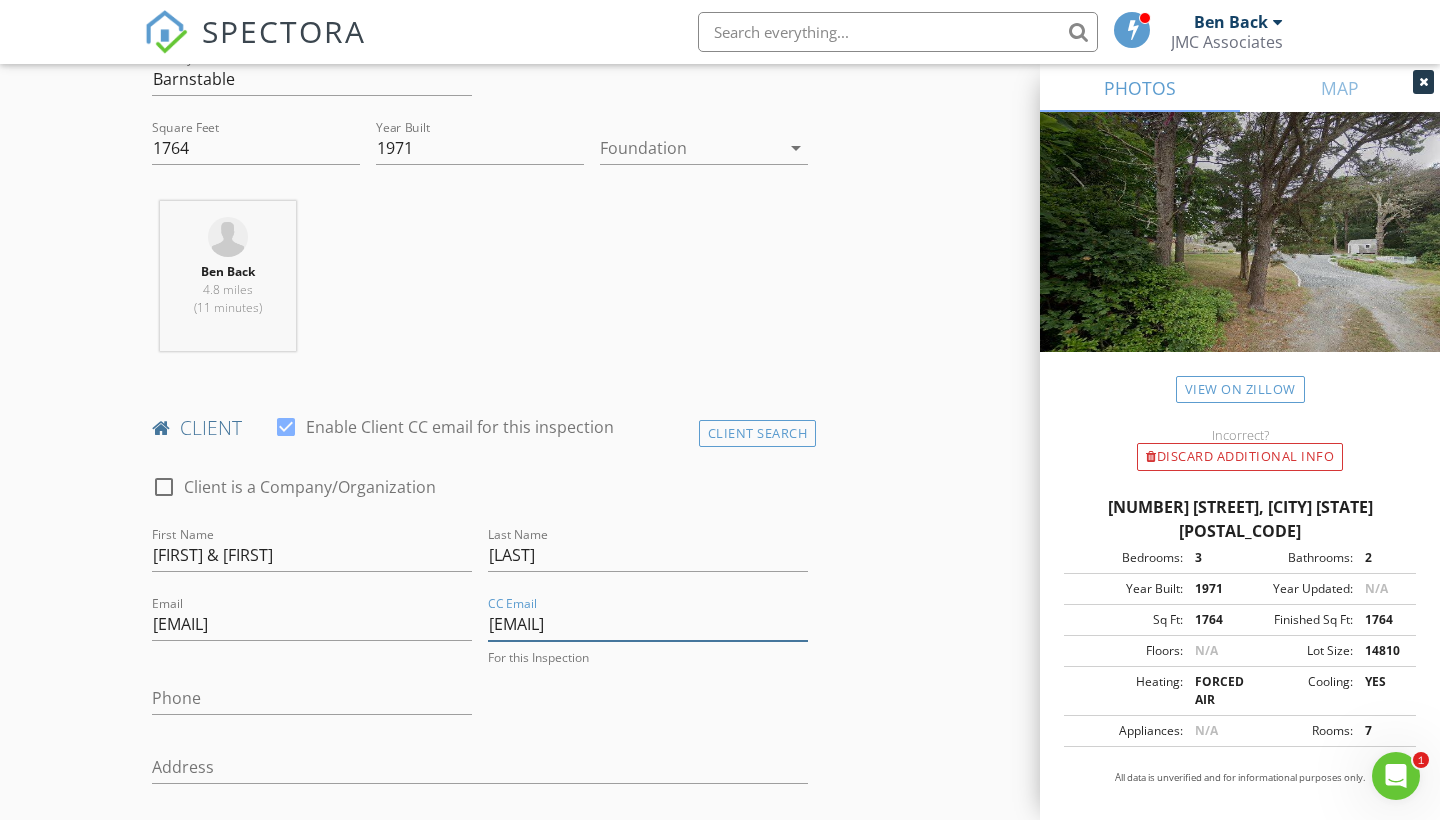 type on "zcorber@gmail.com" 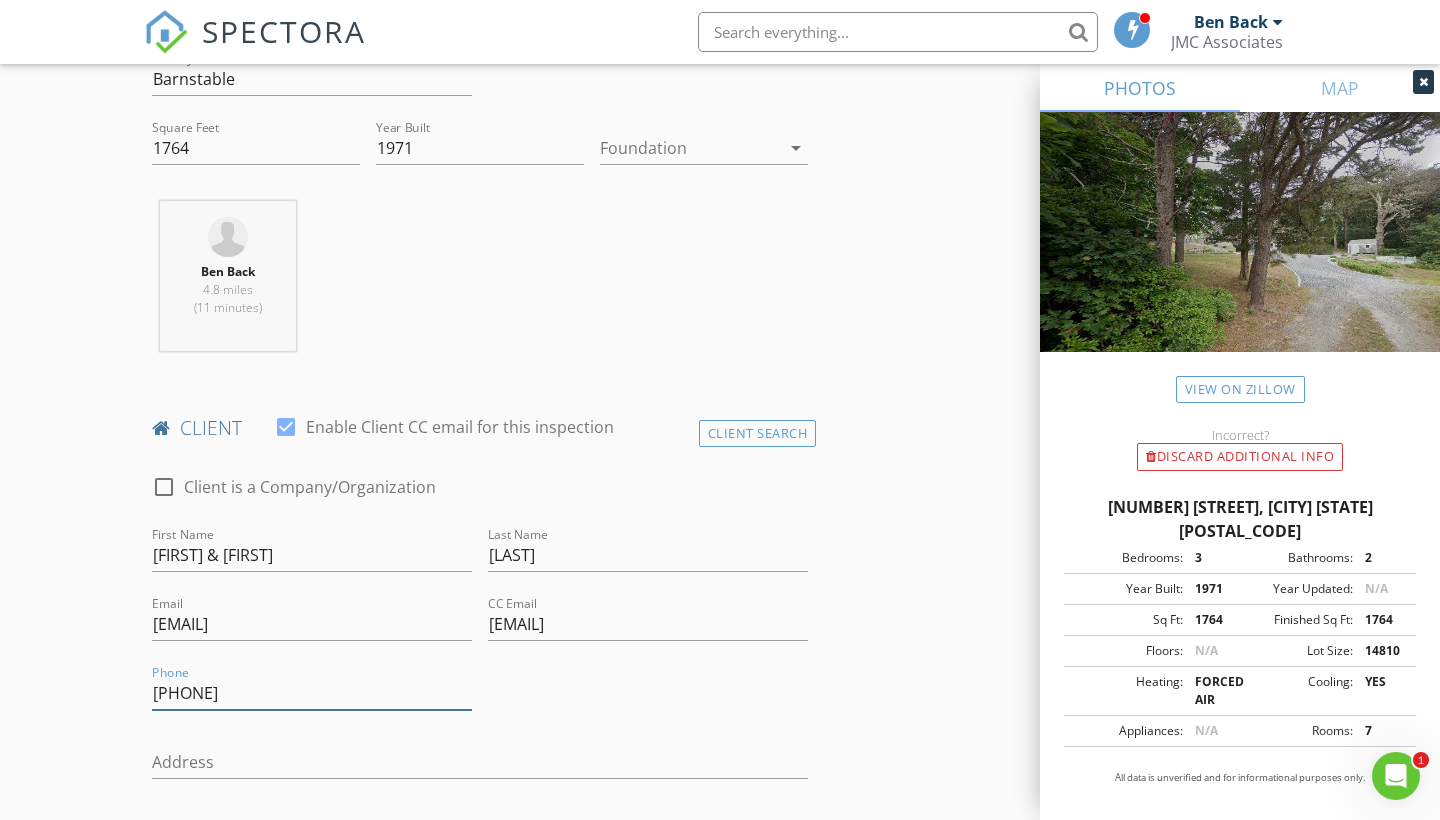 type on "781-367-7842" 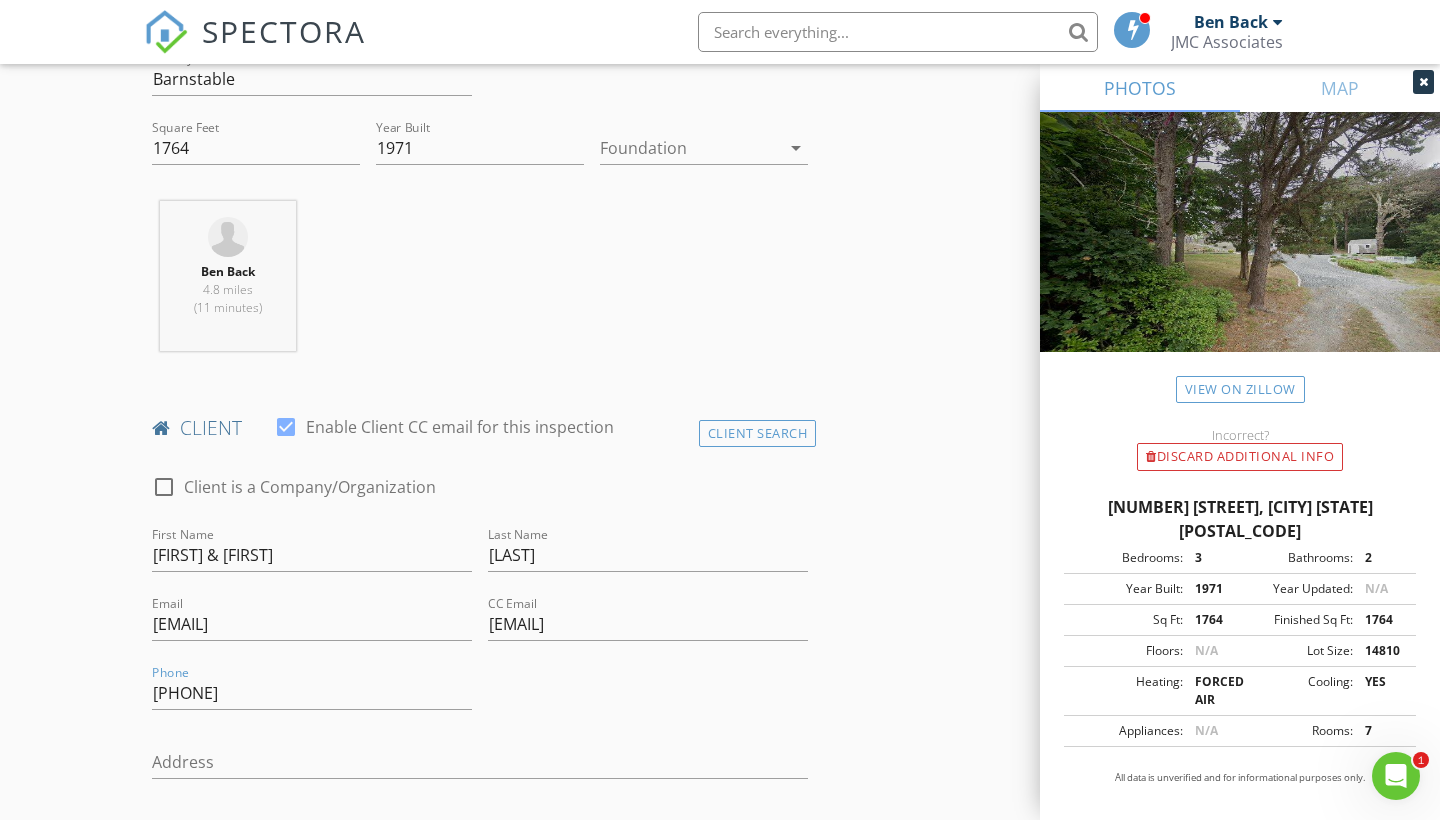 click on "check_box_outline_blank Client is a Company/Organization     First Name Therese & Ziv   Last Name Corber   Email Therese.corber@gmail.com   CC Email zcorber@gmail.com   Phone 781-367-7842   Address   City   State   Zip       Notes   Private Notes" at bounding box center (480, 739) 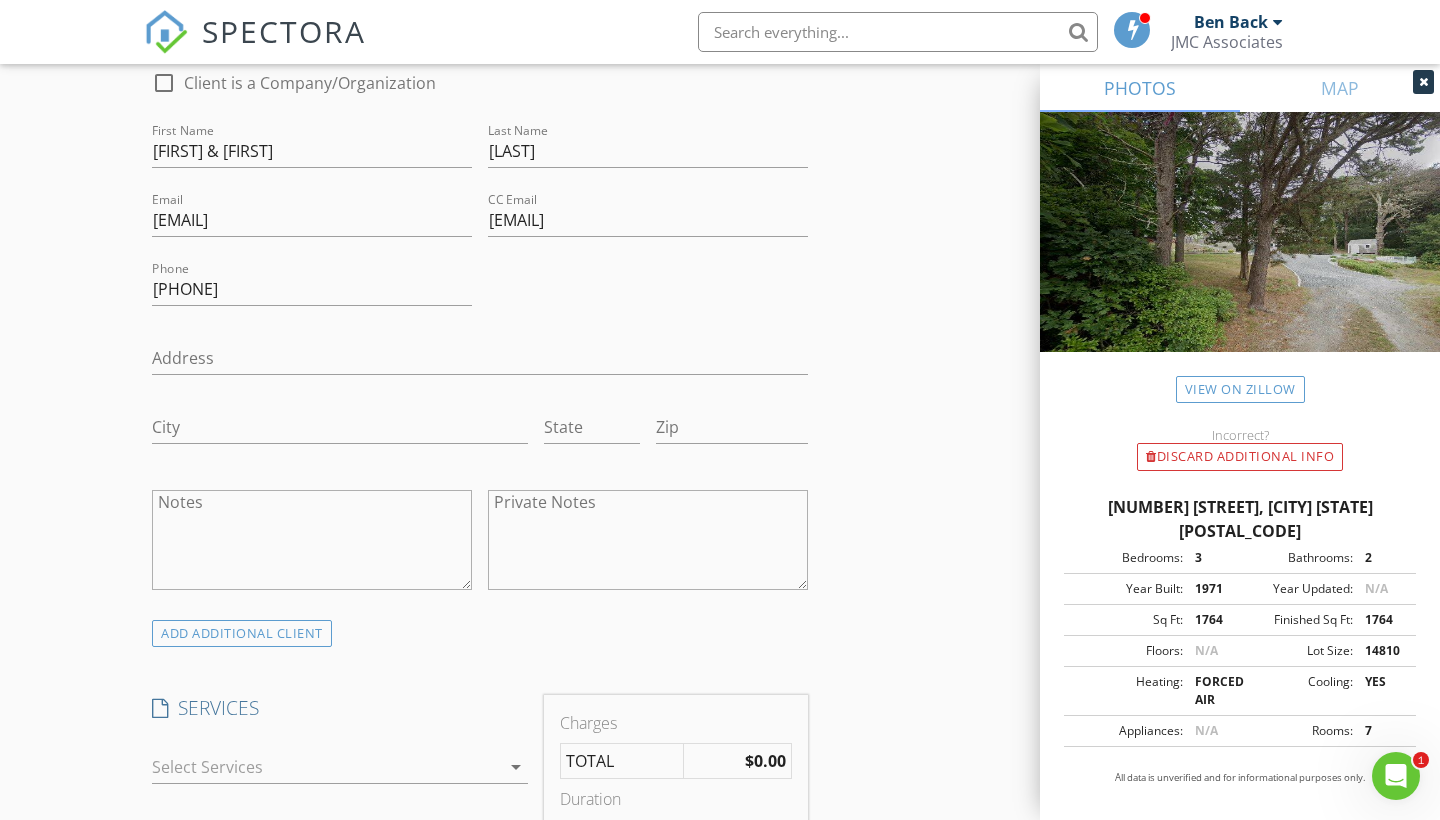scroll, scrollTop: 1073, scrollLeft: 0, axis: vertical 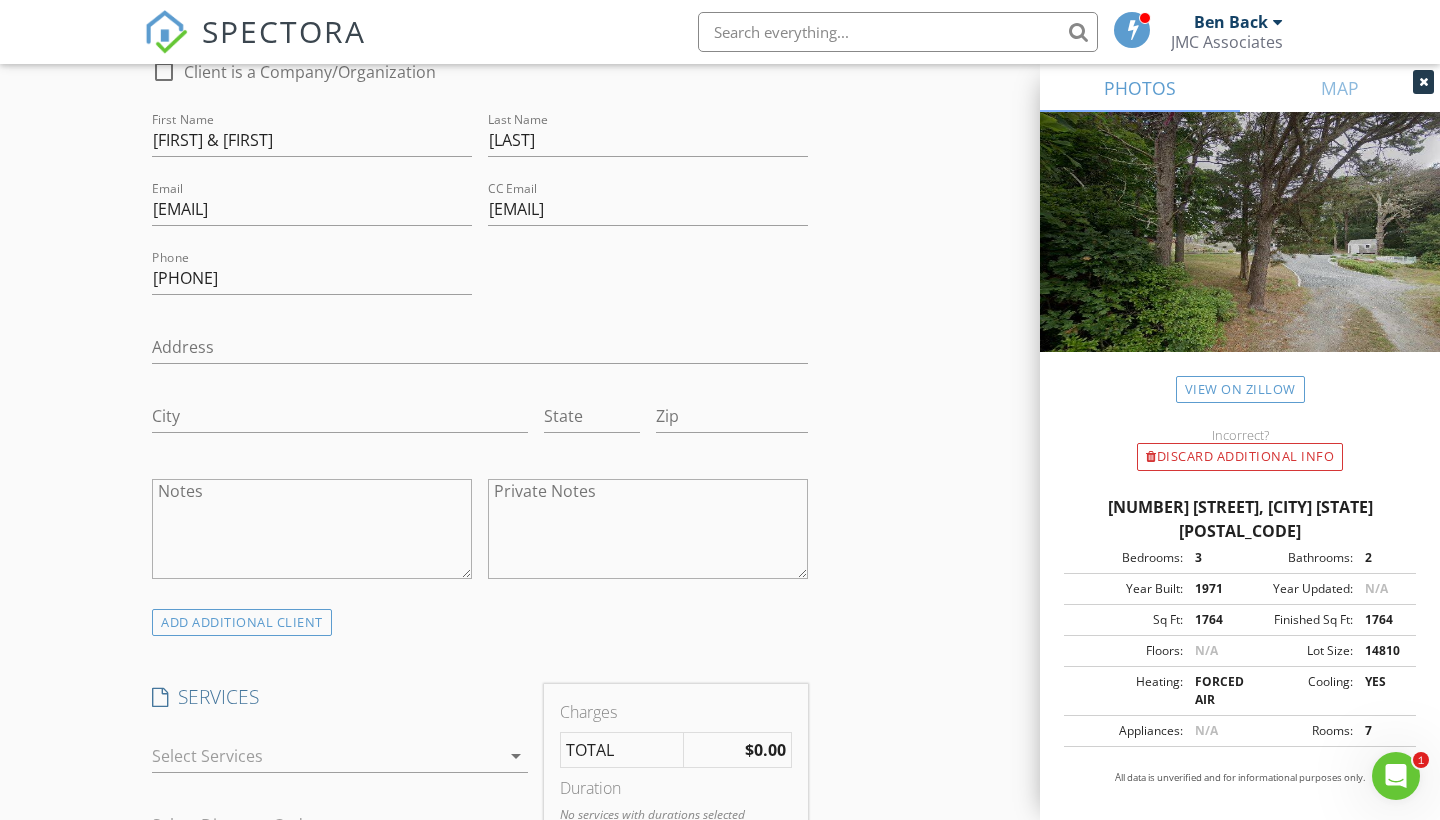 click on "arrow_drop_down" at bounding box center (516, 756) 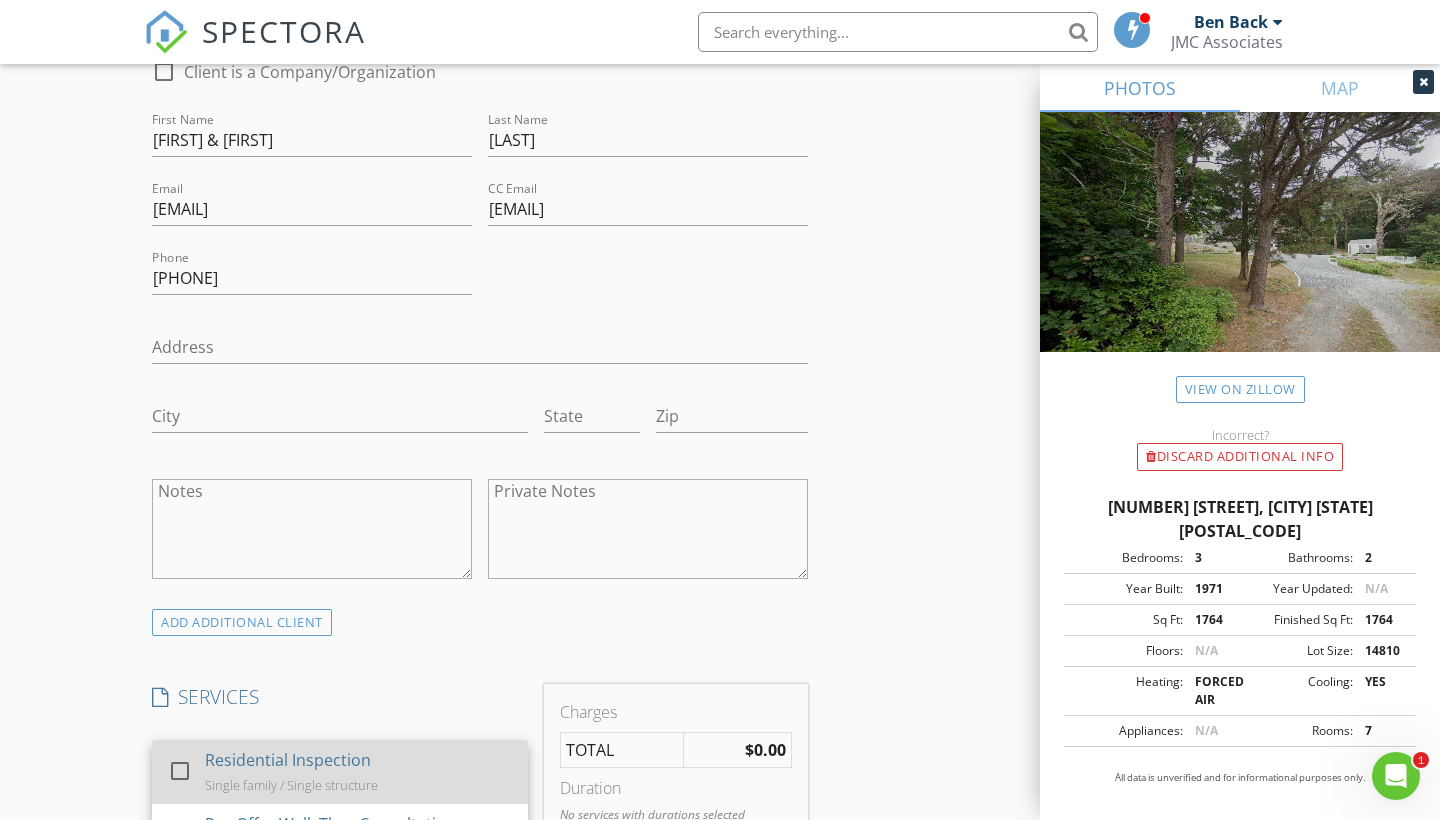 click at bounding box center [180, 771] 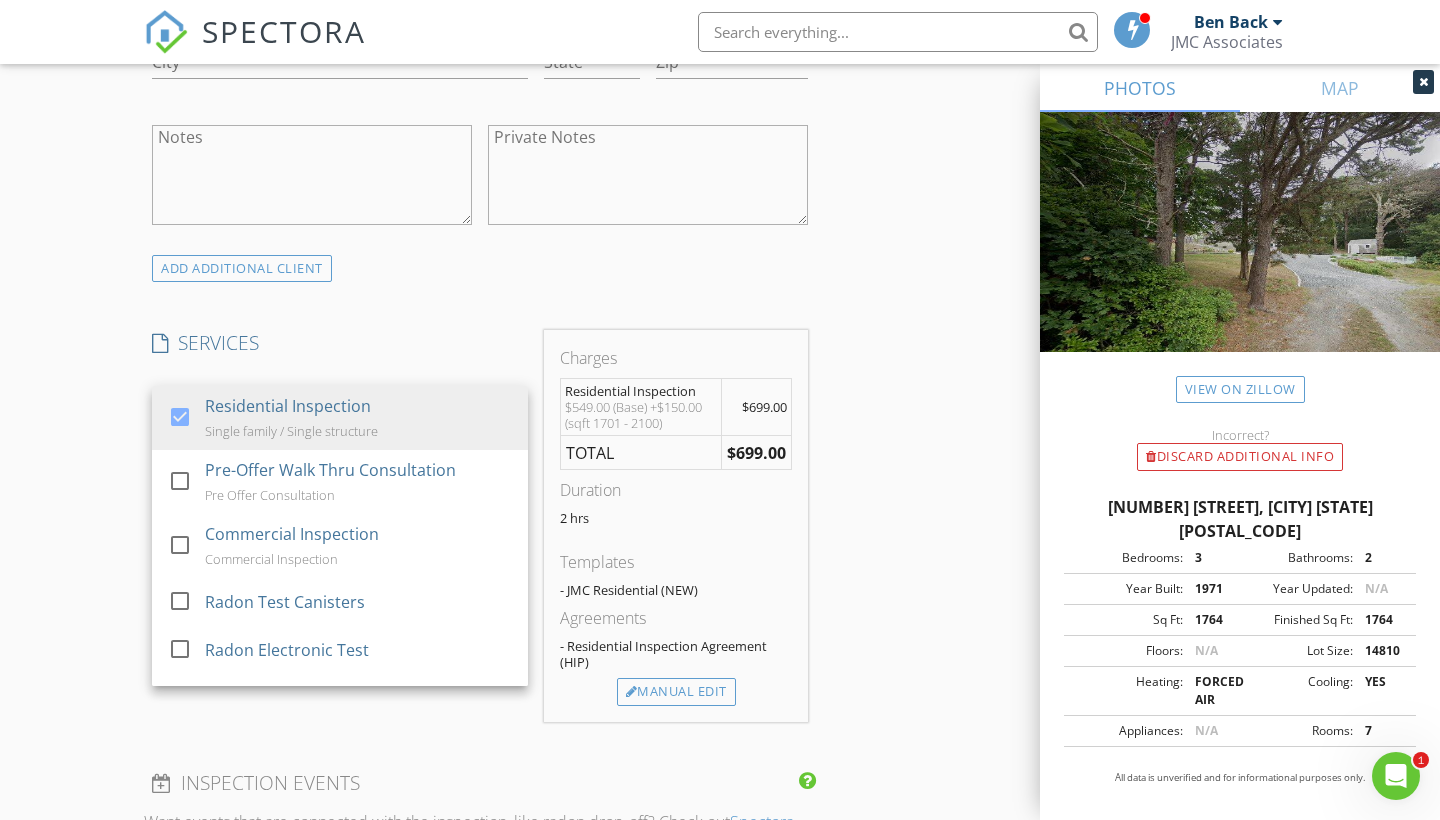 scroll, scrollTop: 1431, scrollLeft: 0, axis: vertical 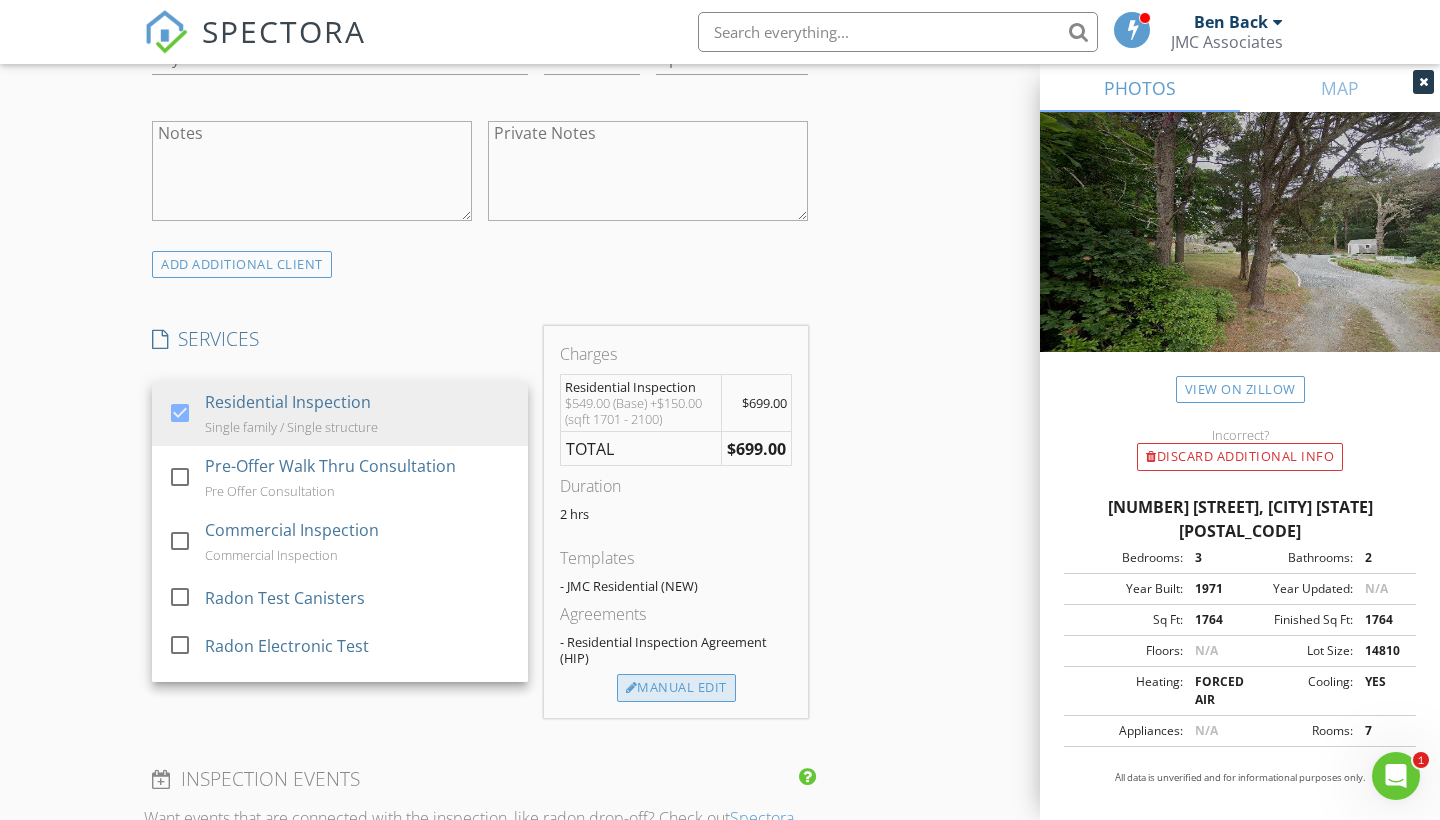 click on "Manual Edit" at bounding box center (676, 688) 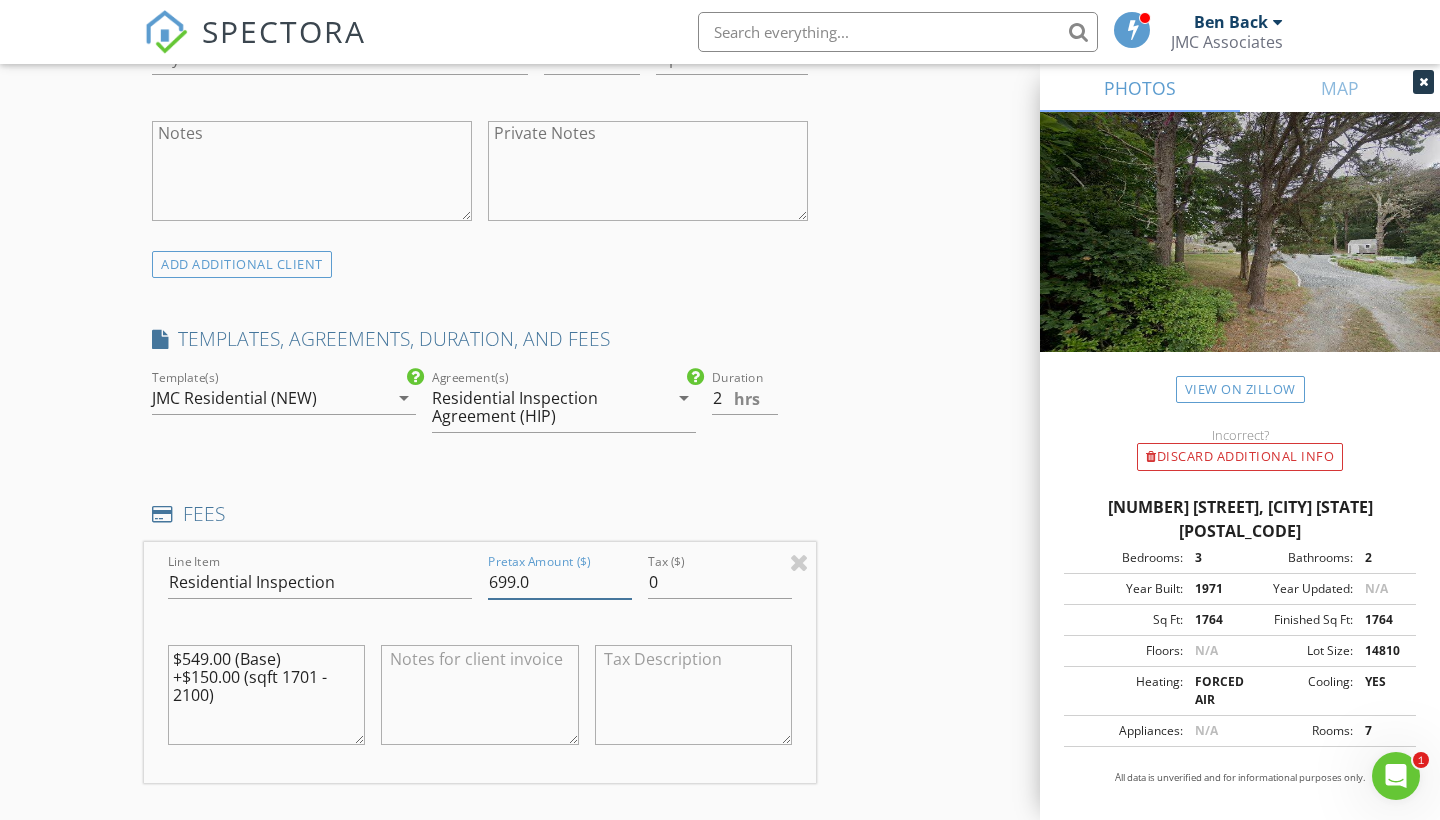 click on "699.0" at bounding box center [560, 582] 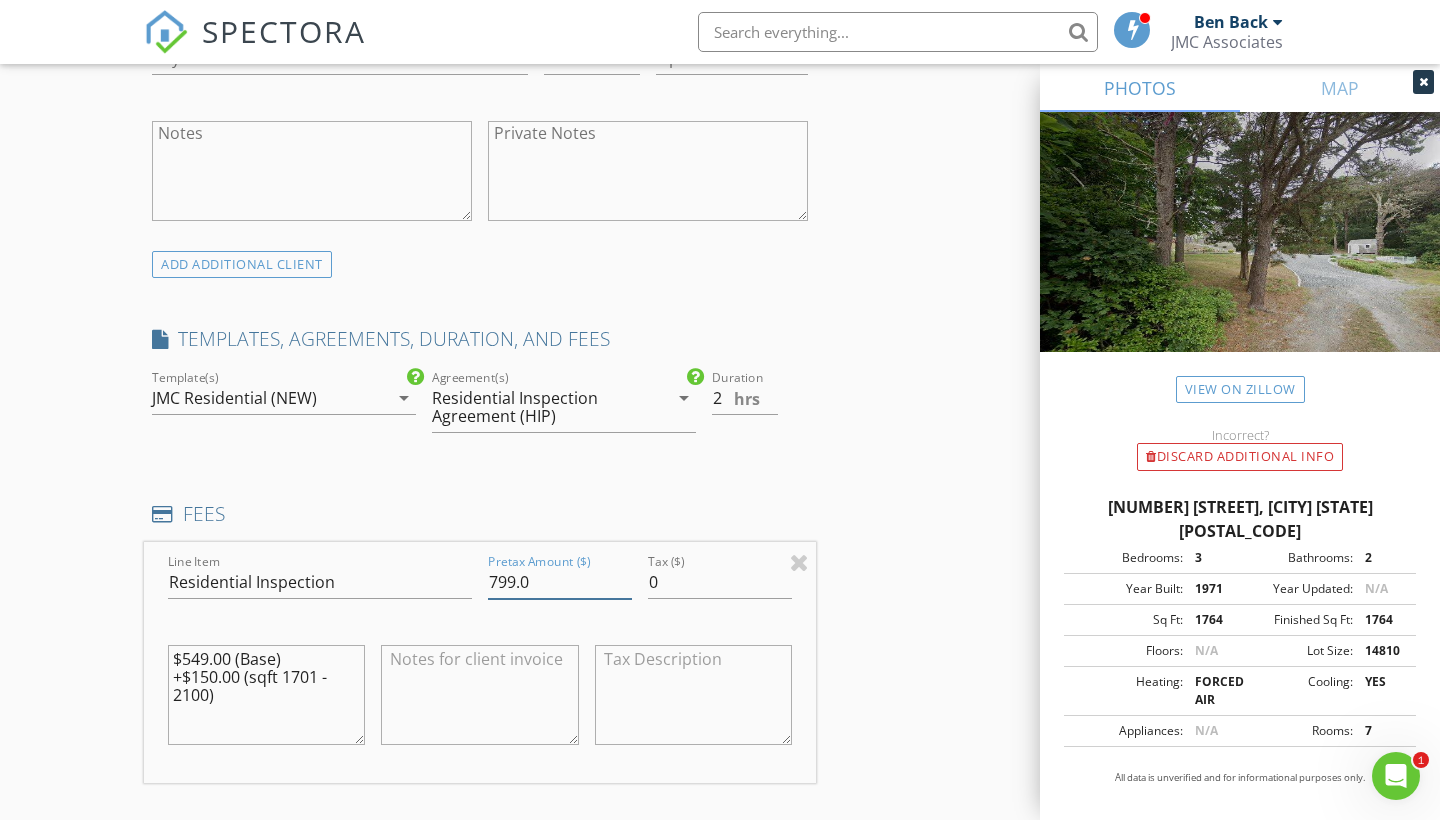 type on "799.0" 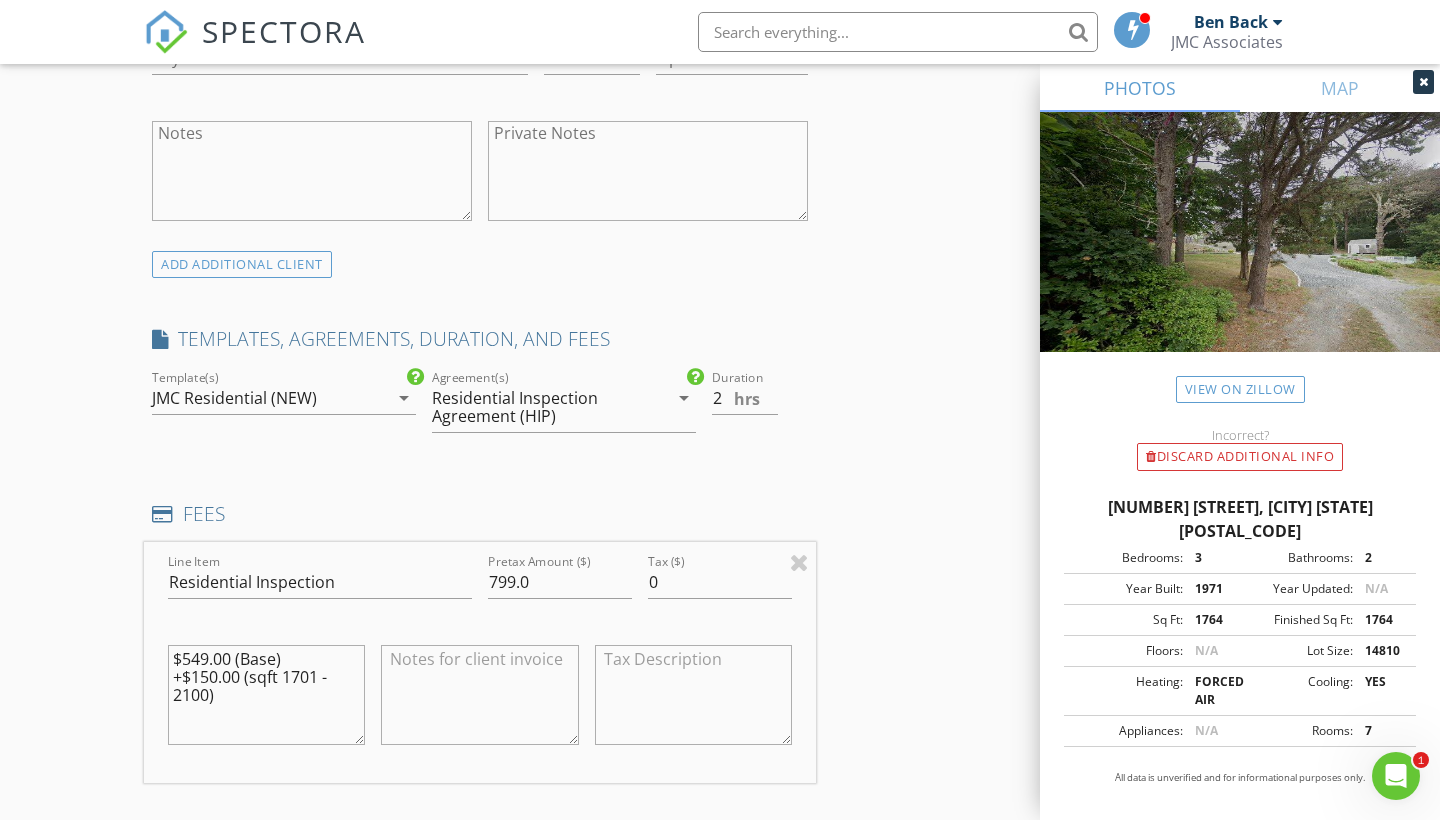 drag, startPoint x: 169, startPoint y: 652, endPoint x: 268, endPoint y: 750, distance: 139.30183 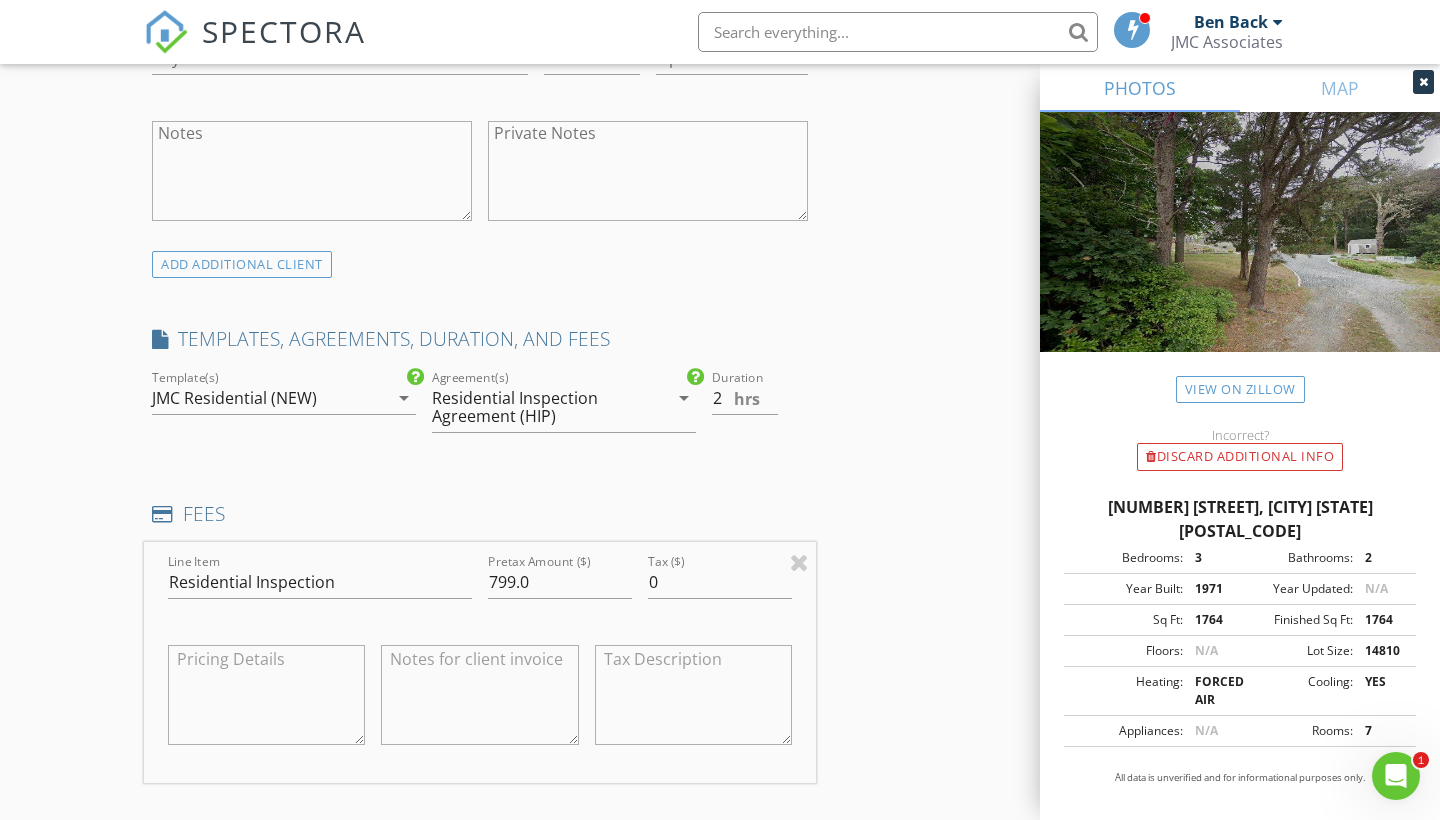 type 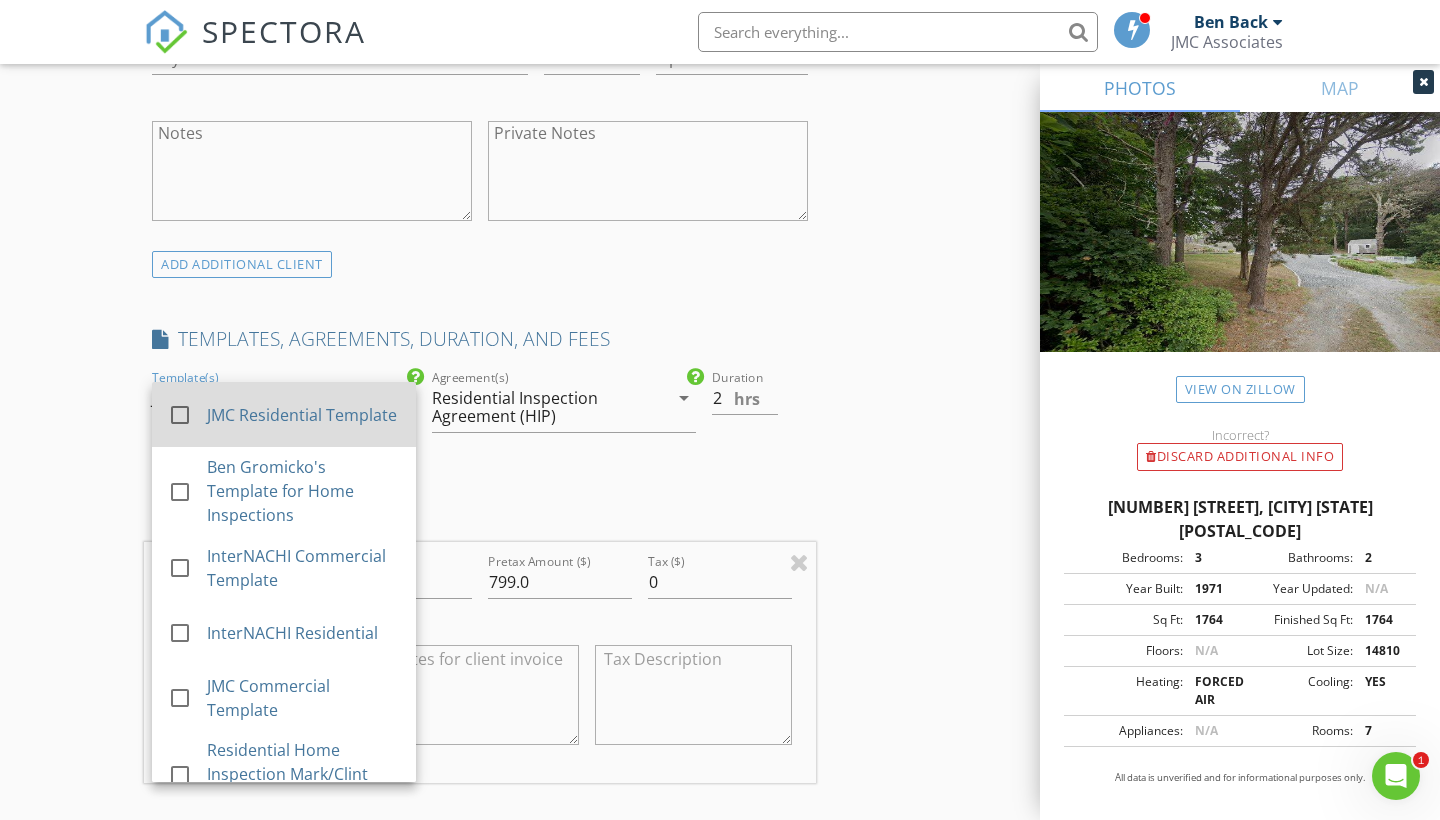 click at bounding box center [180, 415] 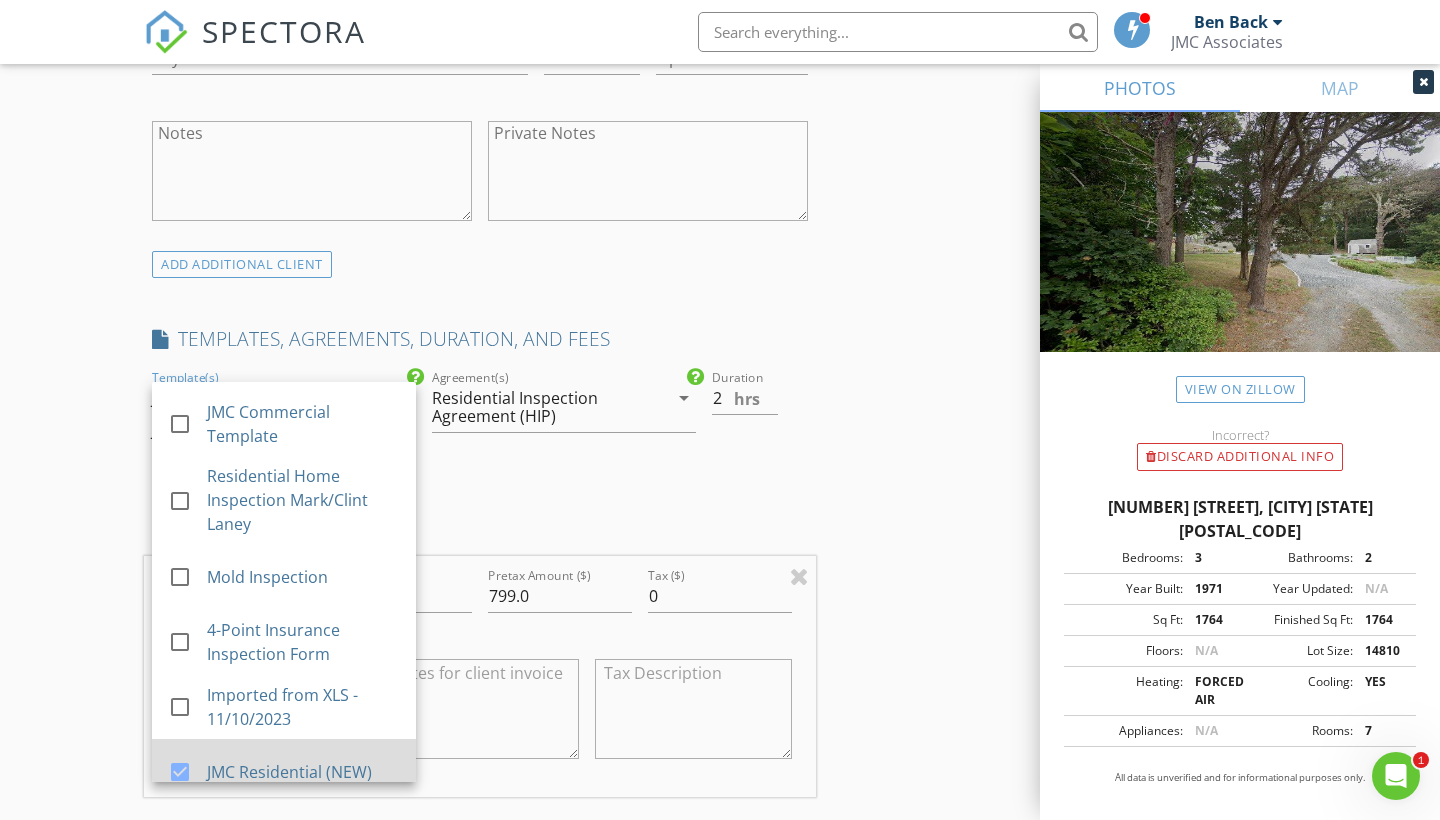 scroll, scrollTop: 273, scrollLeft: 0, axis: vertical 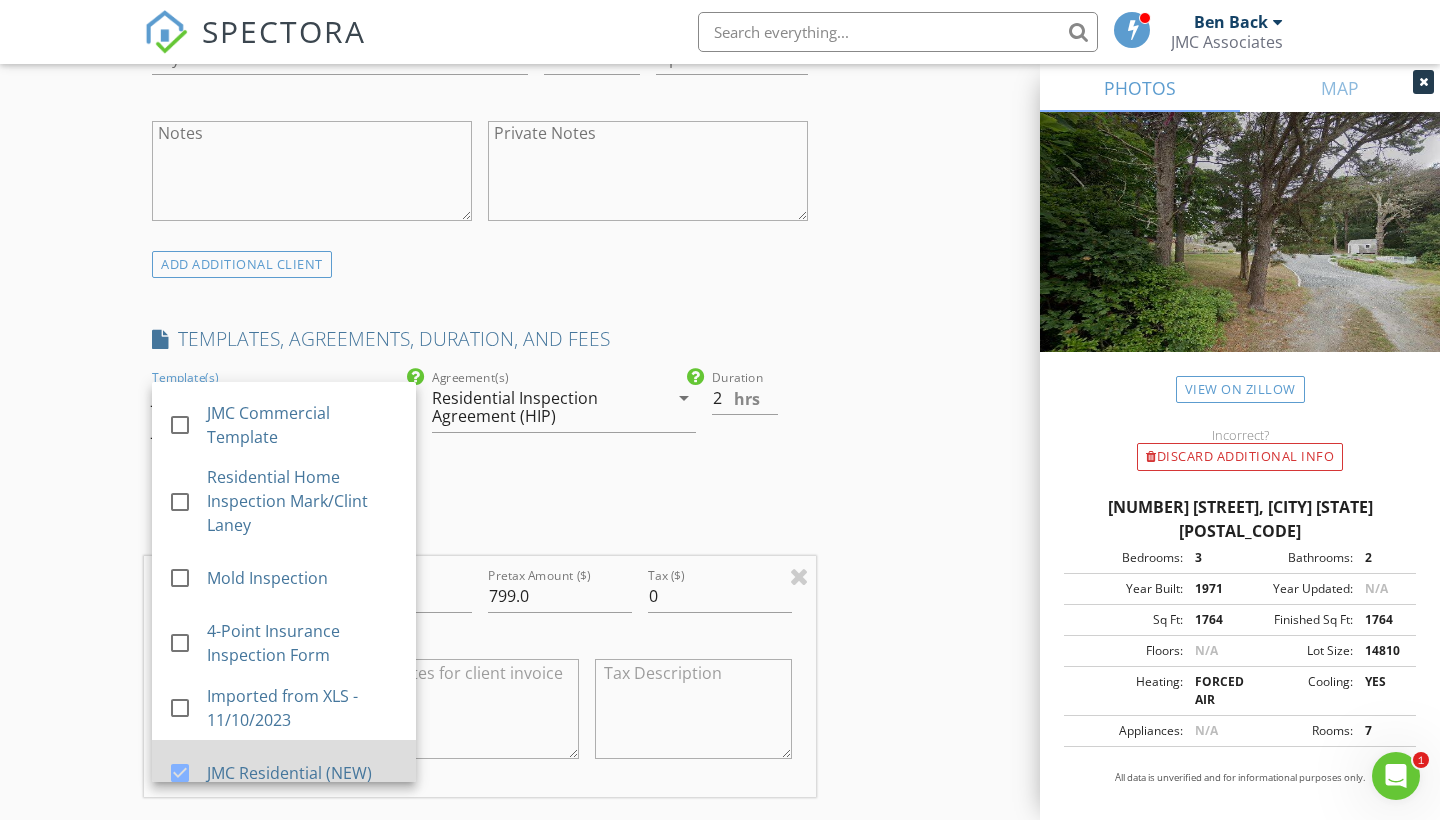 click at bounding box center (180, 773) 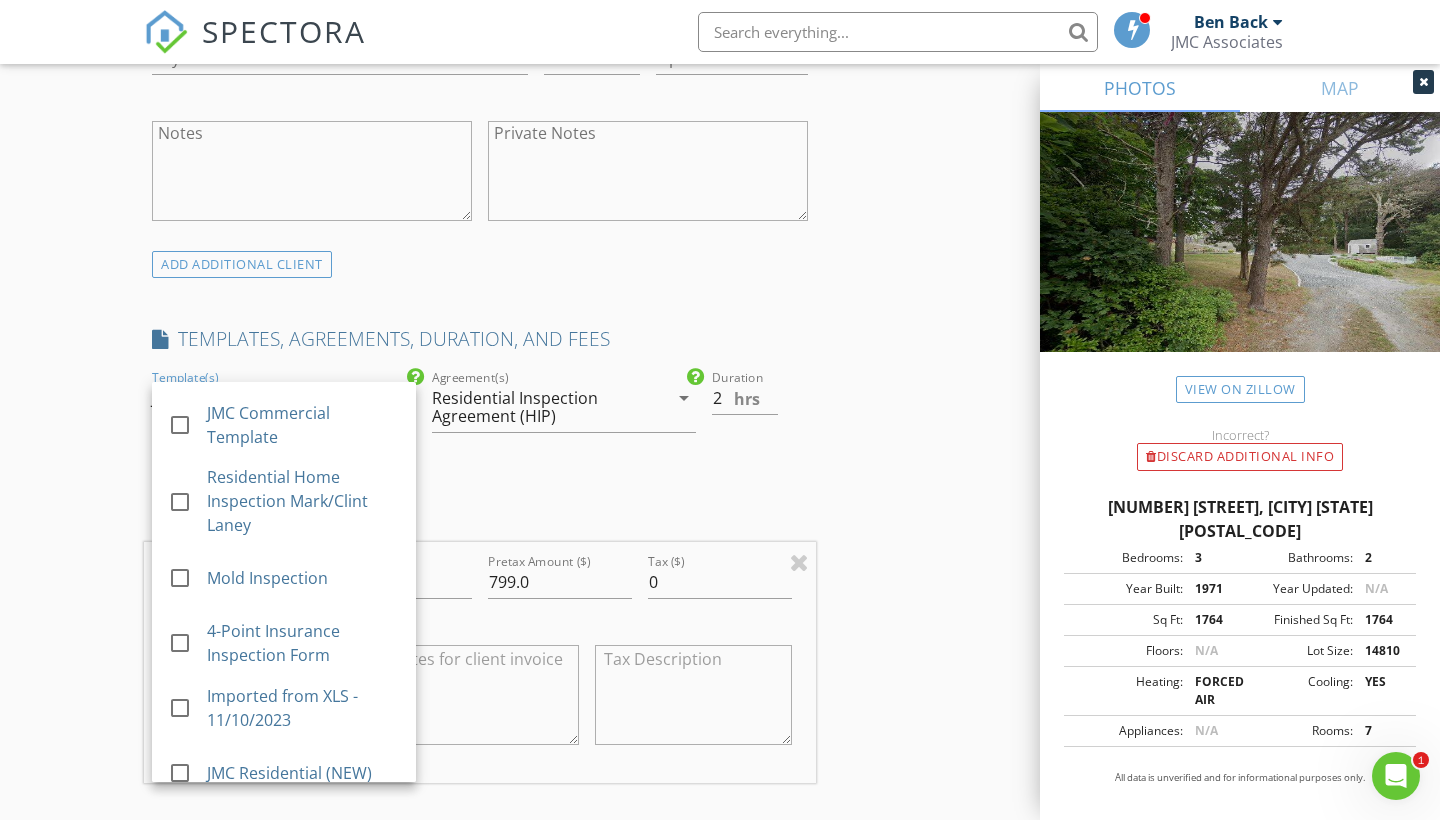 click on "New Inspection
Click here to use the New Order Form
INSPECTOR(S)
check_box_outline_blank   Stephen Hussey     check_box_outline_blank   James McDermott     check_box_outline_blank   Mark Bernardino     check_box   Ben Back   PRIMARY   check_box_outline_blank   Peter Viele     Ben Back arrow_drop_down   check_box_outline_blank Ben Back specifically requested
Date/Time
08/10/2025 11:00 AM
Location
Address Search       Address 25 Cranberry Rd   Unit   City Eastham   State MA   Zip 02642   County Barnstable     Square Feet 1764   Year Built 1971   Foundation arrow_drop_down     Ben Back     4.8 miles     (11 minutes)
client
check_box Enable Client CC email for this inspection   Client Search     check_box_outline_blank Client is a Company/Organization     First Name Therese & Ziv   Last Name Corber   Email Therese.corber@gmail.com   CC Email" at bounding box center [720, 550] 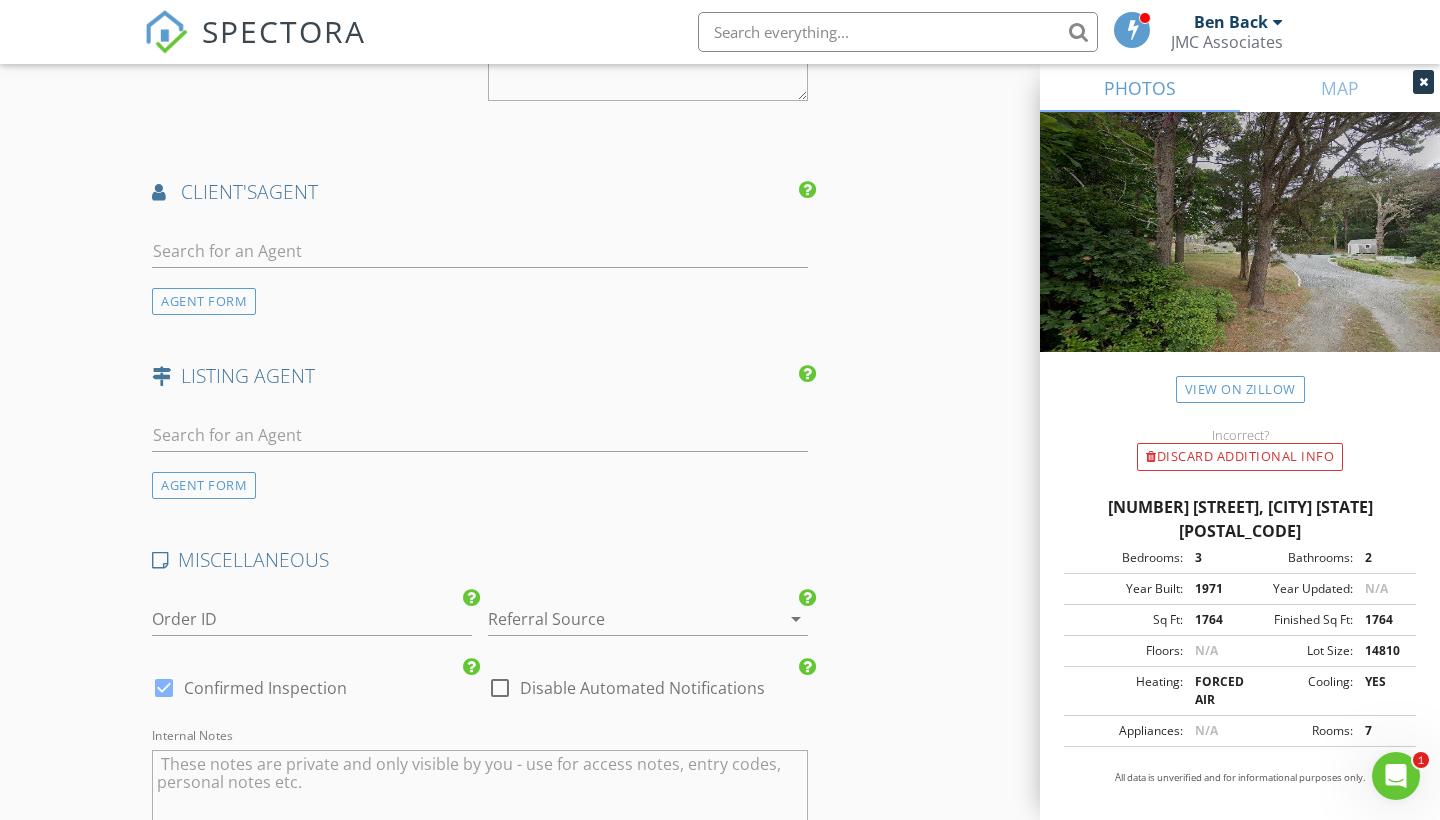 scroll, scrollTop: 2611, scrollLeft: 0, axis: vertical 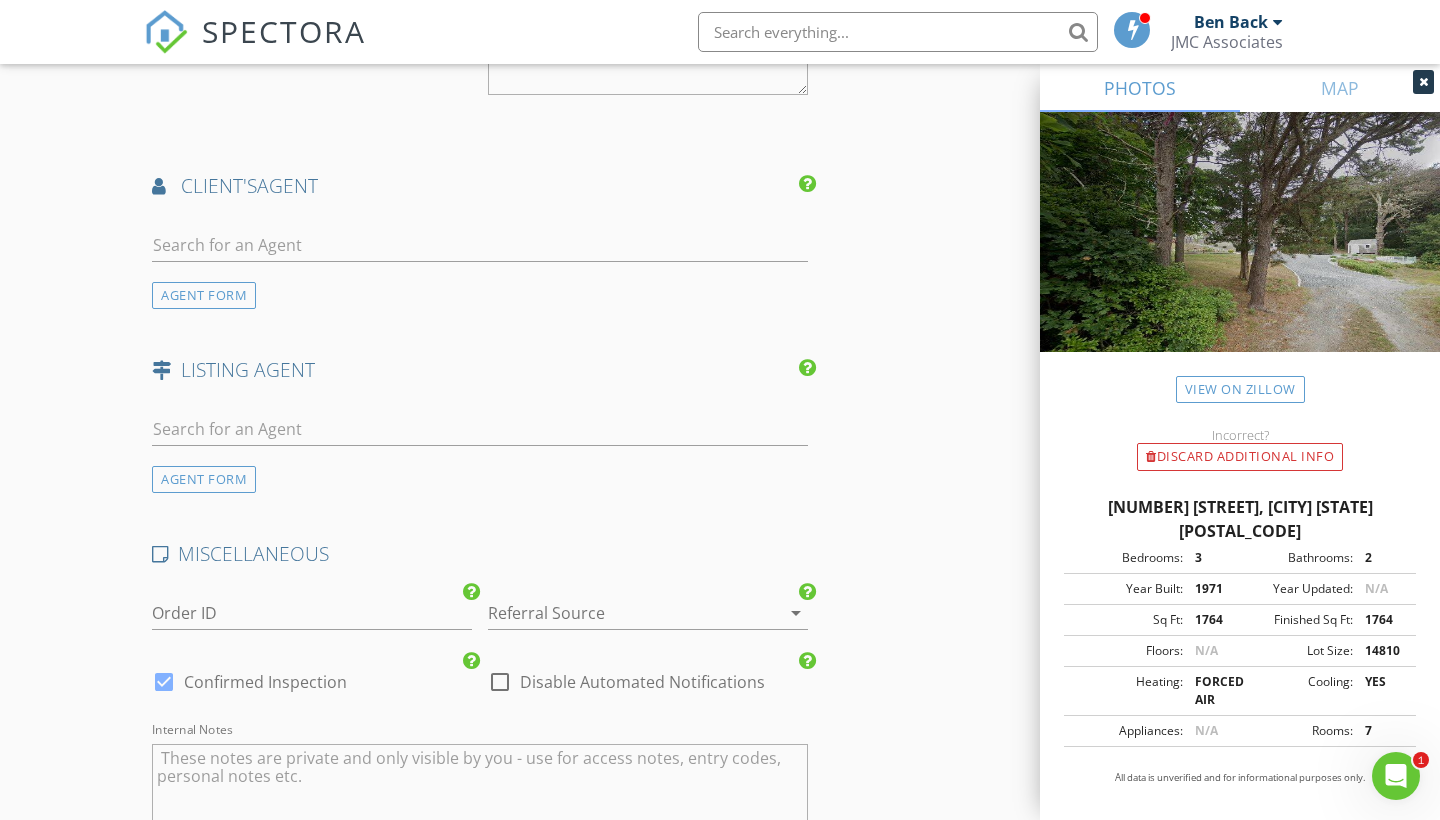 click at bounding box center (1423, 82) 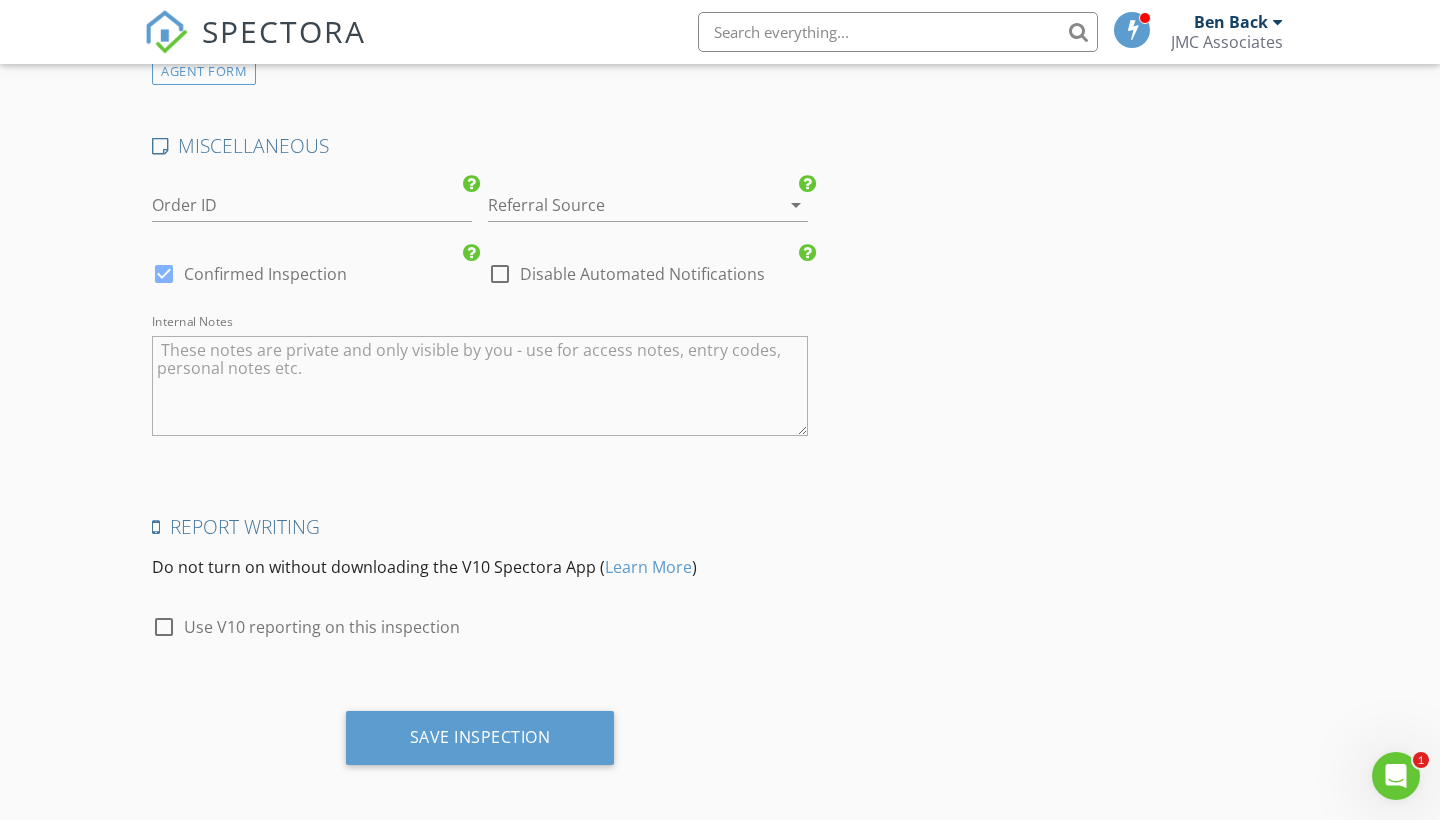 scroll, scrollTop: 3017, scrollLeft: 0, axis: vertical 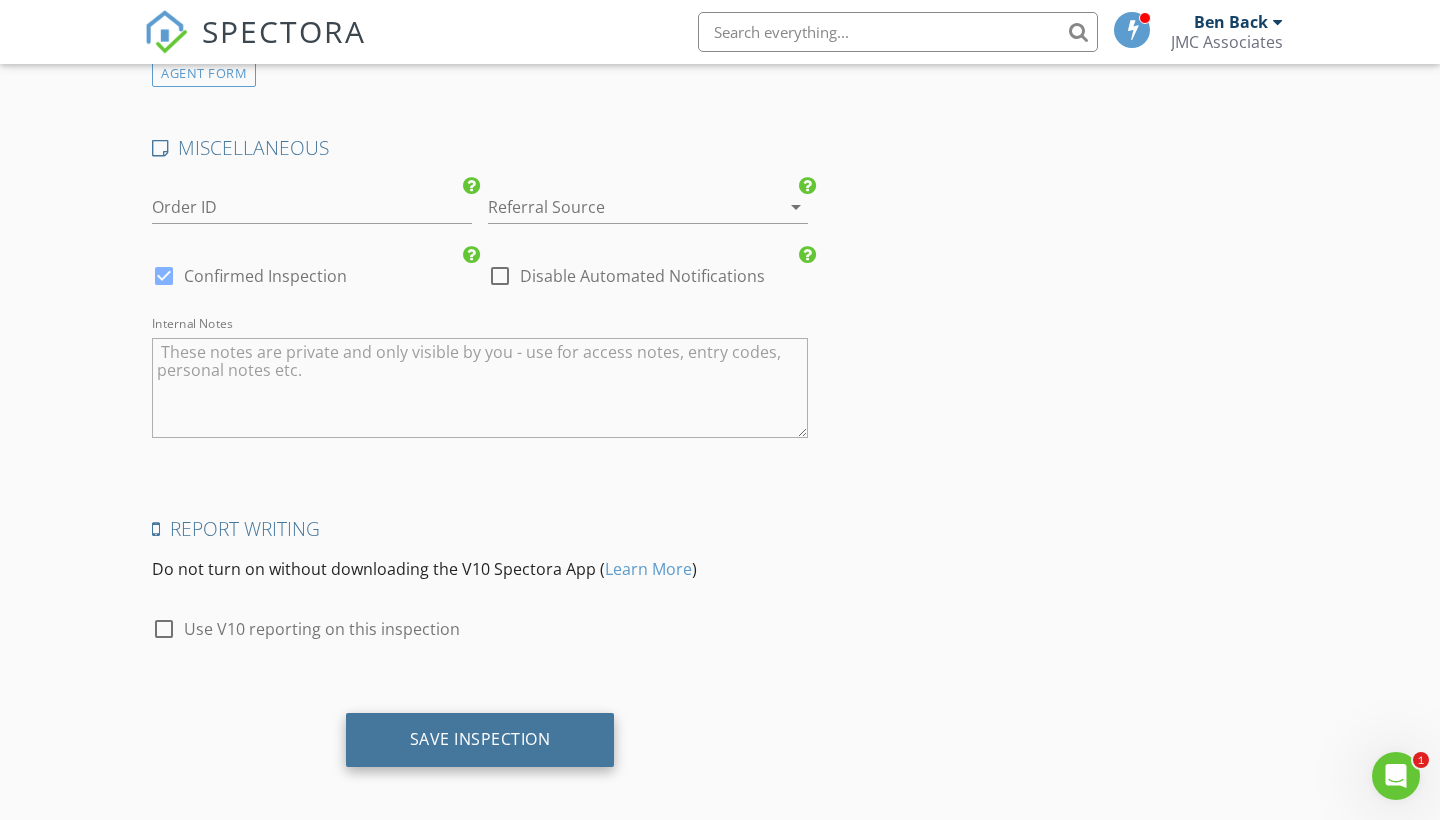 click on "Save Inspection" at bounding box center (480, 739) 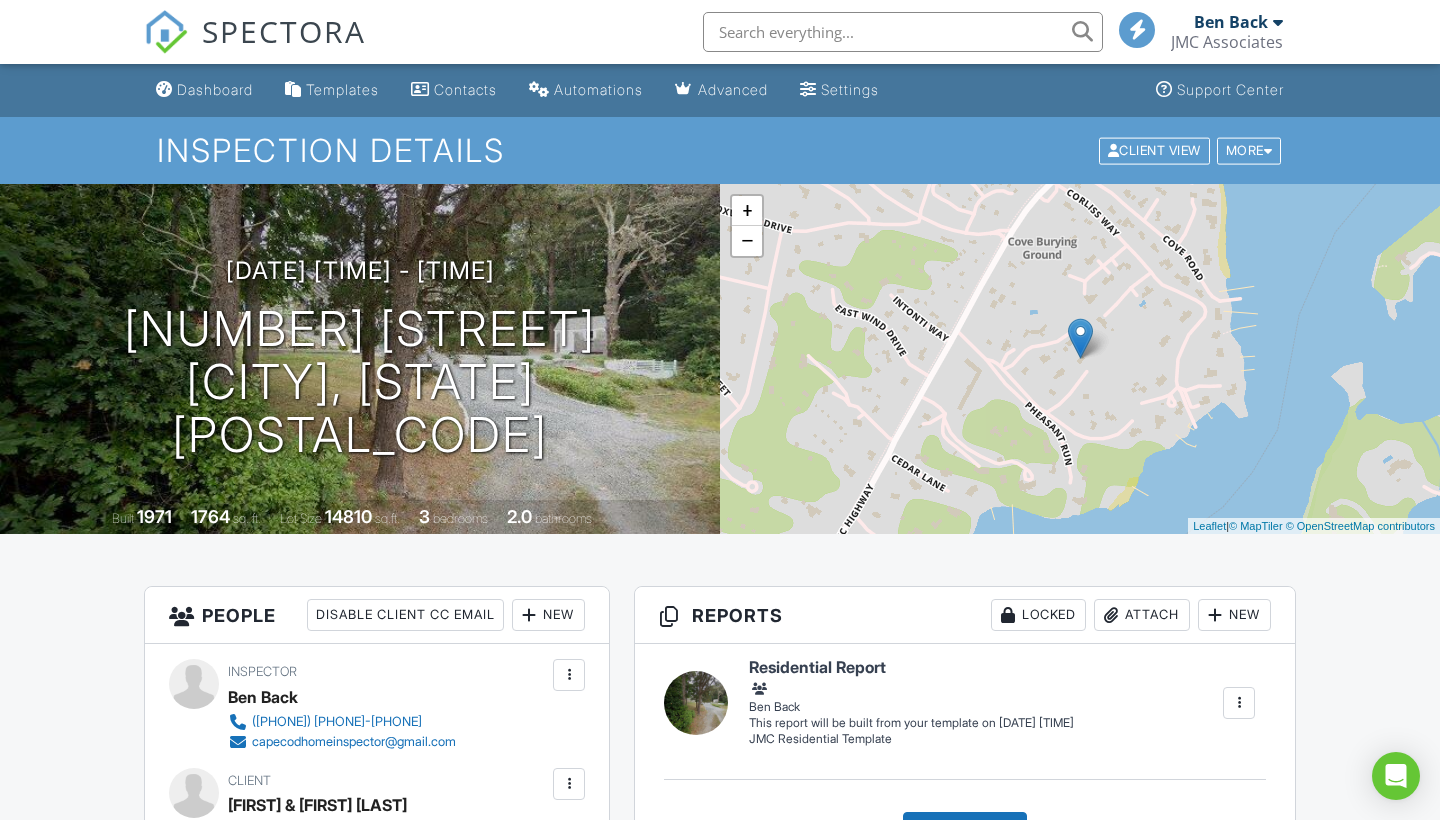scroll, scrollTop: 0, scrollLeft: 0, axis: both 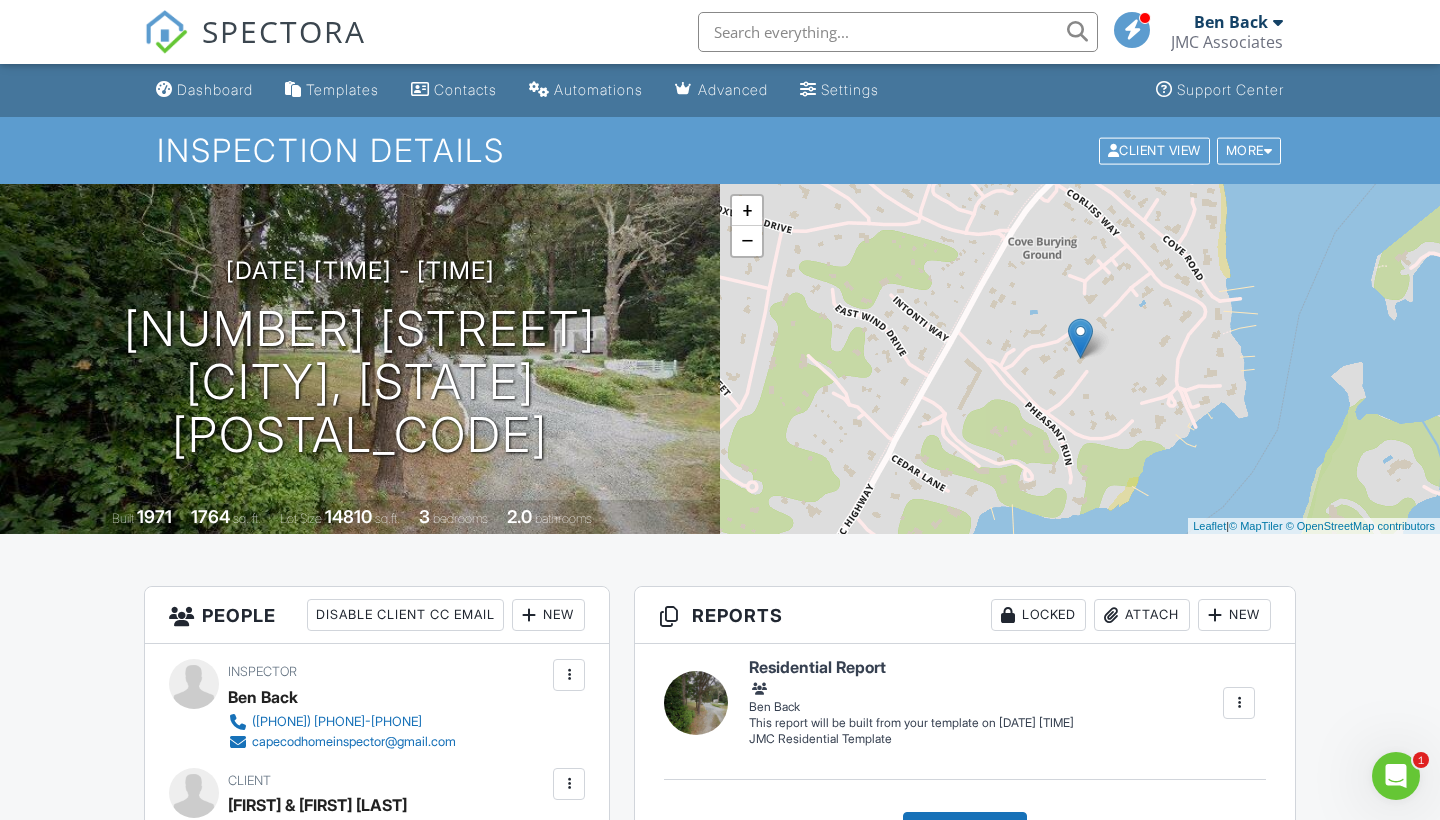 click on "SPECTORA" at bounding box center (284, 31) 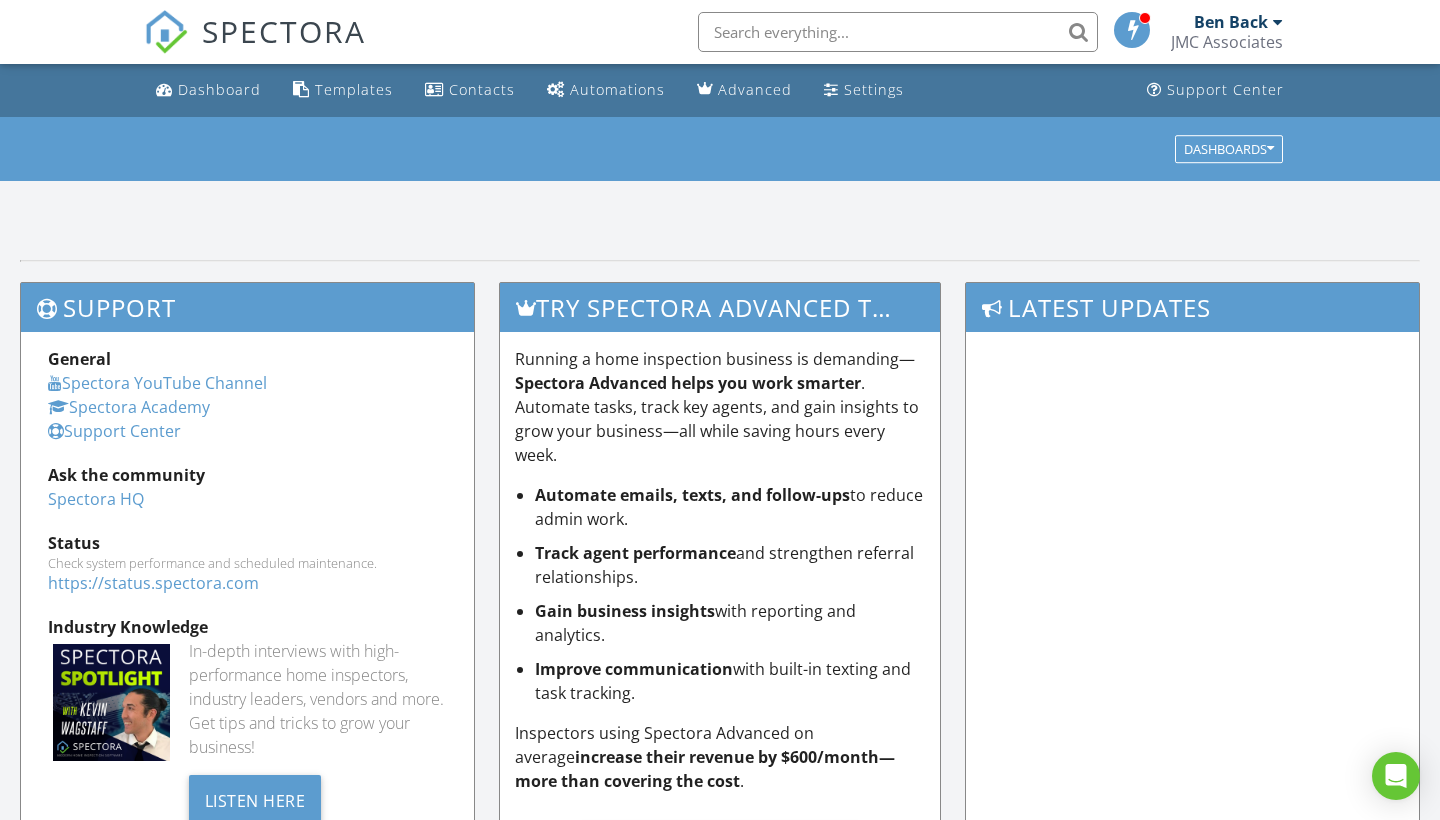 scroll, scrollTop: 0, scrollLeft: 0, axis: both 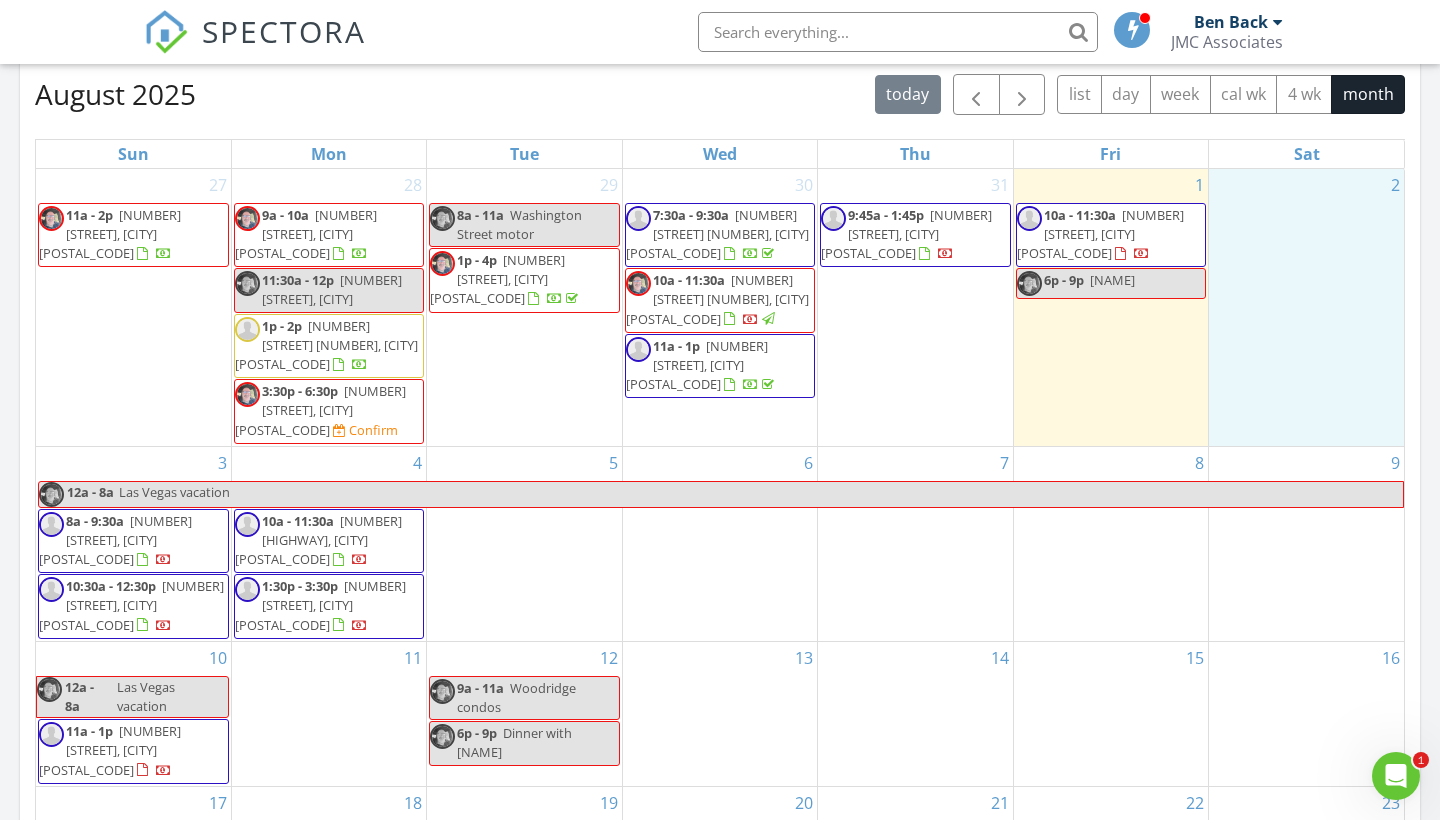 click on "2" at bounding box center (1306, 307) 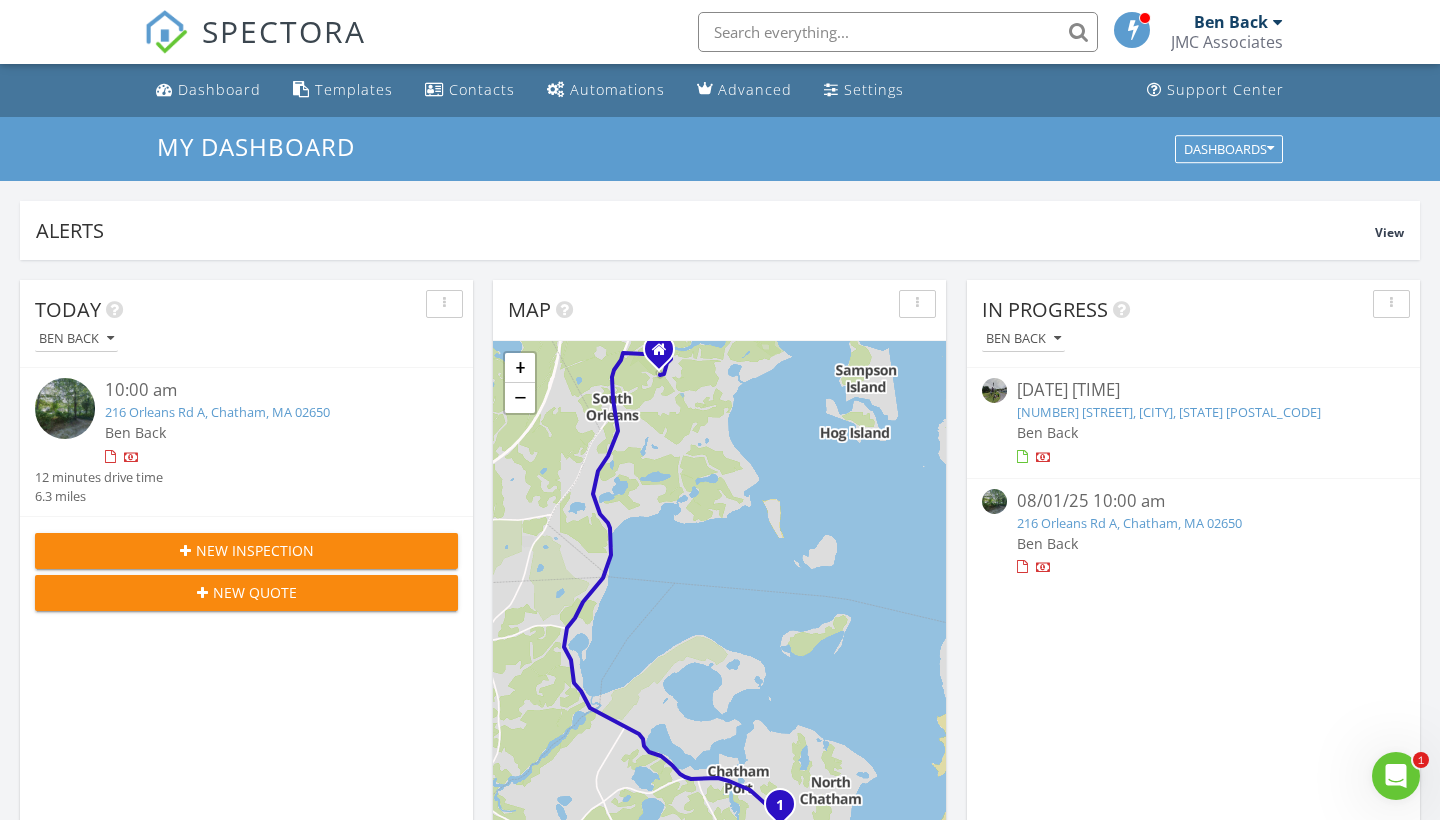 scroll, scrollTop: 0, scrollLeft: 0, axis: both 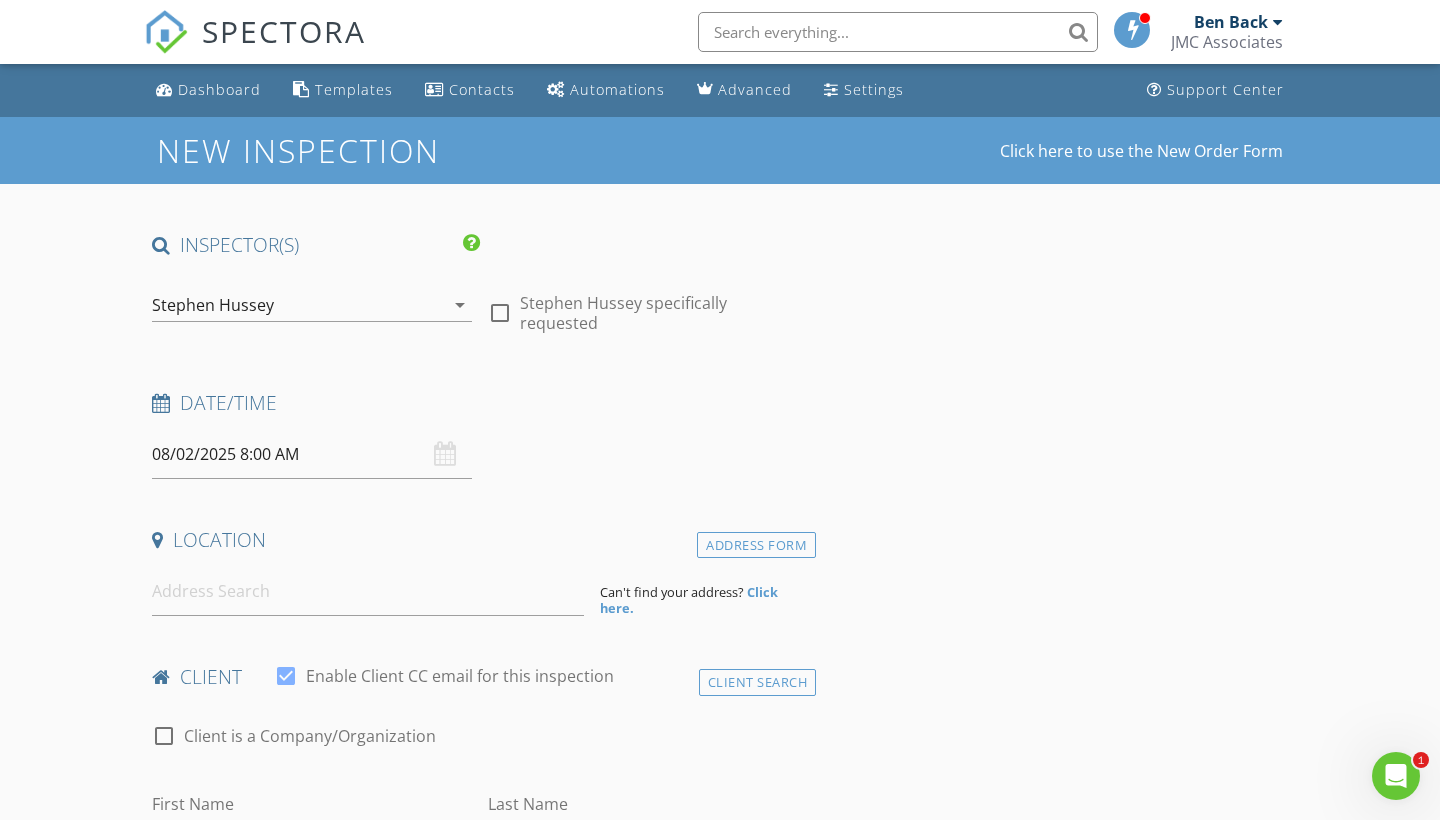 click on "arrow_drop_down" at bounding box center (460, 305) 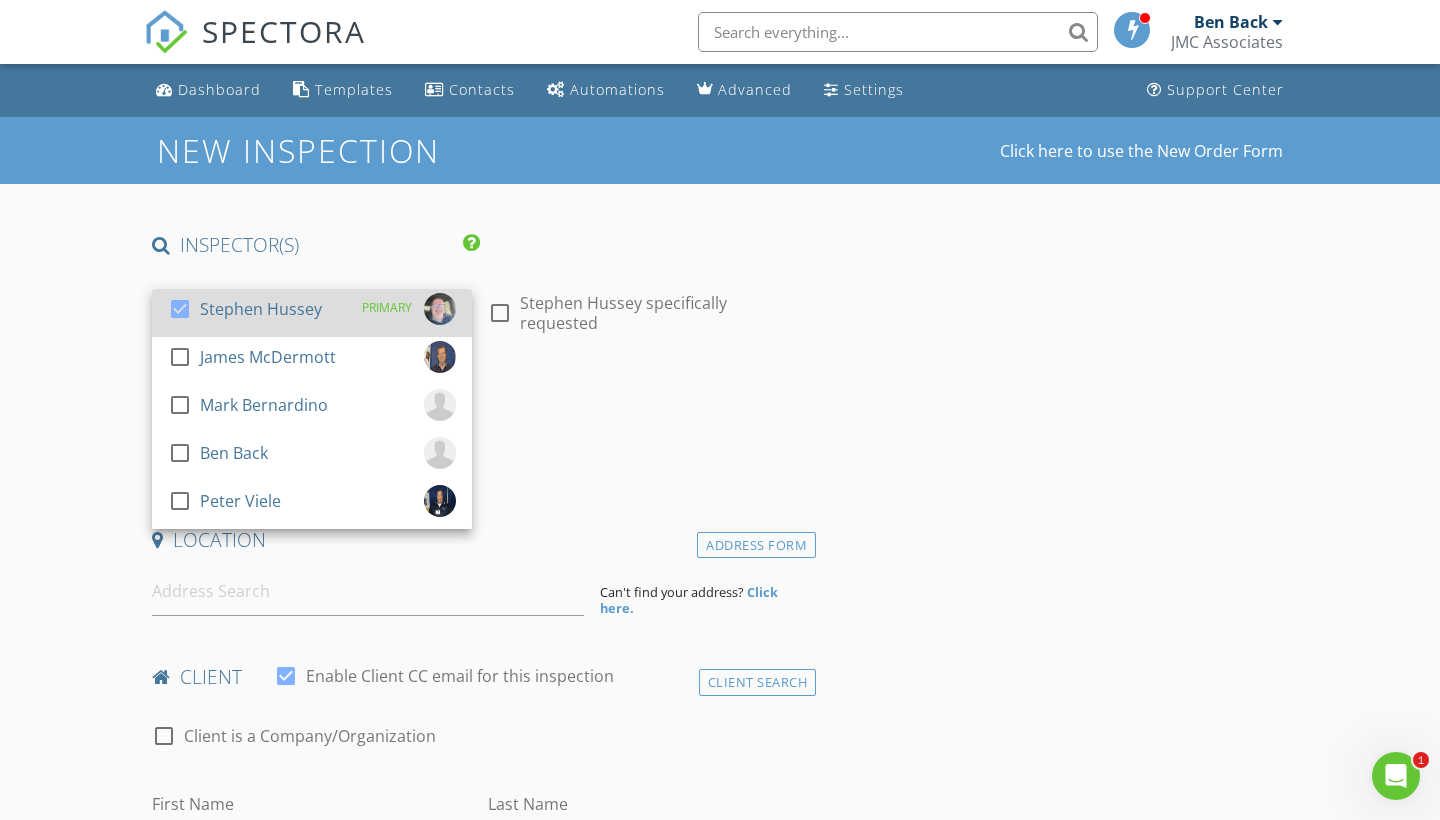 click at bounding box center [180, 309] 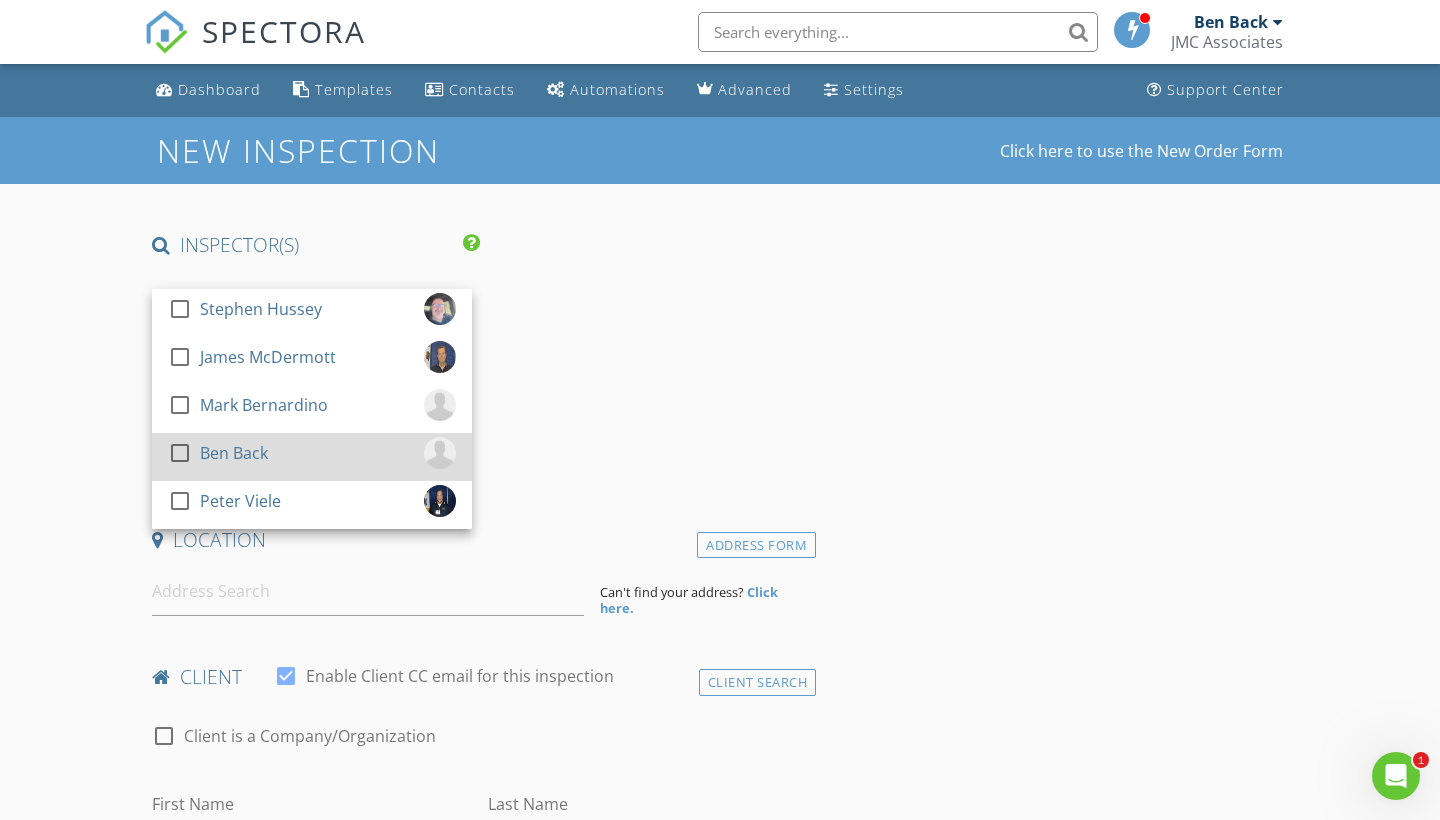 click at bounding box center (180, 453) 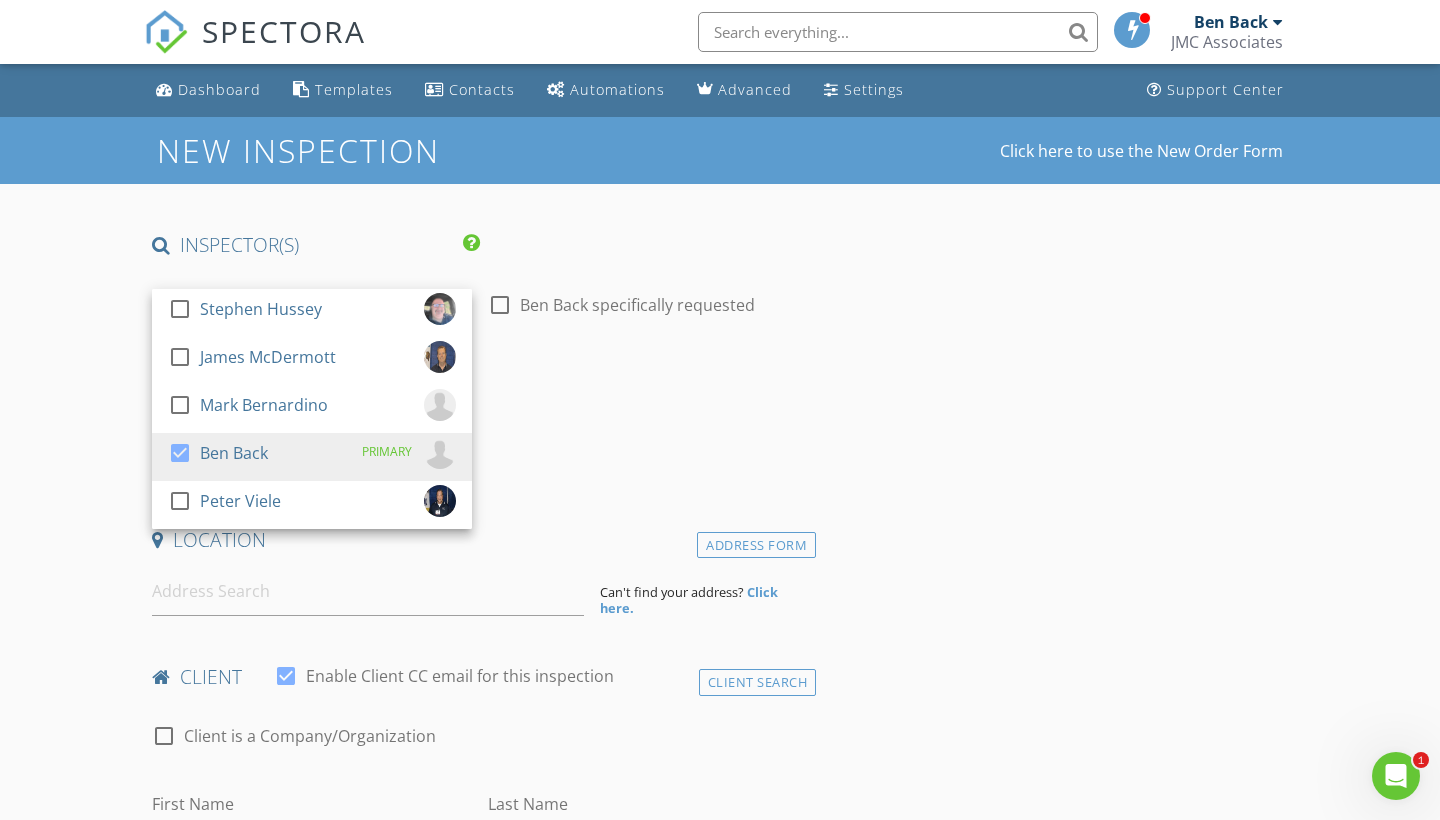 click on "INSPECTOR(S)
check_box_outline_blank   [FIRST] [LAST]     check_box_outline_blank   [FIRST] [LAST]     check_box_outline_blank   [FIRST] [LAST]     check_box   [FIRST] [LAST]   PRIMARY   check_box_outline_blank   [FIRST] [LAST]     [FIRST] [LAST] arrow_drop_down   check_box_outline_blank [FIRST] [LAST] specifically requested
Date/Time
08/02/2025 8:00 AM
Location
Address Form       Can't find your address?   Click here.
client
check_box Enable Client CC email for this inspection   Client Search     check_box_outline_blank Client is a Company/Organization     First Name [FIRST]   Last Name [LAST]   Email [EMAIL]   CC Email   Phone [PHONE]   Address [ADDRESS]   City [CITY]   State [STATE]   Zip [ZIP]       Notes   Private Notes
ADDITIONAL client
SERVICES
arrow_drop_down     Select Discount Code arrow_drop_down    Charges       TOTAL   $0.00    Duration" at bounding box center (480, 1633) 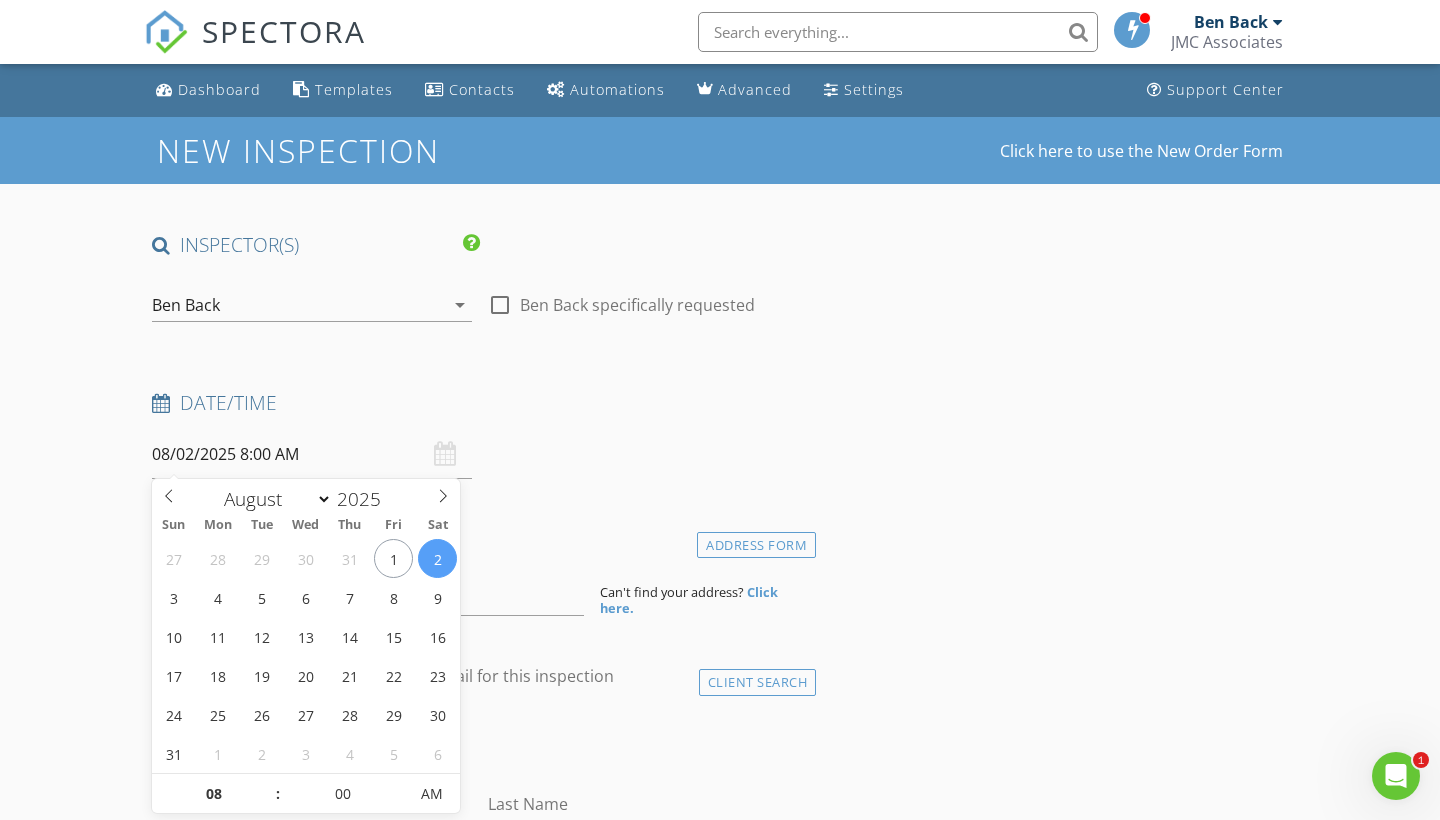 click on "08/02/2025 8:00 AM" at bounding box center (312, 454) 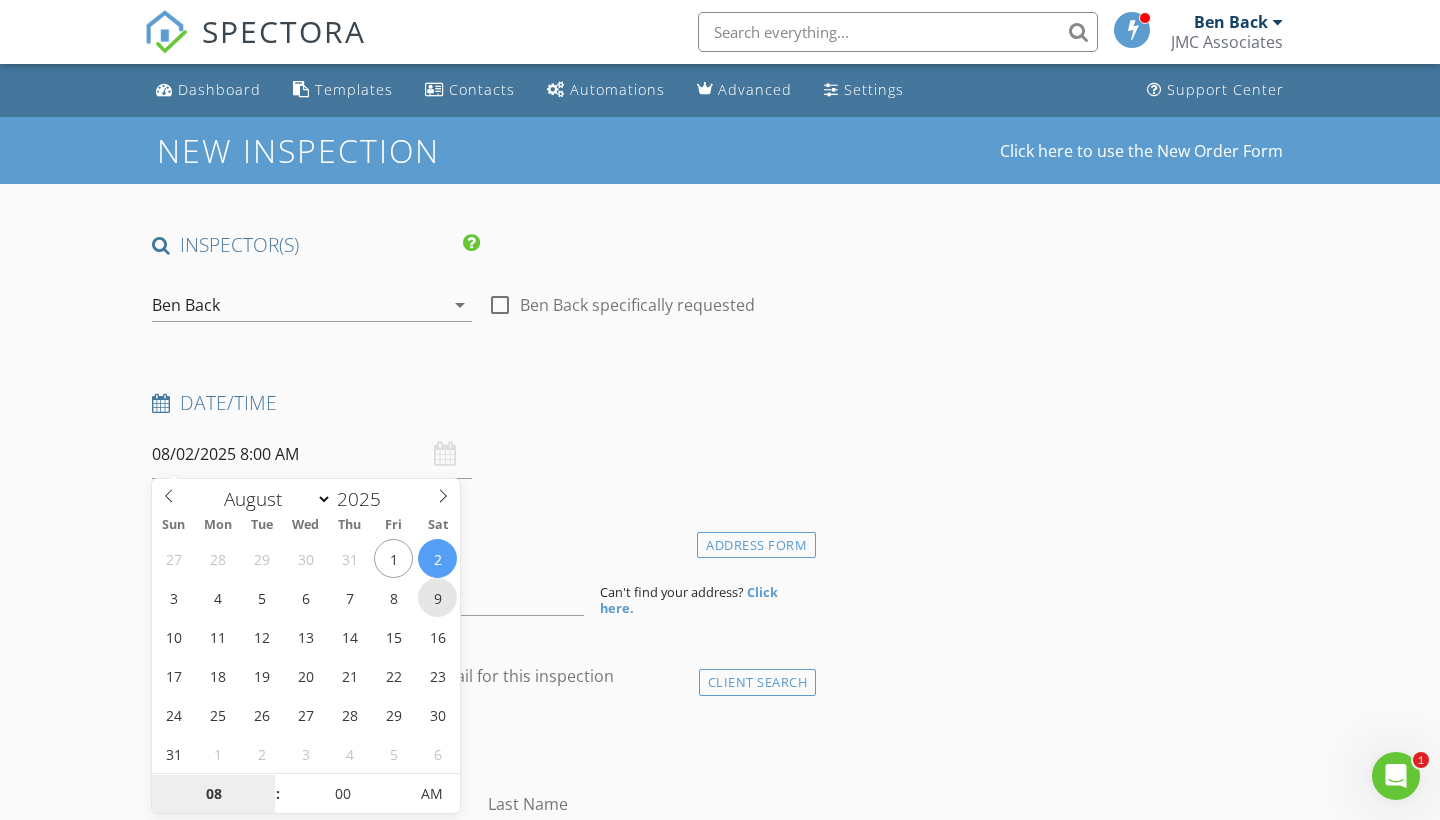 type on "08/09/2025 8:00 AM" 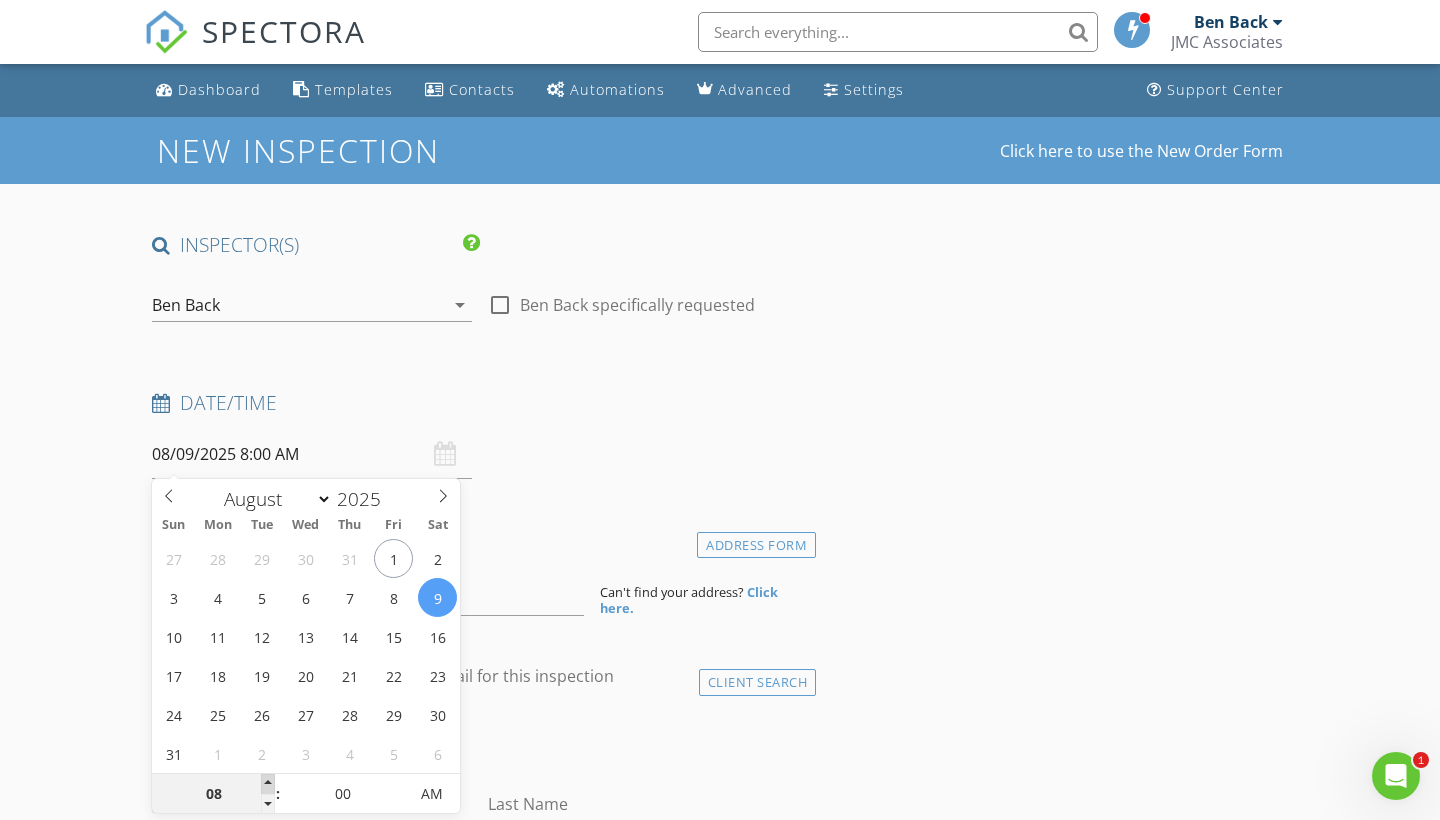type on "09" 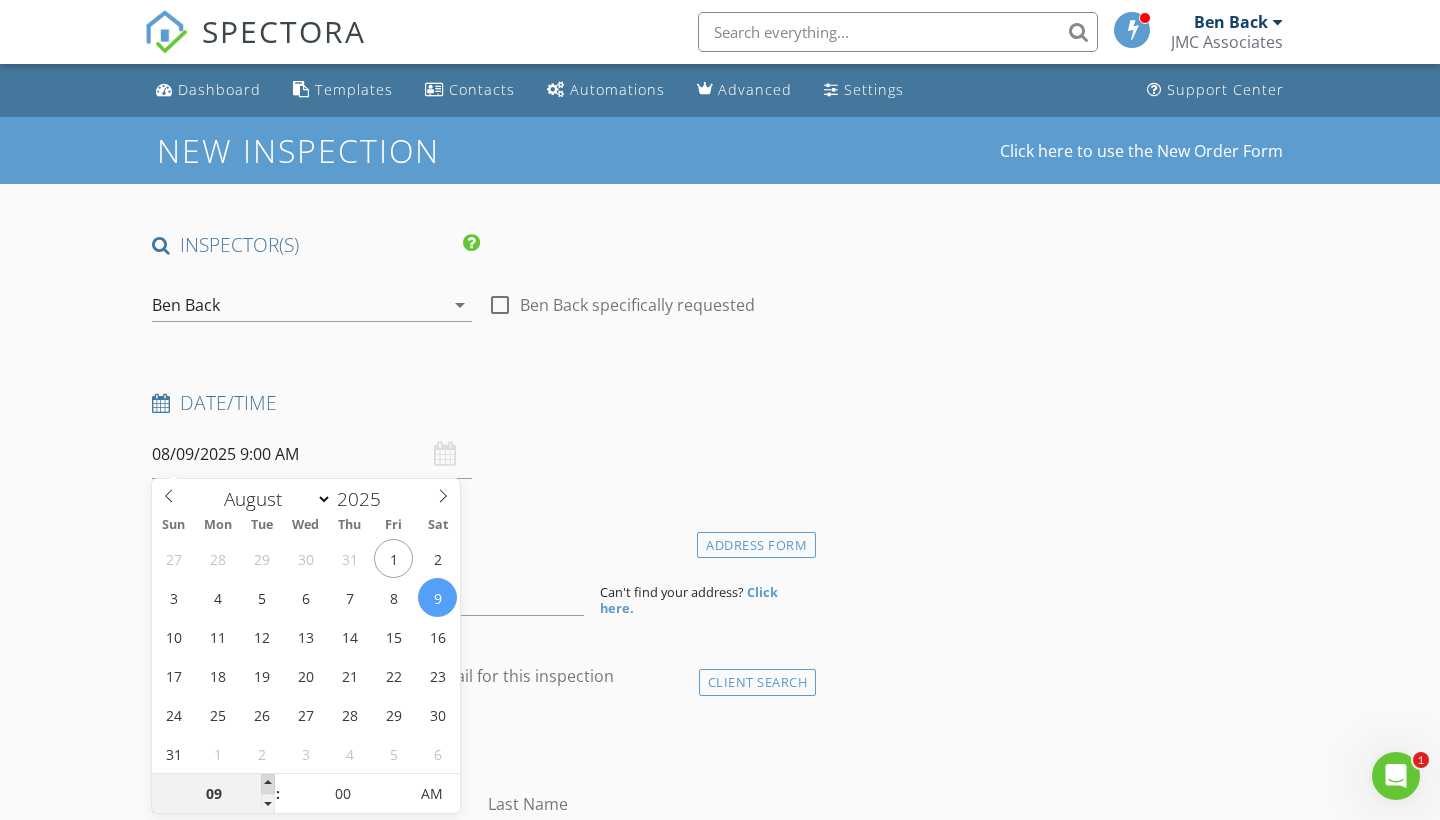 click at bounding box center [268, 784] 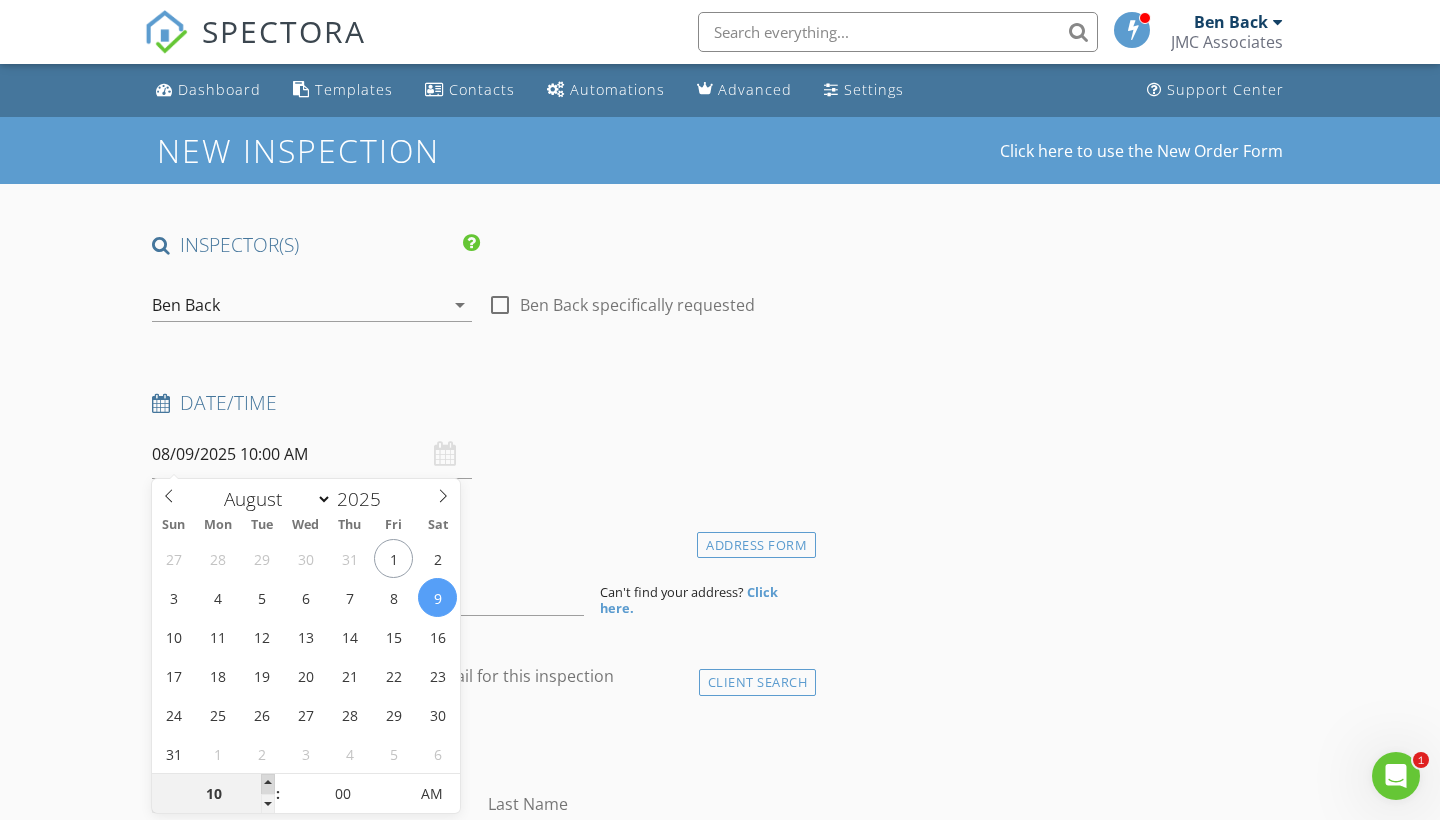click at bounding box center (268, 784) 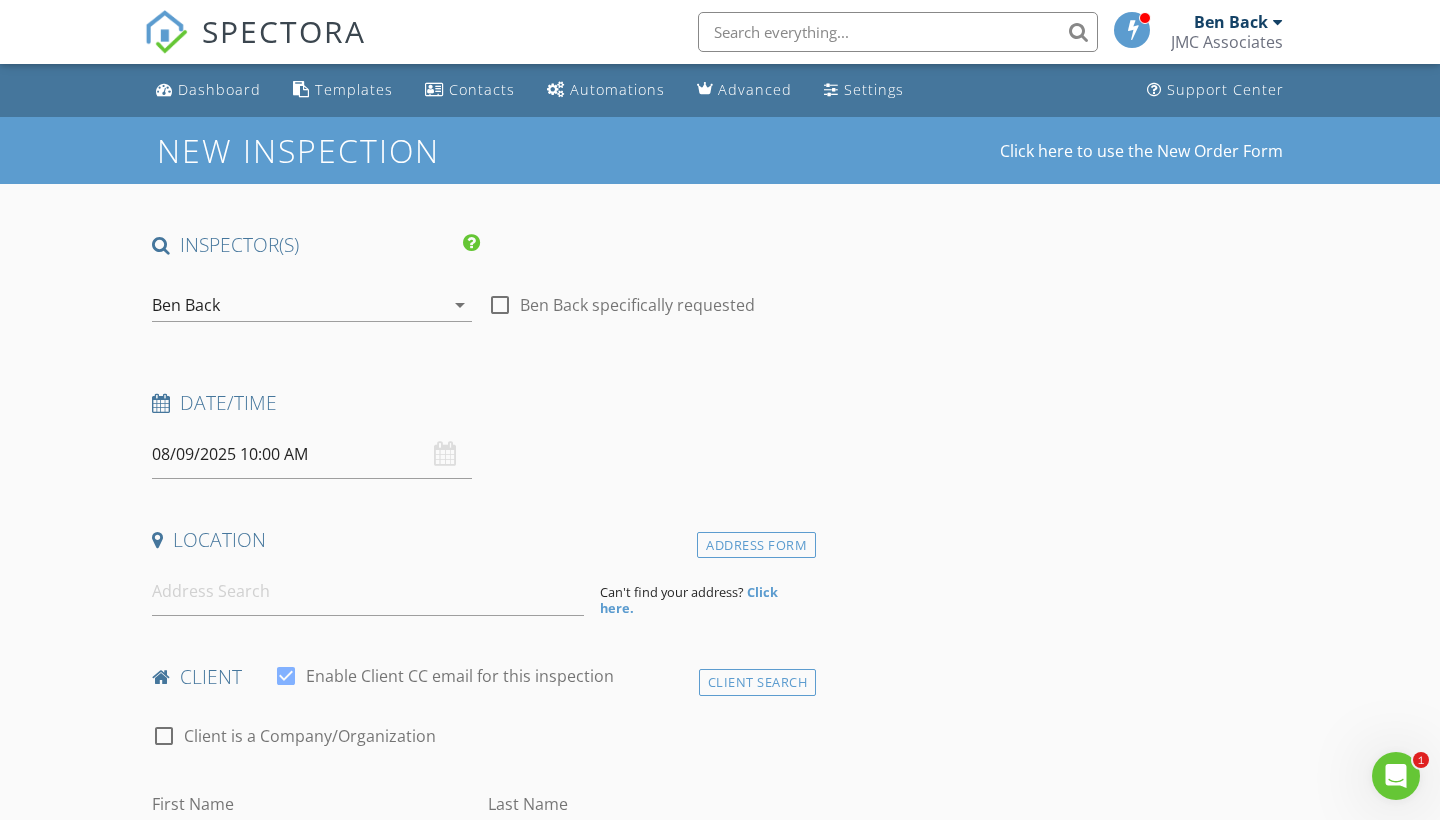 click on "INSPECTOR(S)
check_box_outline_blank   Stephen Hussey     check_box_outline_blank   James McDermott     check_box_outline_blank   Mark Bernardino     check_box   Ben Back   PRIMARY   check_box_outline_blank   Peter Viele     Ben Back arrow_drop_down   check_box_outline_blank Ben Back specifically requested
Date/Time
08/09/2025 10:00 AM
Location
Address Form       Can't find your address?   Click here.
client
check_box Enable Client CC email for this inspection   Client Search     check_box_outline_blank Client is a Company/Organization     First Name   Last Name   Email   CC Email   Phone   Address   City   State   Zip       Notes   Private Notes
ADD ADDITIONAL client
SERVICES
arrow_drop_down     Select Discount Code arrow_drop_down    Charges       TOTAL   $0.00    Duration" at bounding box center [720, 1692] 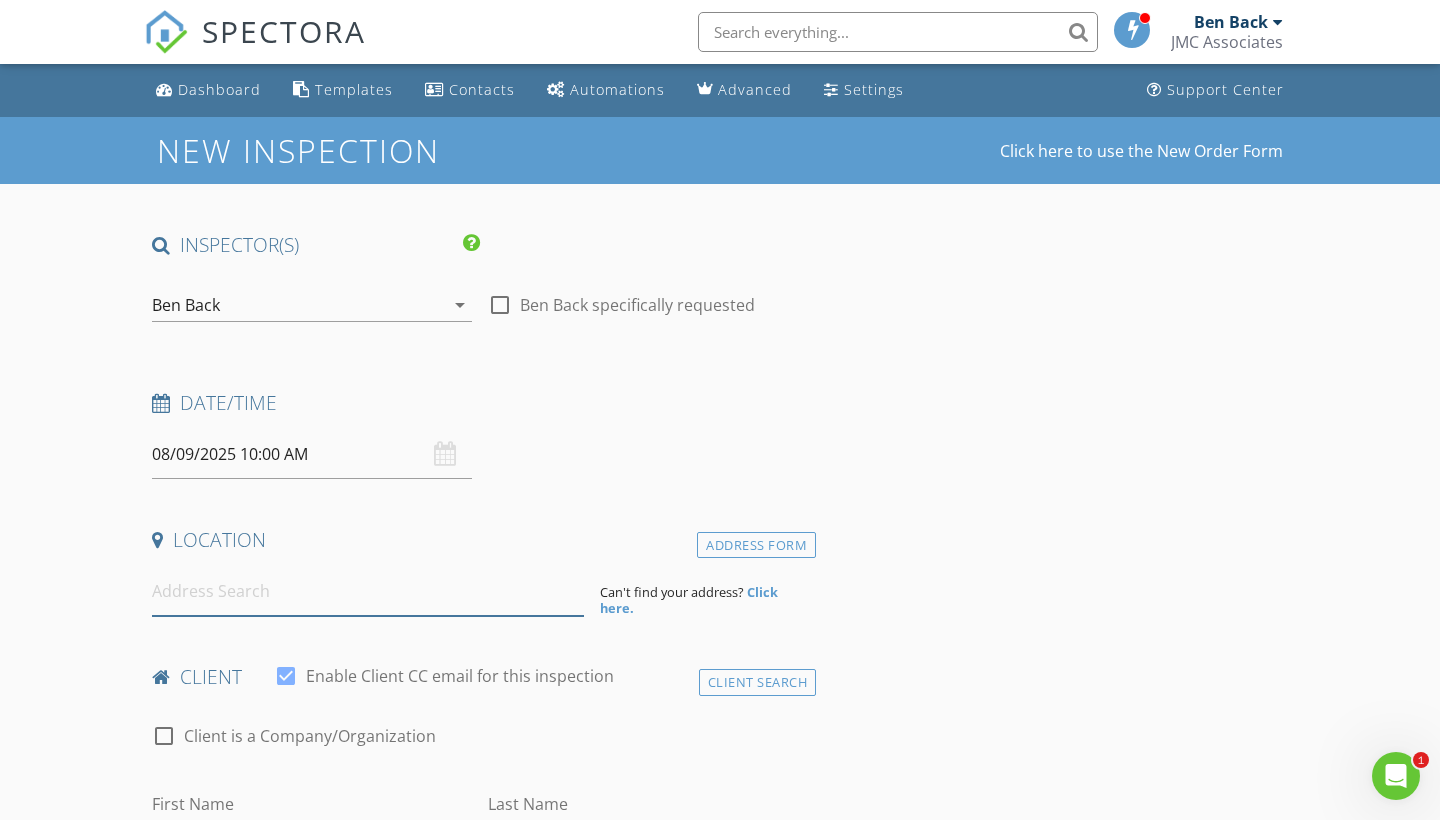 click at bounding box center (368, 591) 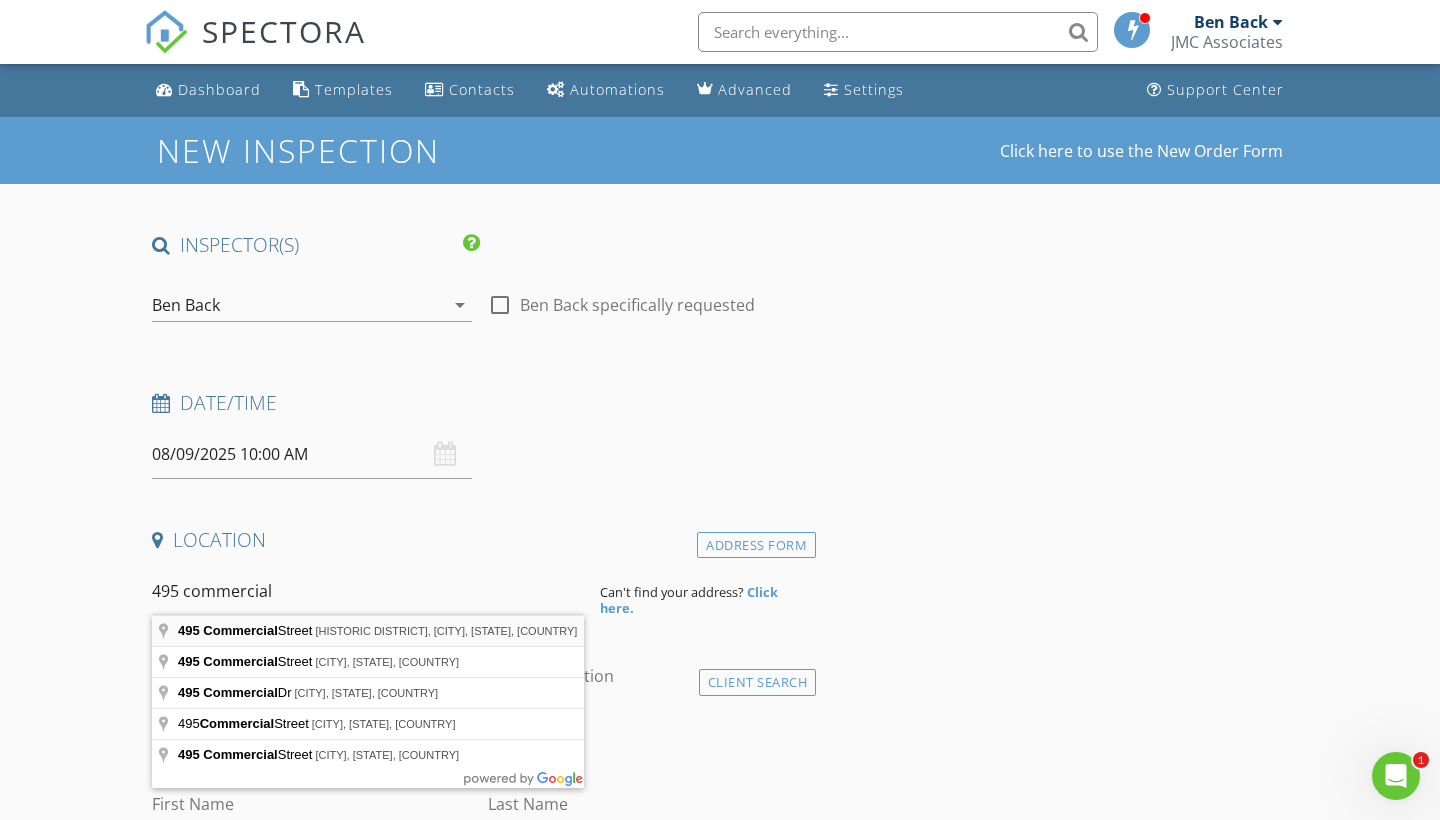 type on "Historic District, 495 Commercial Street, Provincetown, MA, USA" 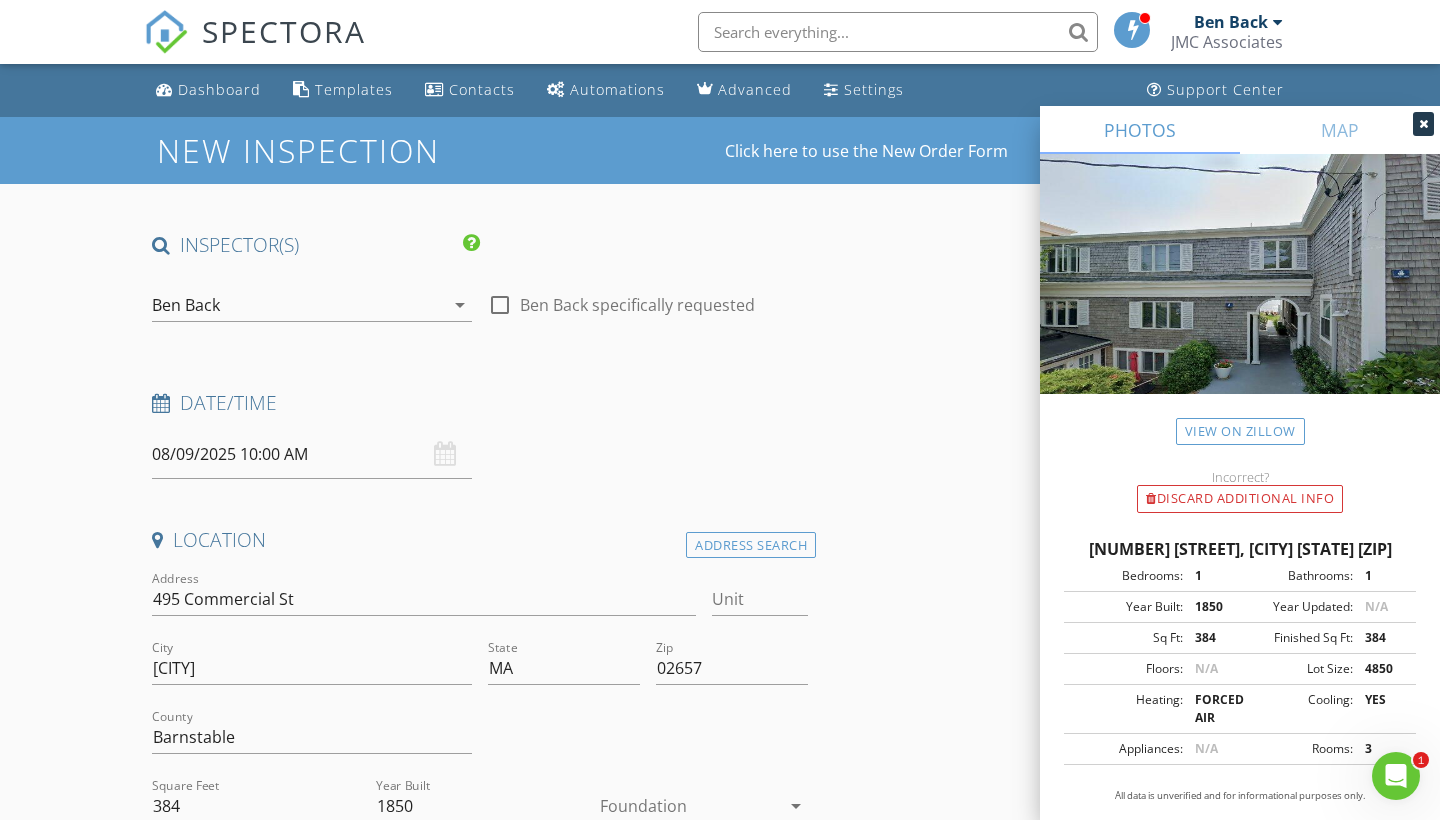 scroll, scrollTop: 80, scrollLeft: 0, axis: vertical 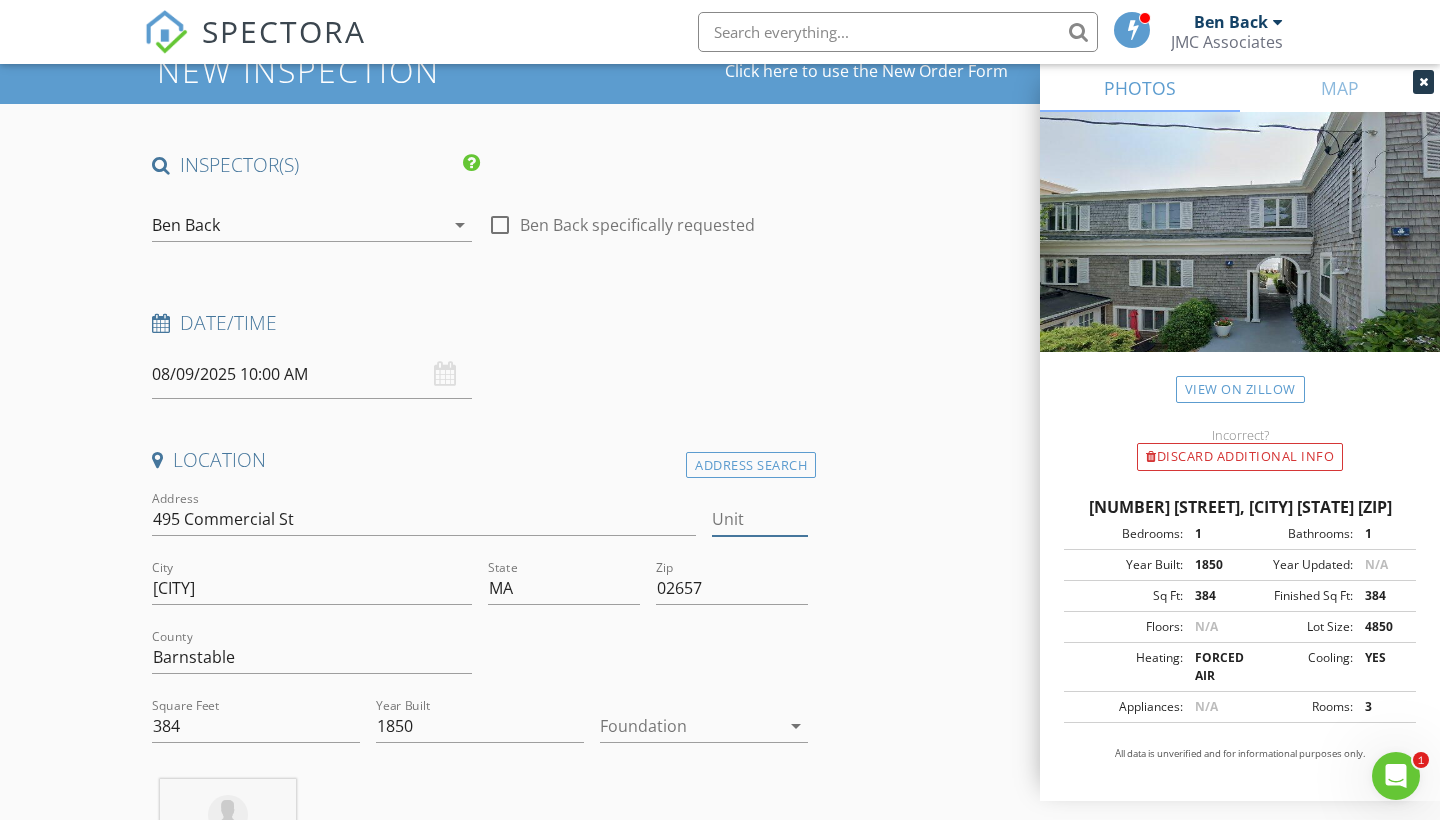 click on "Unit" at bounding box center [760, 519] 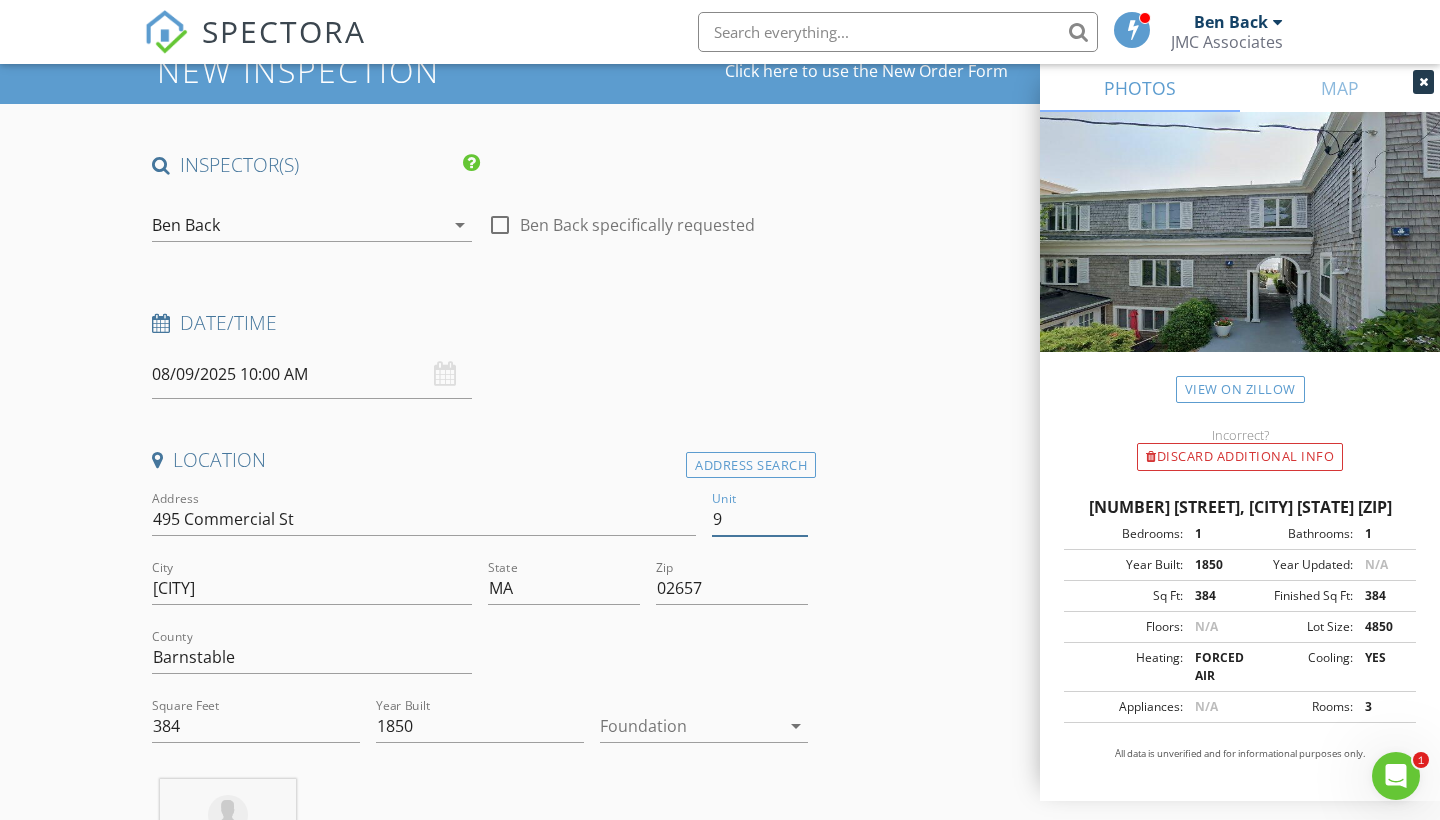 type on "9" 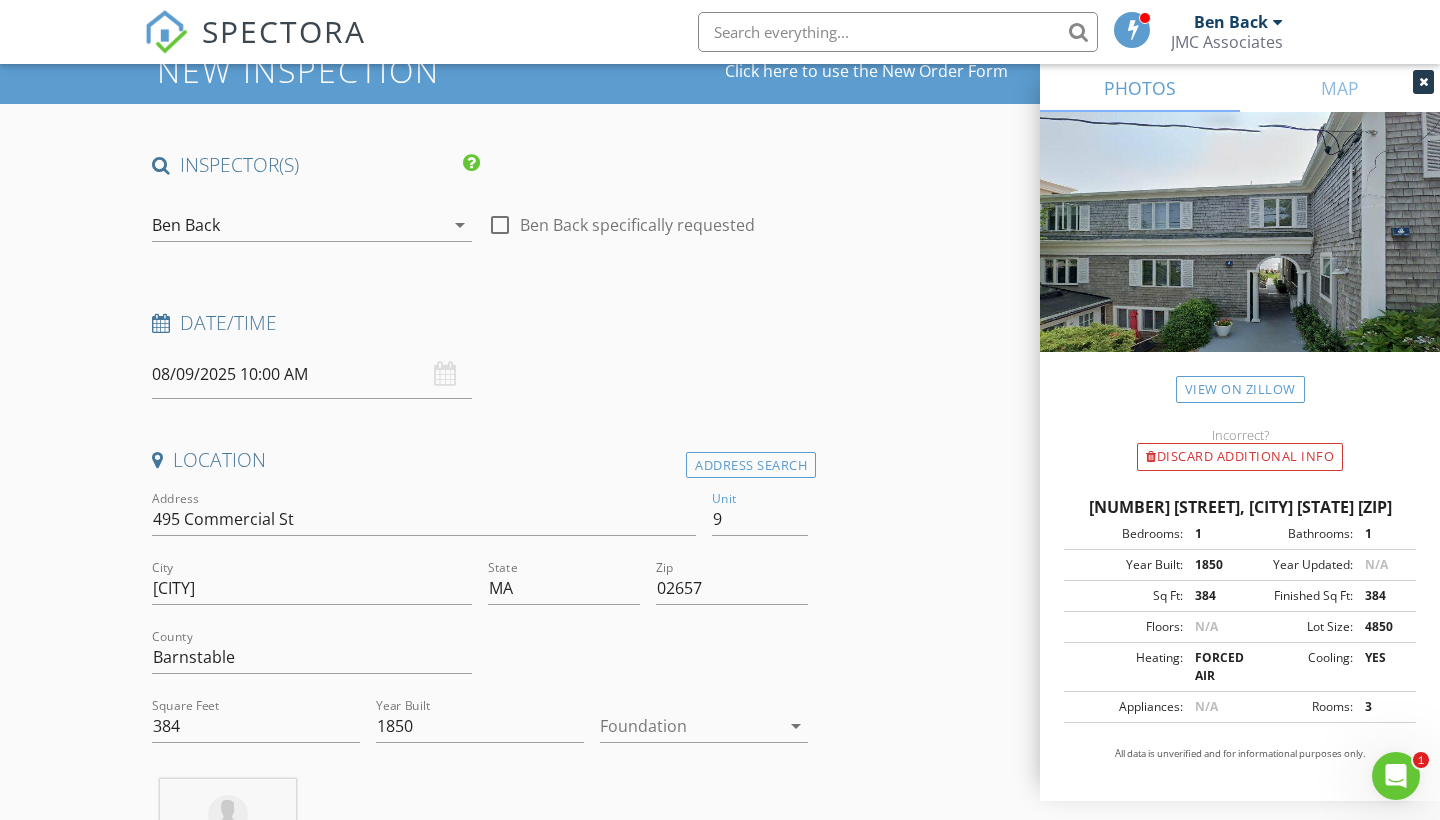 click on "INSPECTOR(S)
check_box_outline_blank   Stephen Hussey     check_box_outline_blank   James McDermott     check_box_outline_blank   Mark Bernardino     check_box   Ben Back   PRIMARY   check_box_outline_blank   Peter Viele     Ben Back arrow_drop_down   check_box_outline_blank Ben Back specifically requested
Date/Time
08/09/2025 10:00 AM
Location
Address Search       Address 495 Commercial St   Unit 9   City Provincetown   State MA   Zip 02657   County Barnstable     Square Feet 384   Year Built 1850   Foundation arrow_drop_down     Ben Back     28.8 miles     (an hour)
client
check_box Enable Client CC email for this inspection   Client Search     check_box_outline_blank Client is a Company/Organization     First Name   Last Name   Email   CC Email   Phone   Address   City   State   Zip       Notes   Private Notes          arrow_drop_down     arrow_drop_down" at bounding box center (720, 1816) 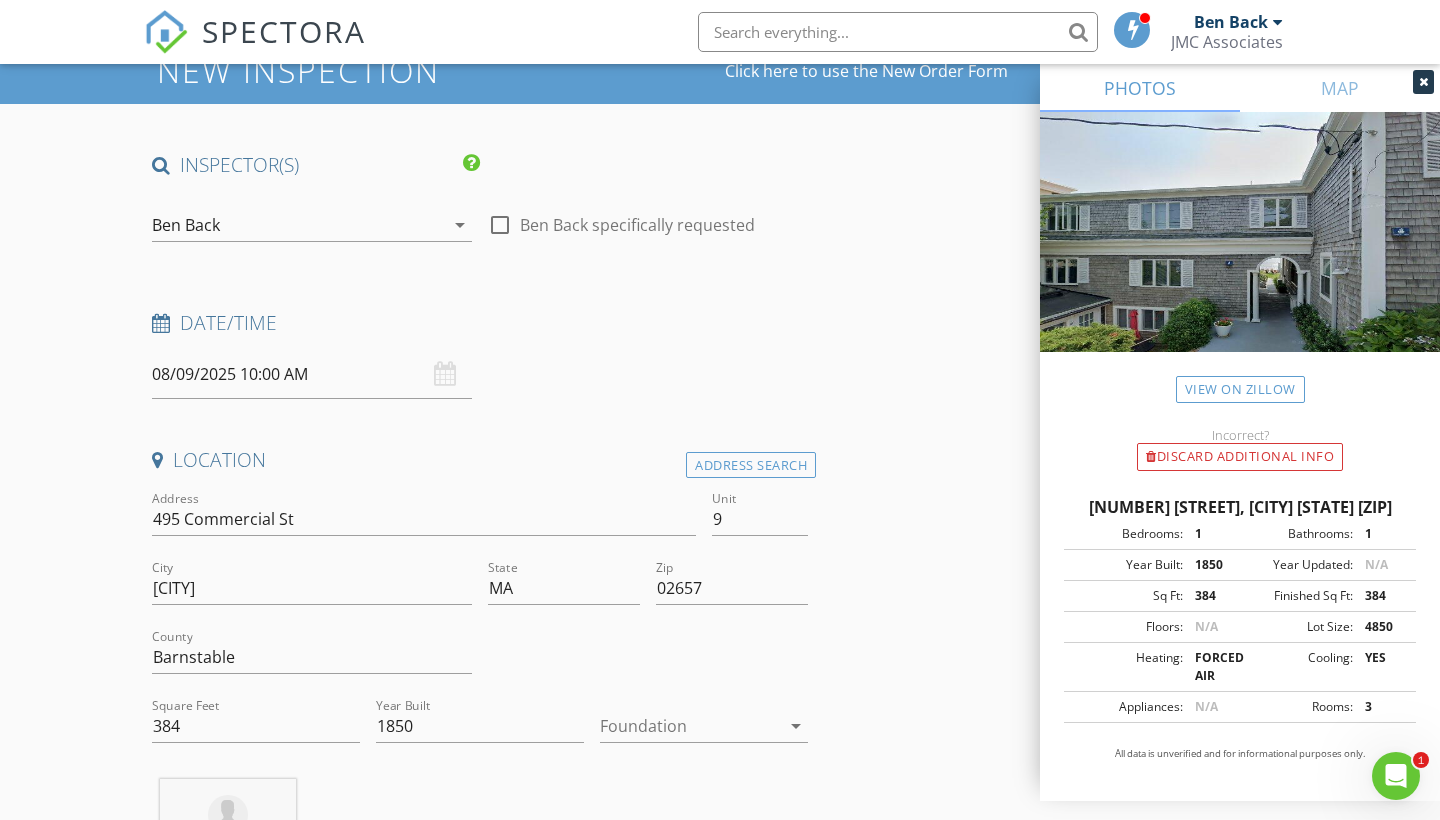 type 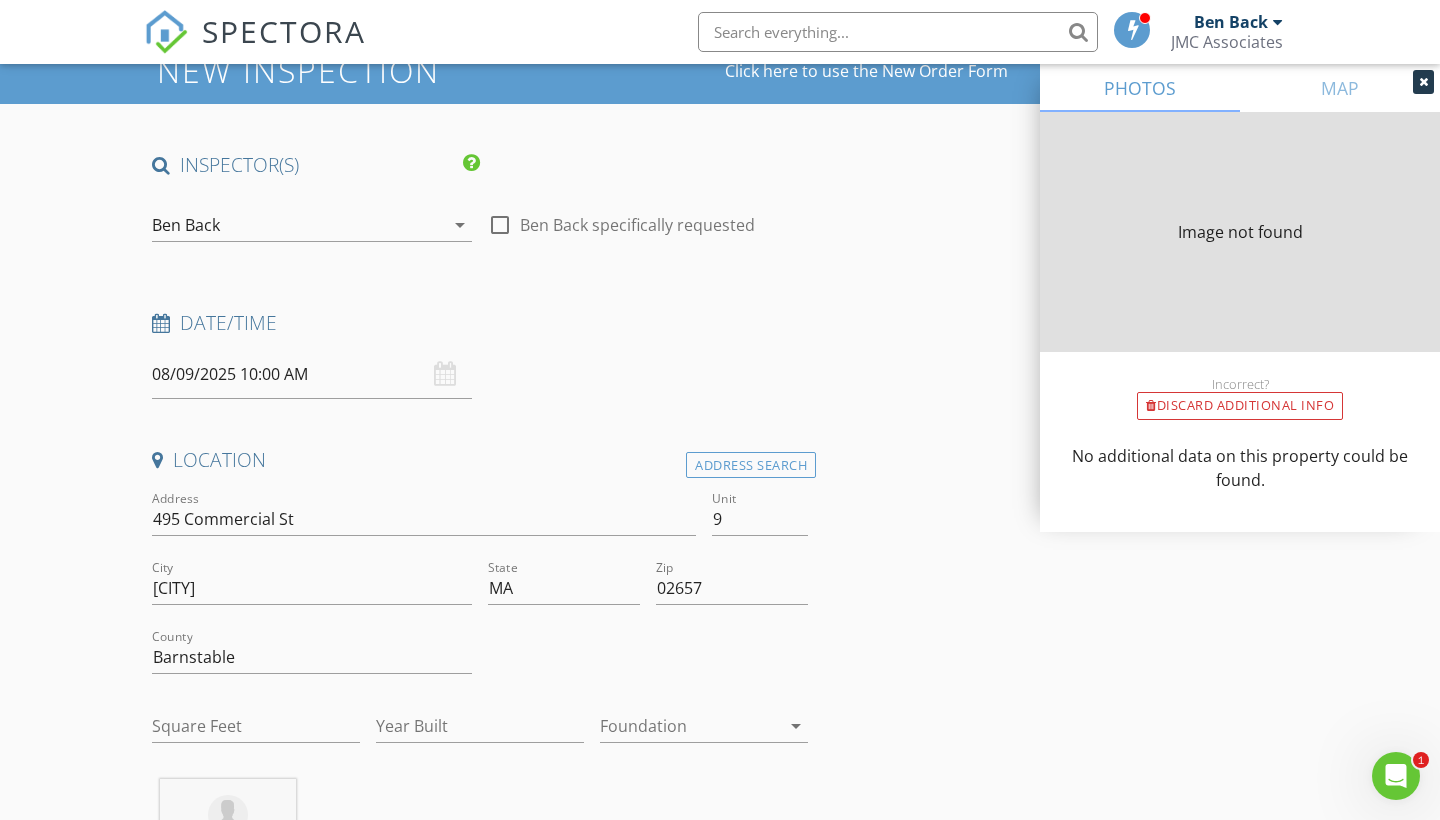 type on "375" 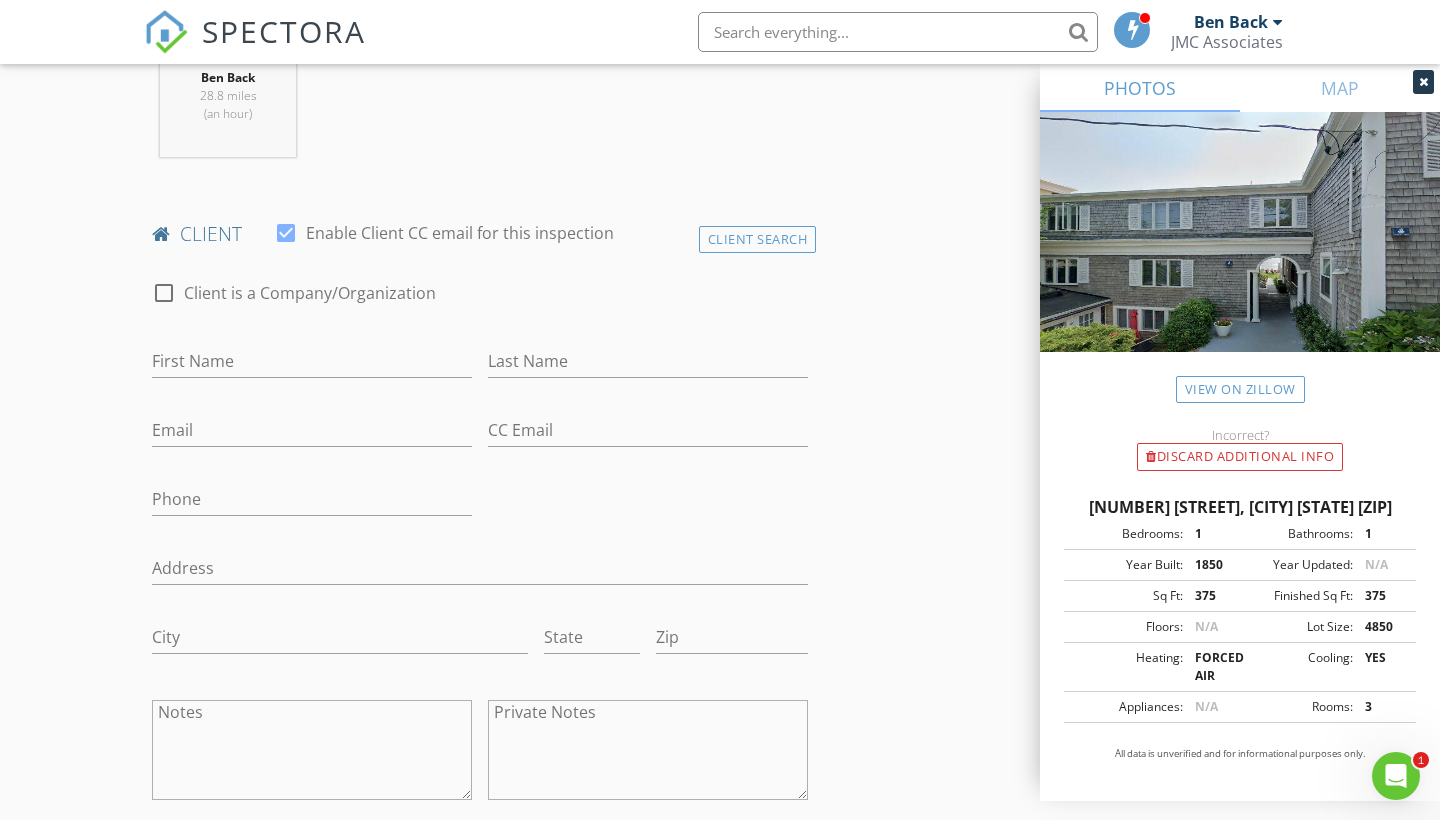 scroll, scrollTop: 867, scrollLeft: 0, axis: vertical 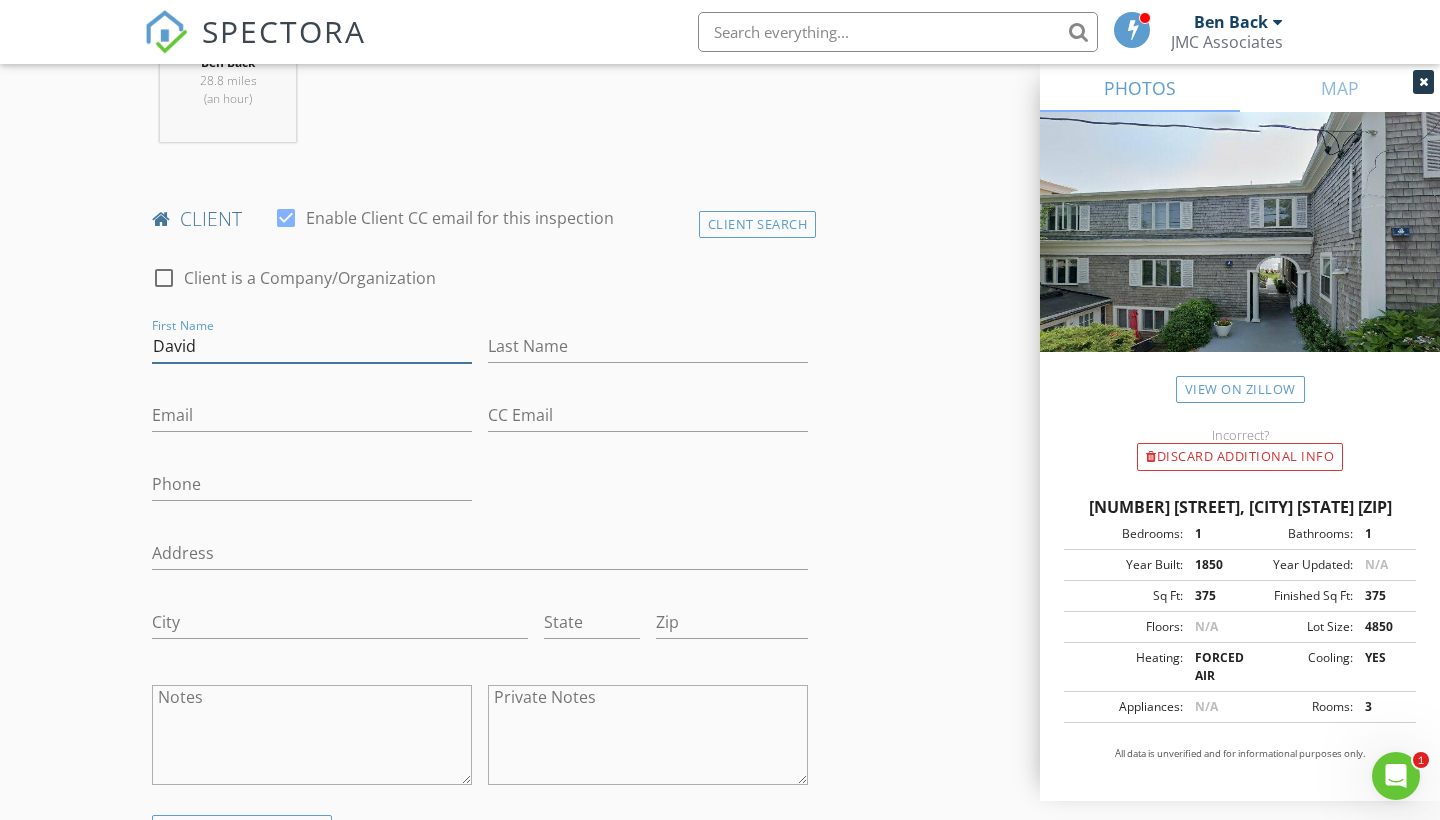 type on "David" 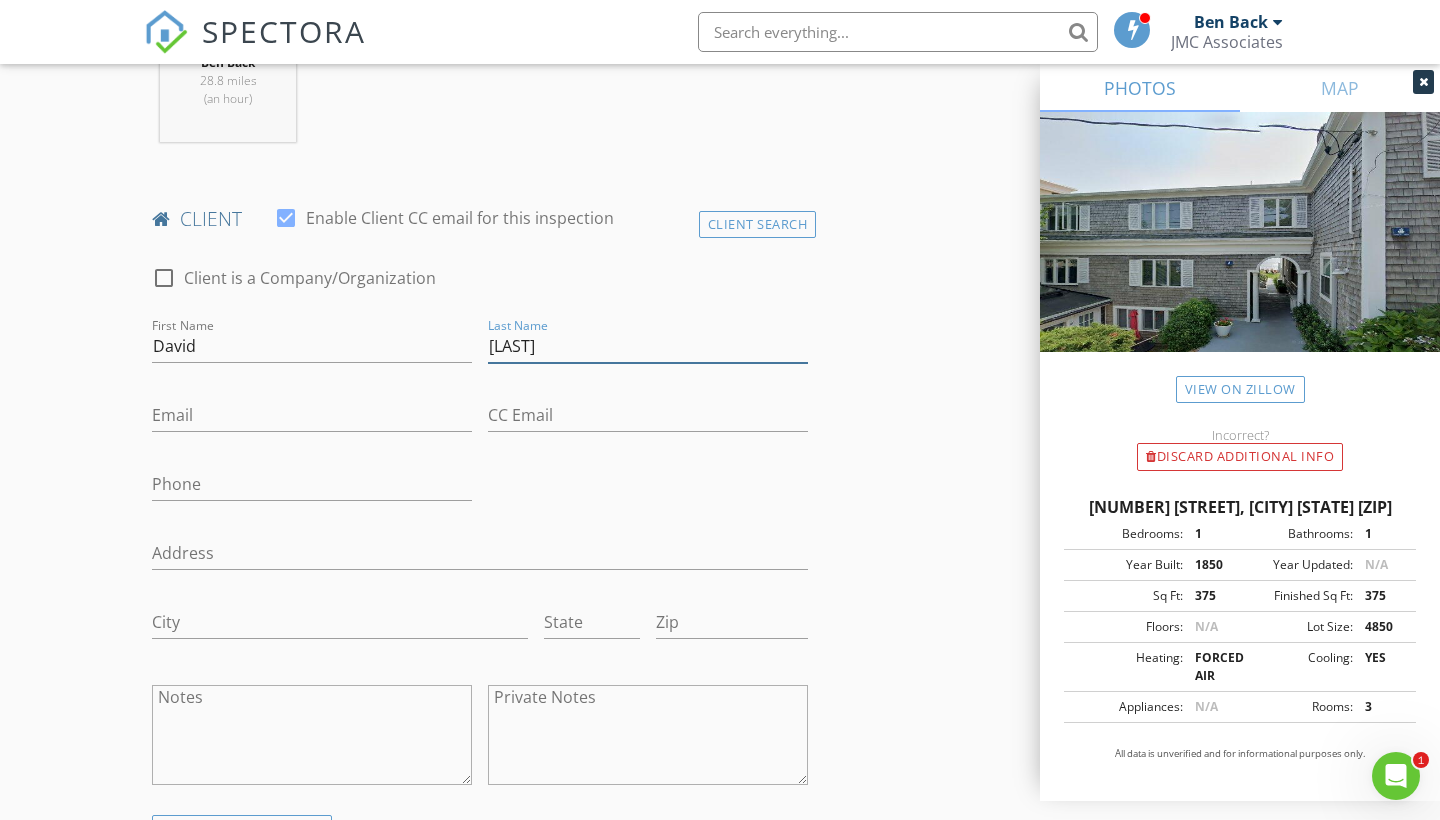 type on "Robertson" 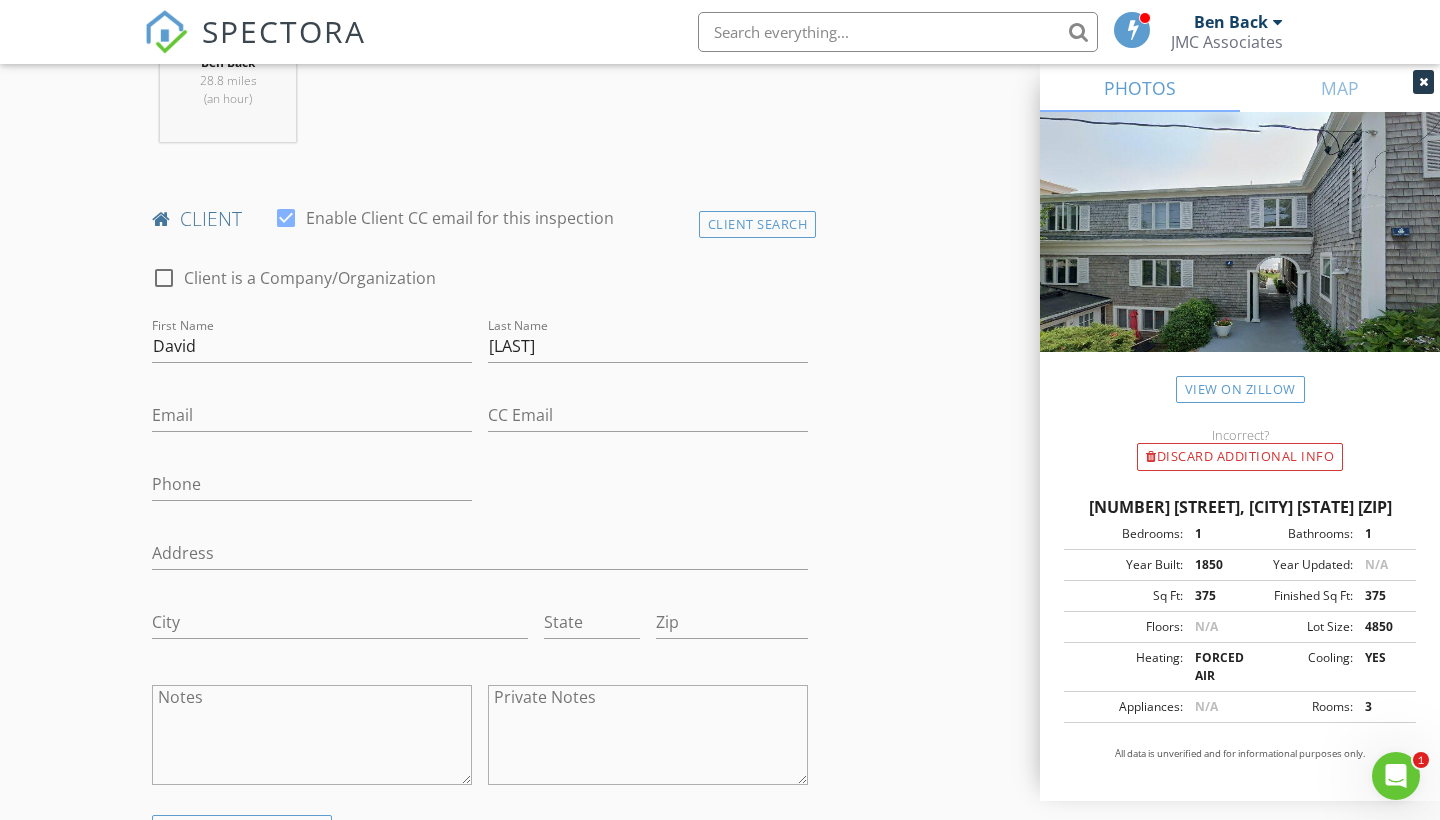 click on "INSPECTOR(S)
check_box_outline_blank   Stephen Hussey     check_box_outline_blank   James McDermott     check_box_outline_blank   Mark Bernardino     check_box   Ben Back   PRIMARY   check_box_outline_blank   Peter Viele     Ben Back arrow_drop_down   check_box_outline_blank Ben Back specifically requested
Date/Time
08/09/2025 10:00 AM
Location
Address Search       Address 495 Commercial St   Unit 9   City Provincetown   State MA   Zip 02657   County Barnstable     Square Feet 375   Year Built 1850   Foundation arrow_drop_down     Ben Back     28.8 miles     (an hour)
client
check_box Enable Client CC email for this inspection   Client Search     check_box_outline_blank Client is a Company/Organization     First Name David   Last Name Robertson   Email   CC Email   Phone   Address   City   State   Zip       Notes   Private Notes          arrow_drop_down" at bounding box center (720, 1029) 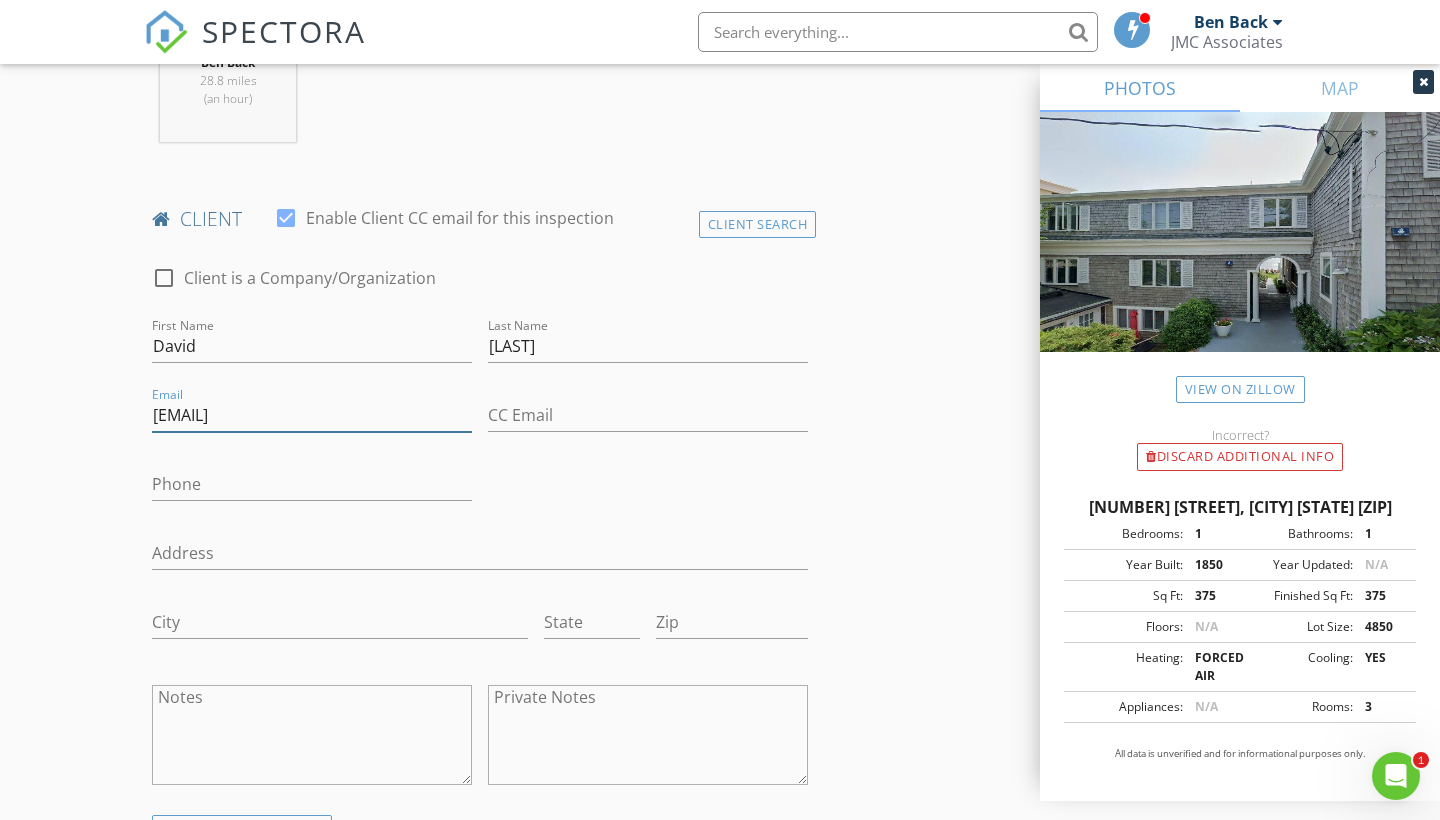type on "jdrobertson456@gmail.com" 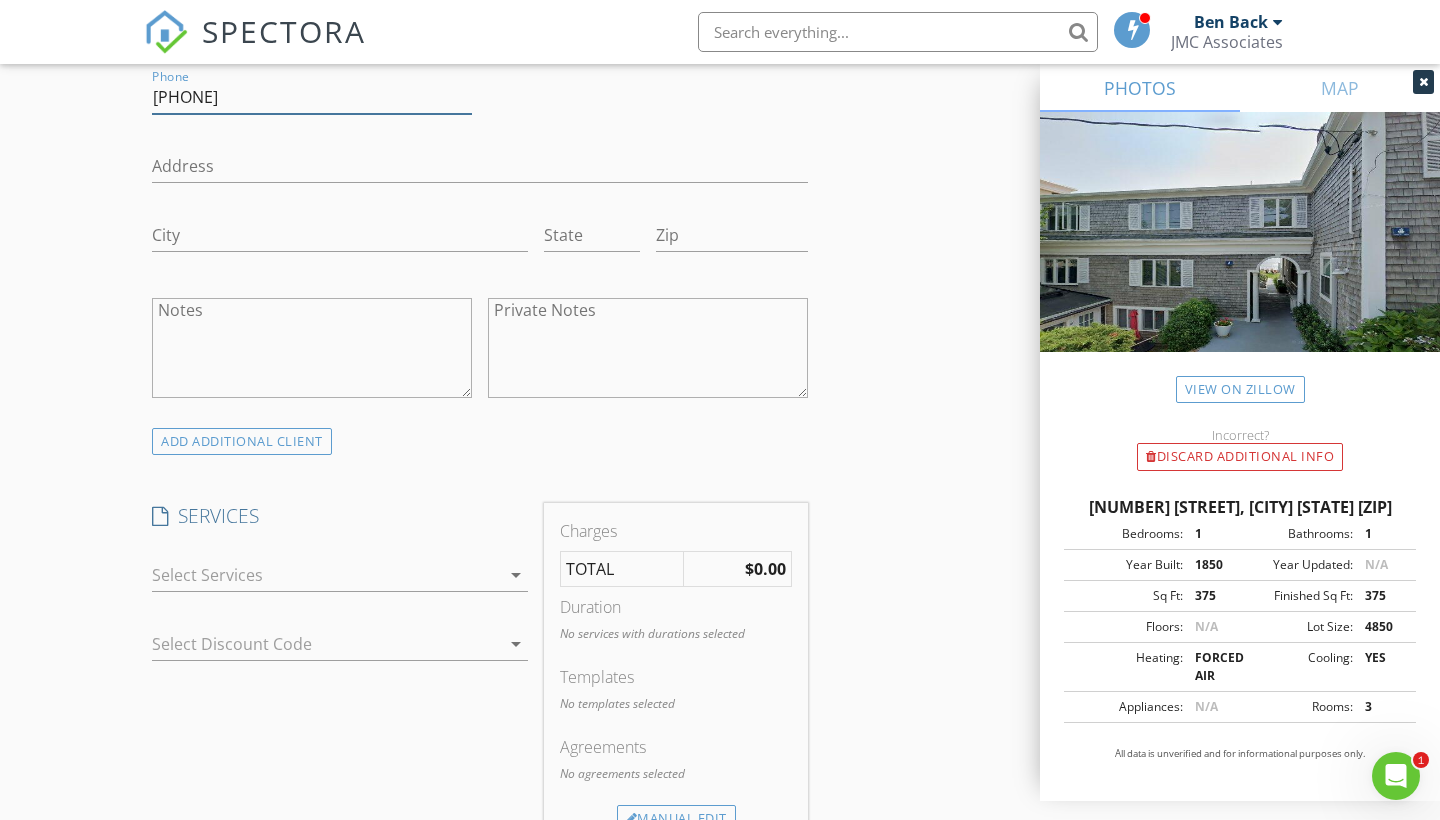 scroll, scrollTop: 1262, scrollLeft: 0, axis: vertical 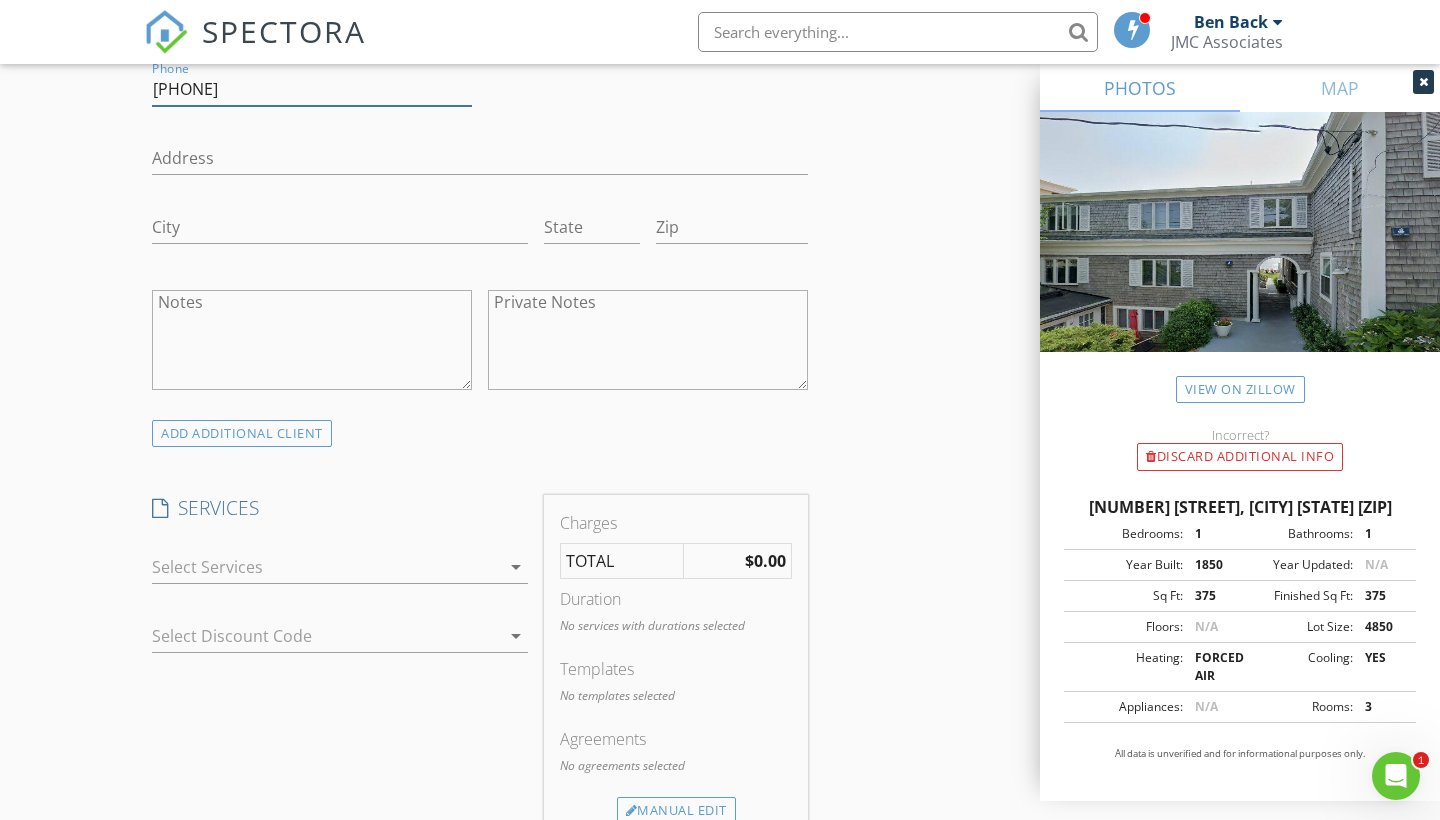 type on "404-545-6935" 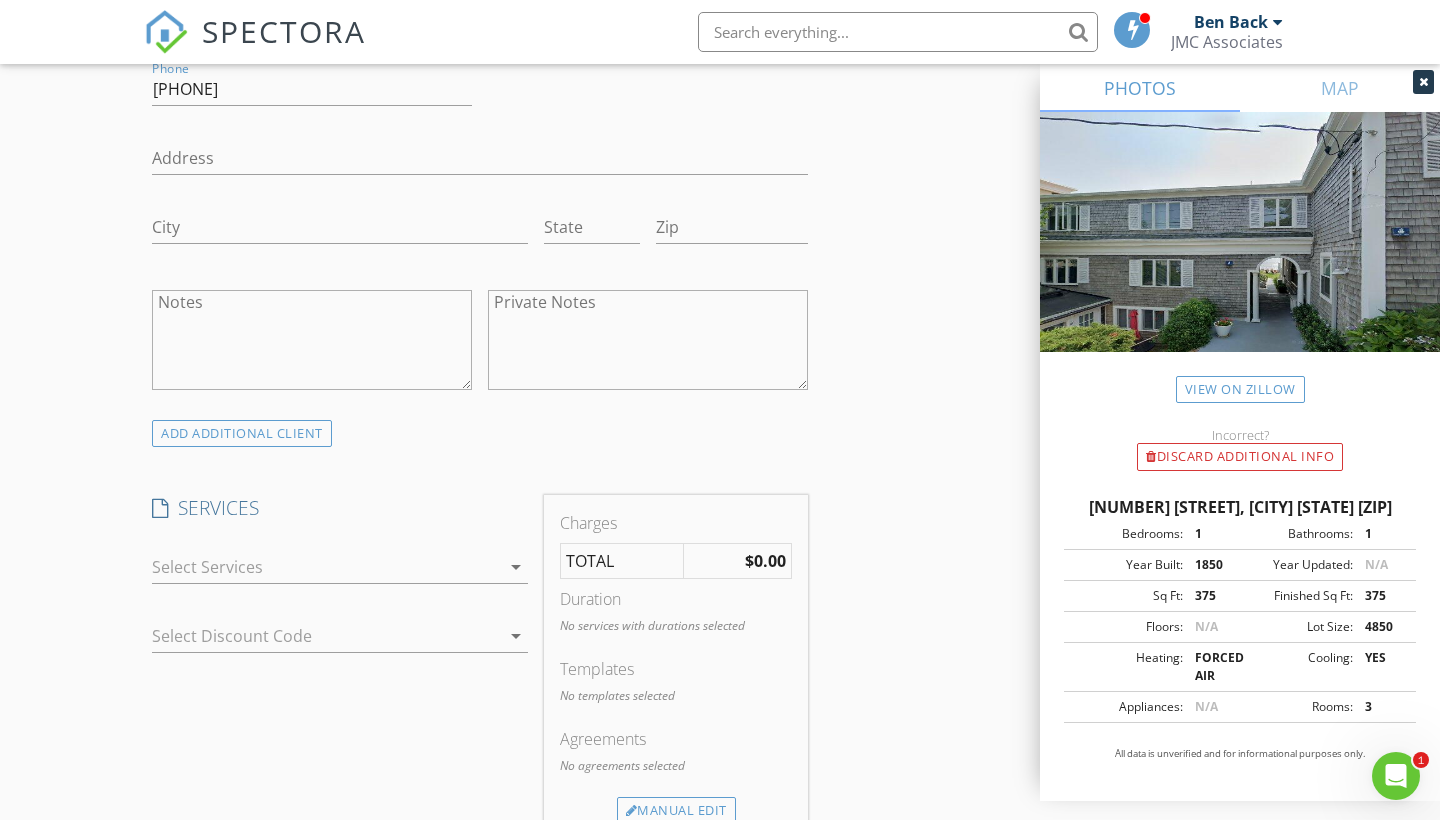 click on "arrow_drop_down" at bounding box center (516, 567) 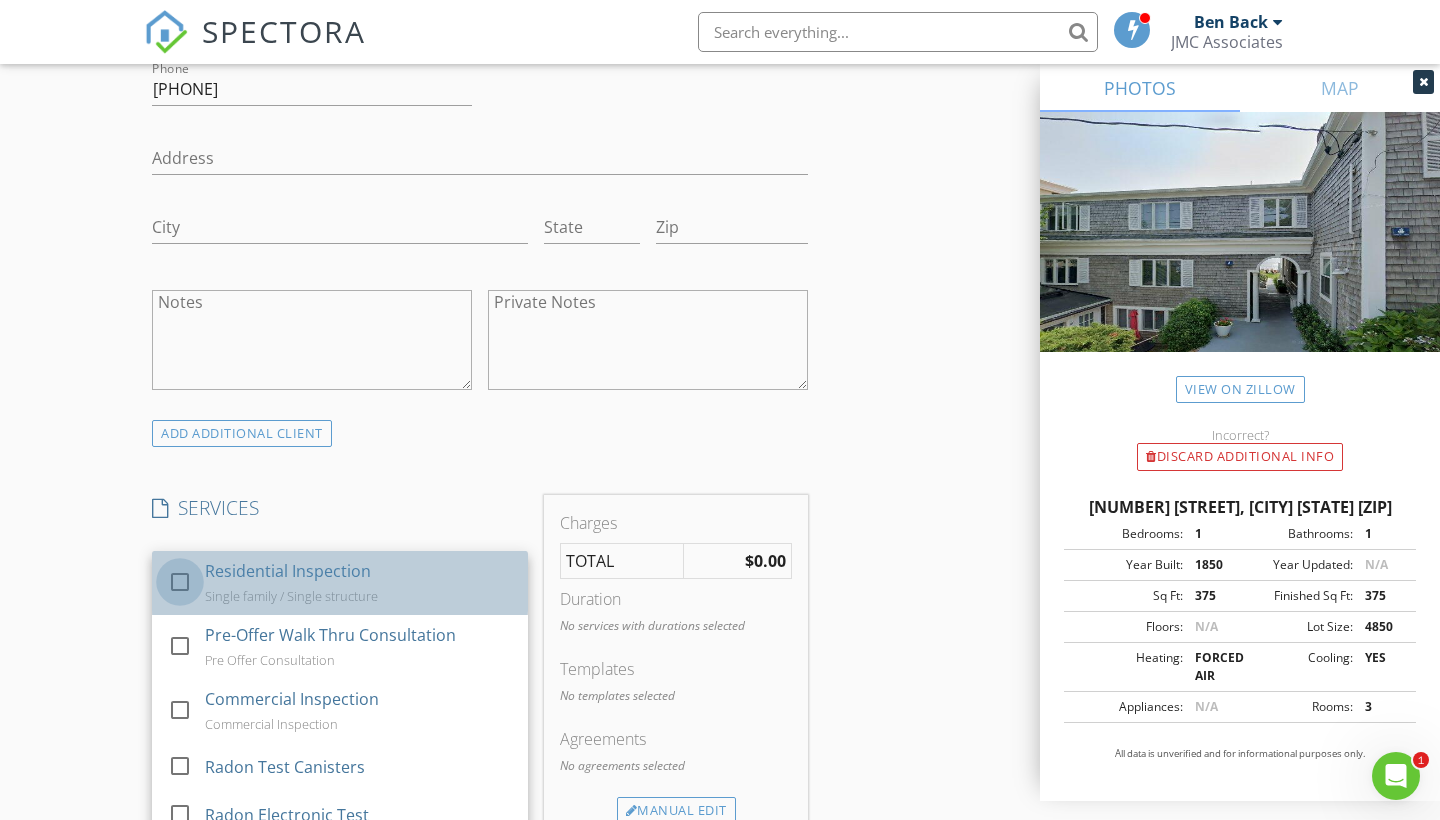 click at bounding box center [180, 582] 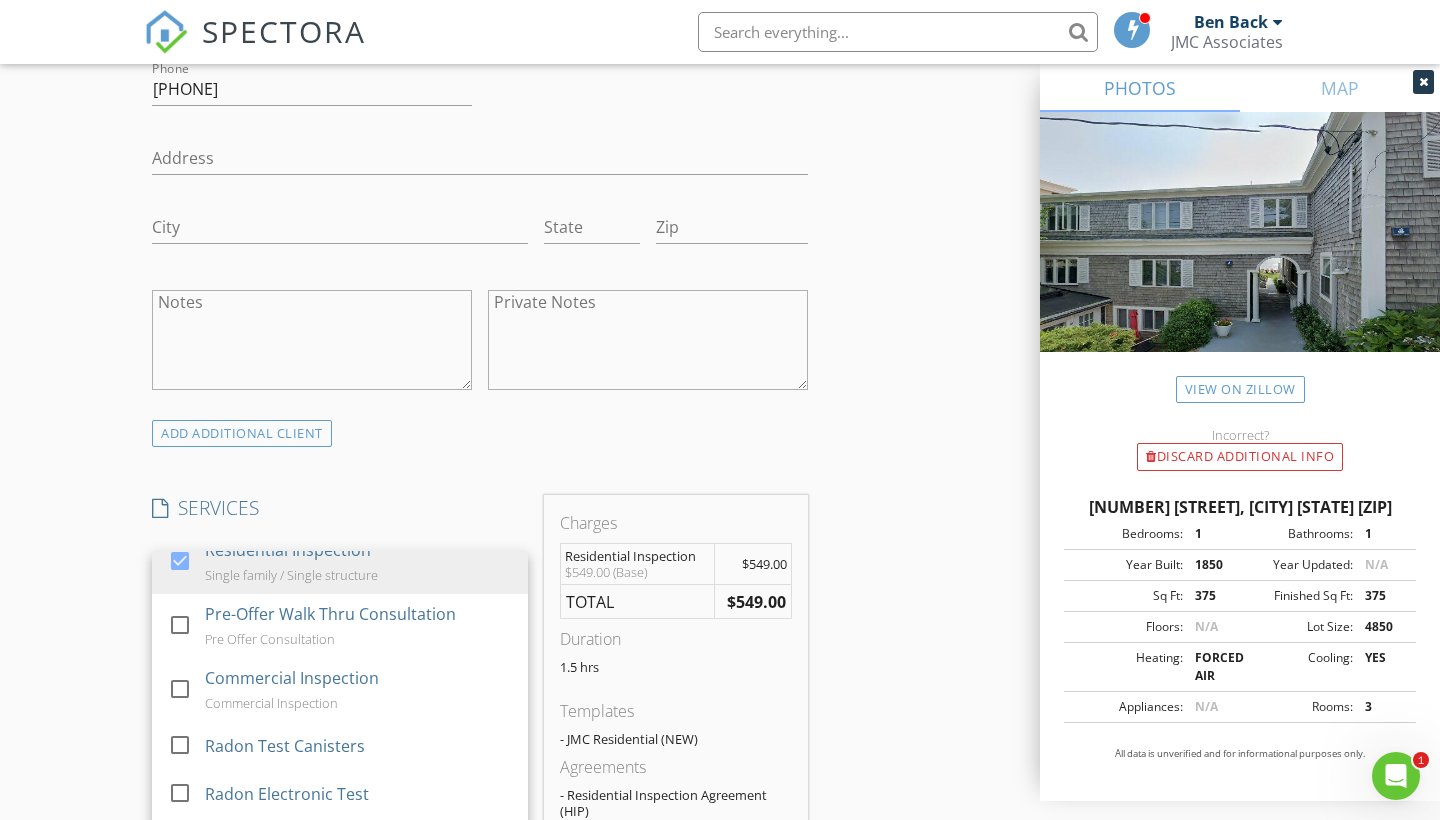 scroll, scrollTop: 20, scrollLeft: 0, axis: vertical 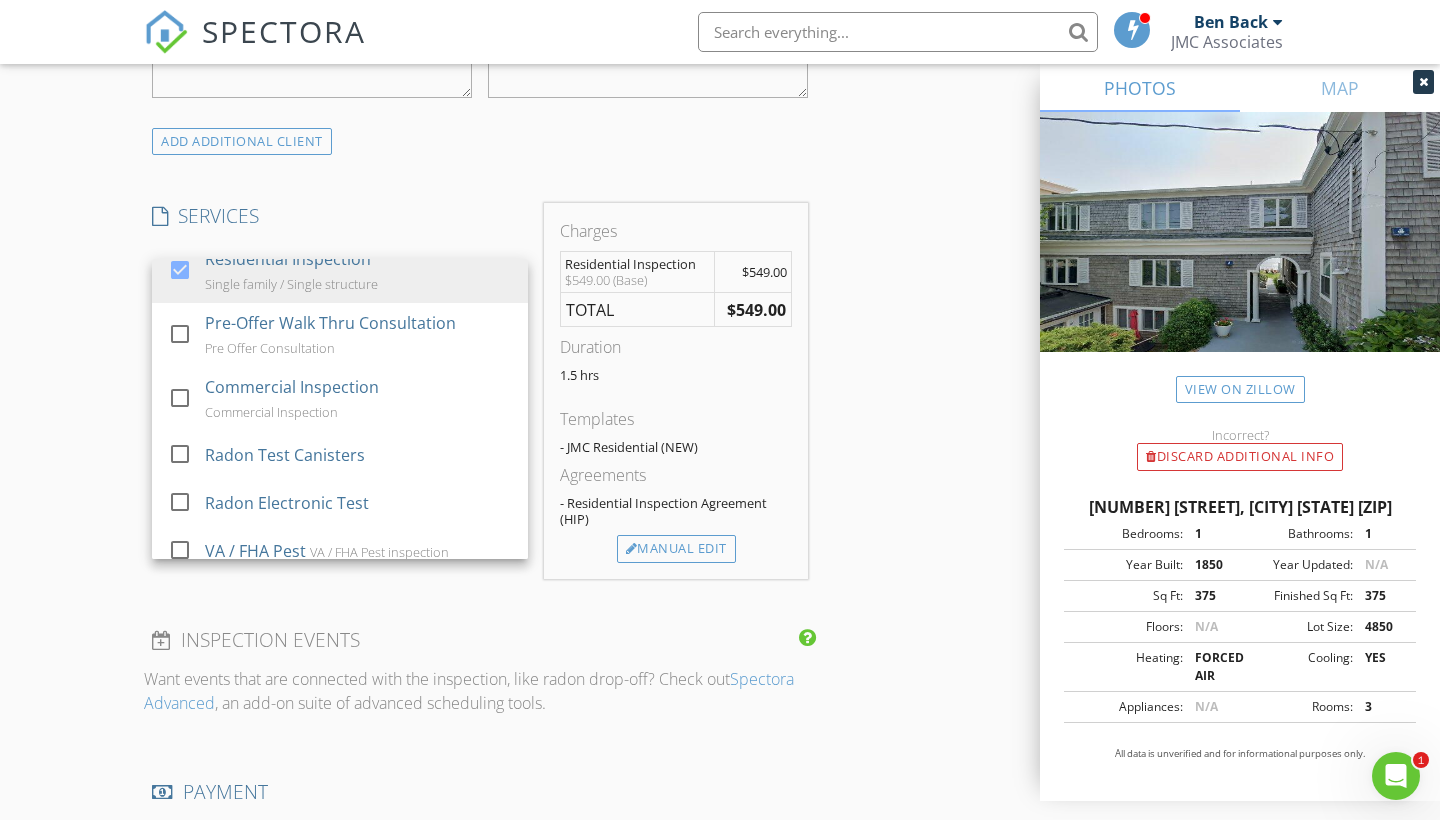 click on "INSPECTOR(S)
check_box_outline_blank   Stephen Hussey     check_box_outline_blank   James McDermott     check_box_outline_blank   Mark Bernardino     check_box   Ben Back   PRIMARY   check_box_outline_blank   Peter Viele     Ben Back arrow_drop_down   check_box_outline_blank Ben Back specifically requested
Date/Time
08/09/2025 10:00 AM
Location
Address Search       Address 495 Commercial St   Unit 9   City Provincetown   State MA   Zip 02657   County Barnstable     Square Feet 375   Year Built 1850   Foundation arrow_drop_down     Ben Back     28.8 miles     (an hour)
client
check_box Enable Client CC email for this inspection   Client Search     check_box_outline_blank Client is a Company/Organization     First Name David   Last Name Robertson   Email jdrobertson456@gmail.com   CC Email   Phone 404-545-6935   Address   City   State   Zip       Notes" at bounding box center (720, 358) 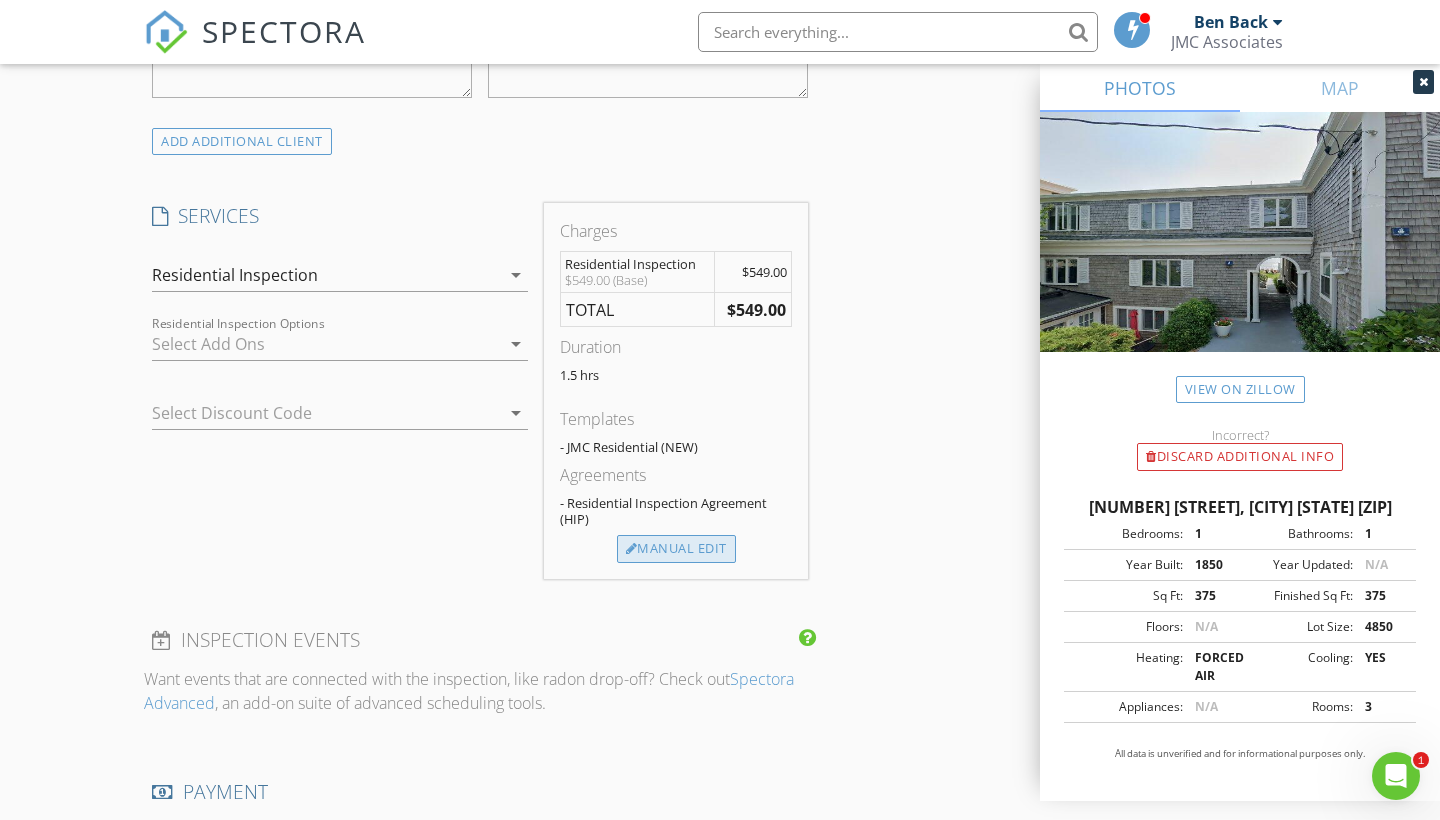 click on "Manual Edit" at bounding box center [676, 549] 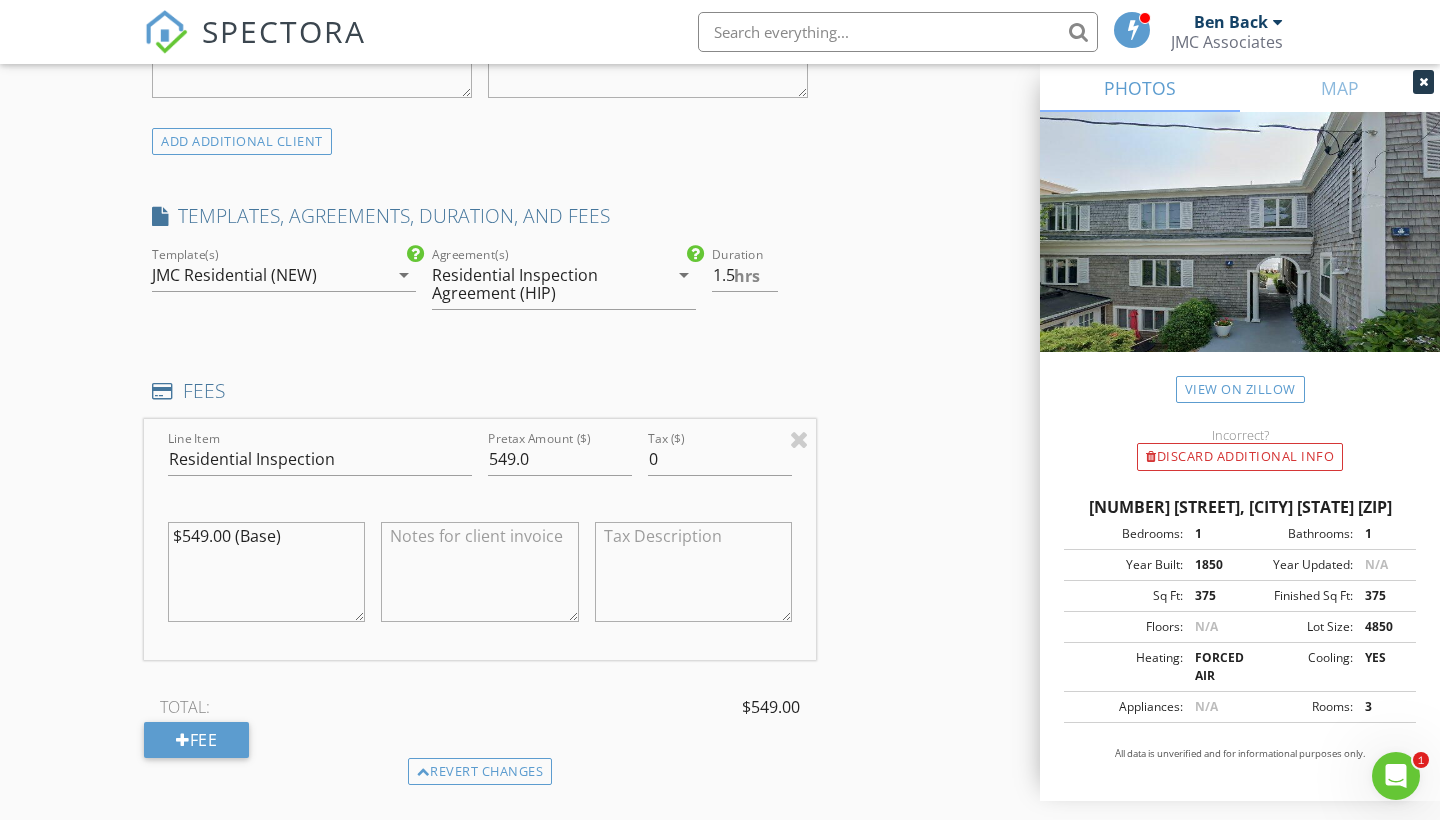 drag, startPoint x: 170, startPoint y: 529, endPoint x: 380, endPoint y: 560, distance: 212.27576 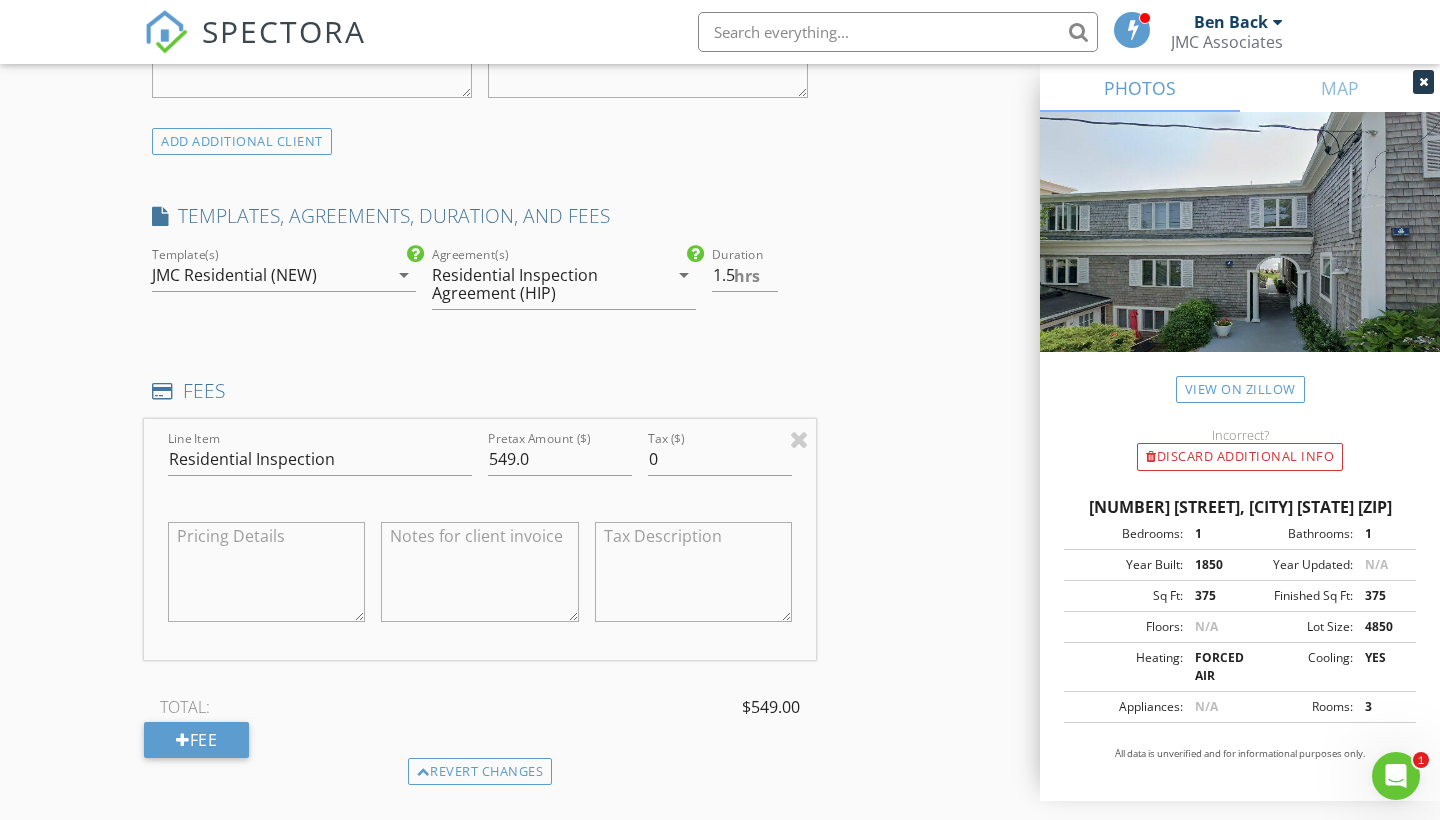 type 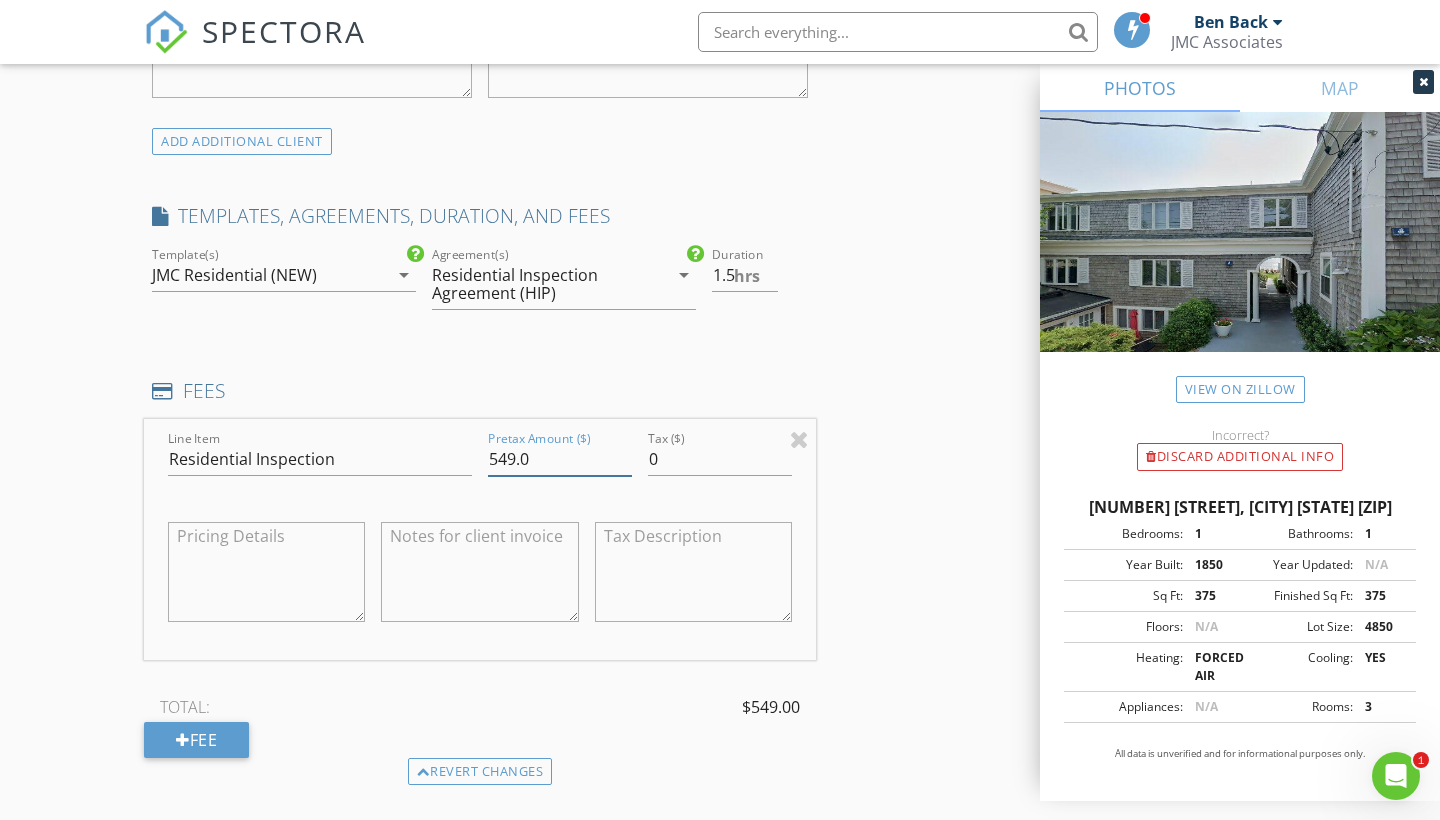 click on "549.0" at bounding box center (560, 459) 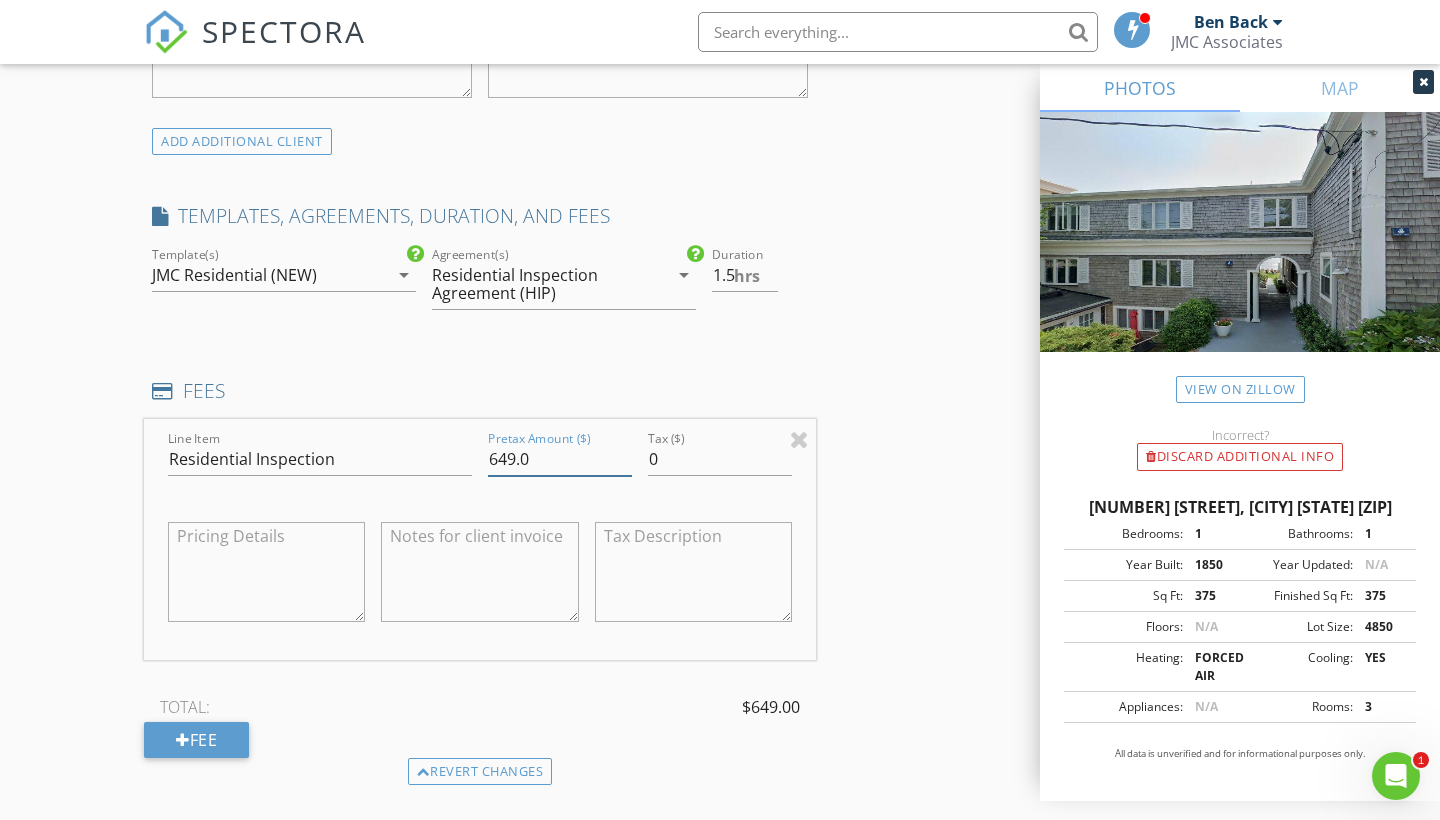type on "649.0" 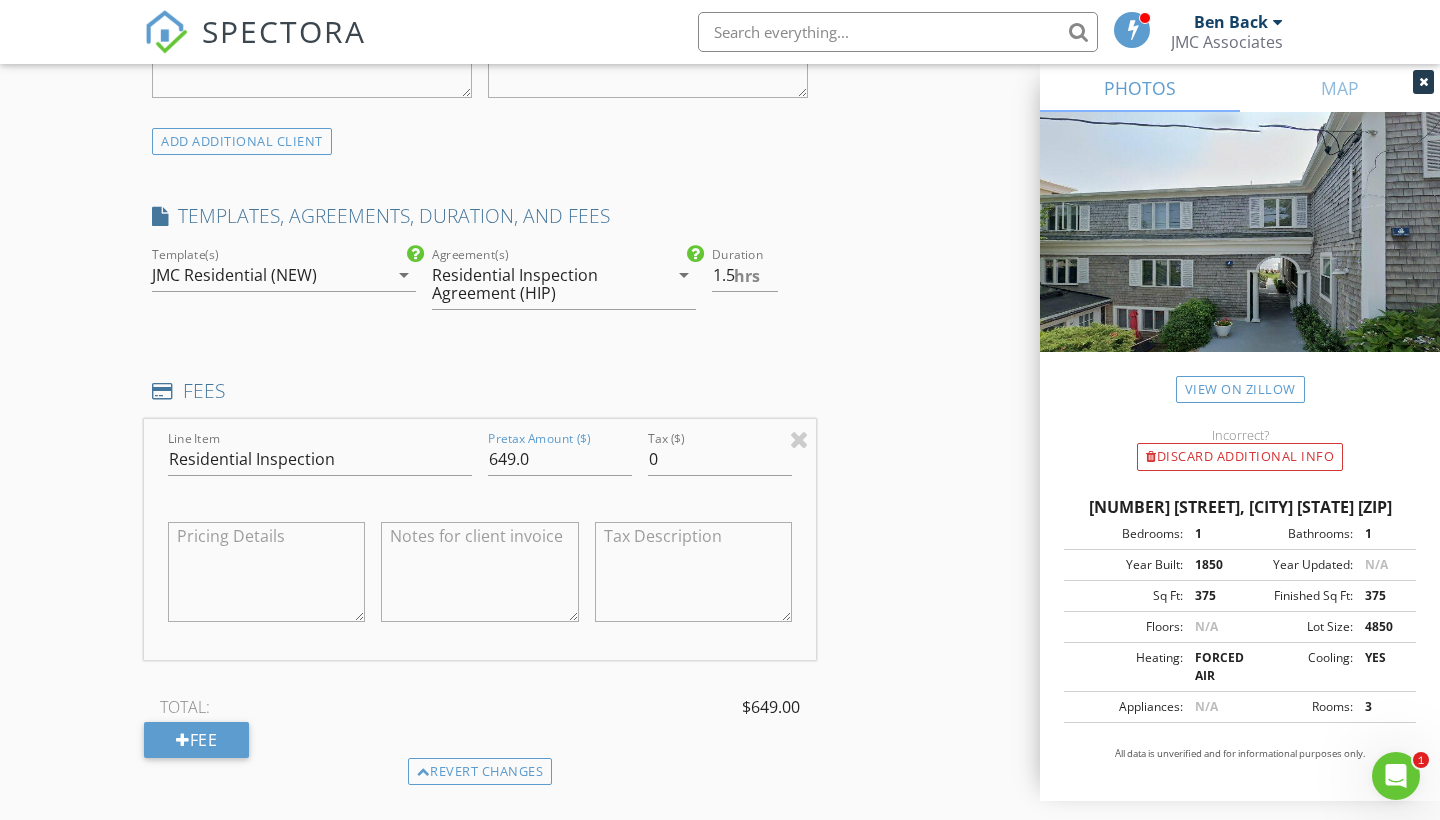 click on "INSPECTOR(S)
check_box_outline_blank   Stephen Hussey     check_box_outline_blank   James McDermott     check_box_outline_blank   Mark Bernardino     check_box   Ben Back   PRIMARY   check_box_outline_blank   Peter Viele     Ben Back arrow_drop_down   check_box_outline_blank Ben Back specifically requested
Date/Time
08/09/2025 10:00 AM
Location
Address Search       Address 495 Commercial St   Unit 9   City Provincetown   State MA   Zip 02657   County Barnstable     Square Feet 375   Year Built 1850   Foundation arrow_drop_down     Ben Back     28.8 miles     (an hour)
client
check_box Enable Client CC email for this inspection   Client Search     check_box_outline_blank Client is a Company/Organization     First Name David   Last Name Robertson   Email jdrobertson456@gmail.com   CC Email   Phone 404-545-6935   Address   City   State   Zip       Notes" at bounding box center (720, 461) 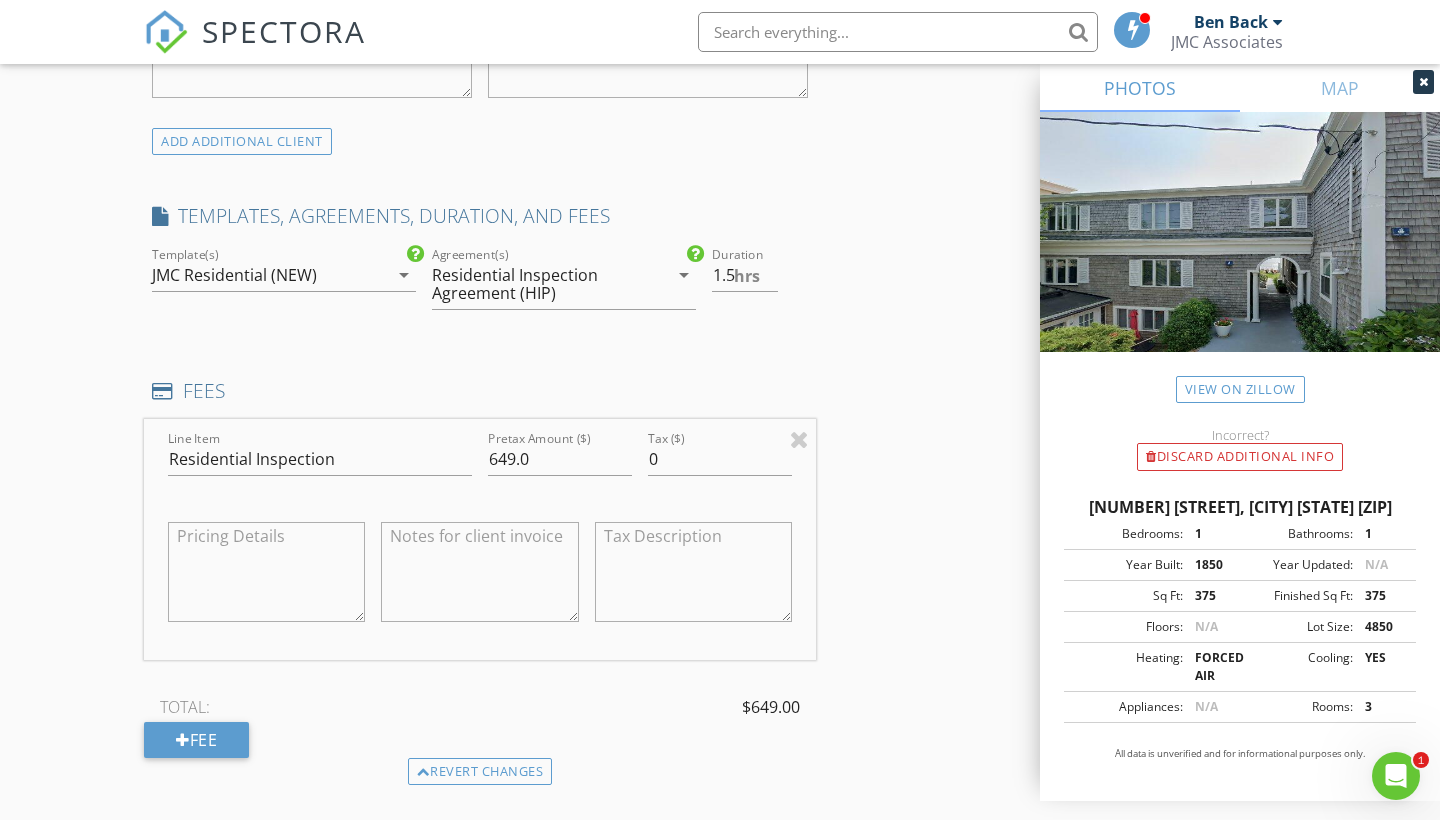 click on "arrow_drop_down" at bounding box center [404, 275] 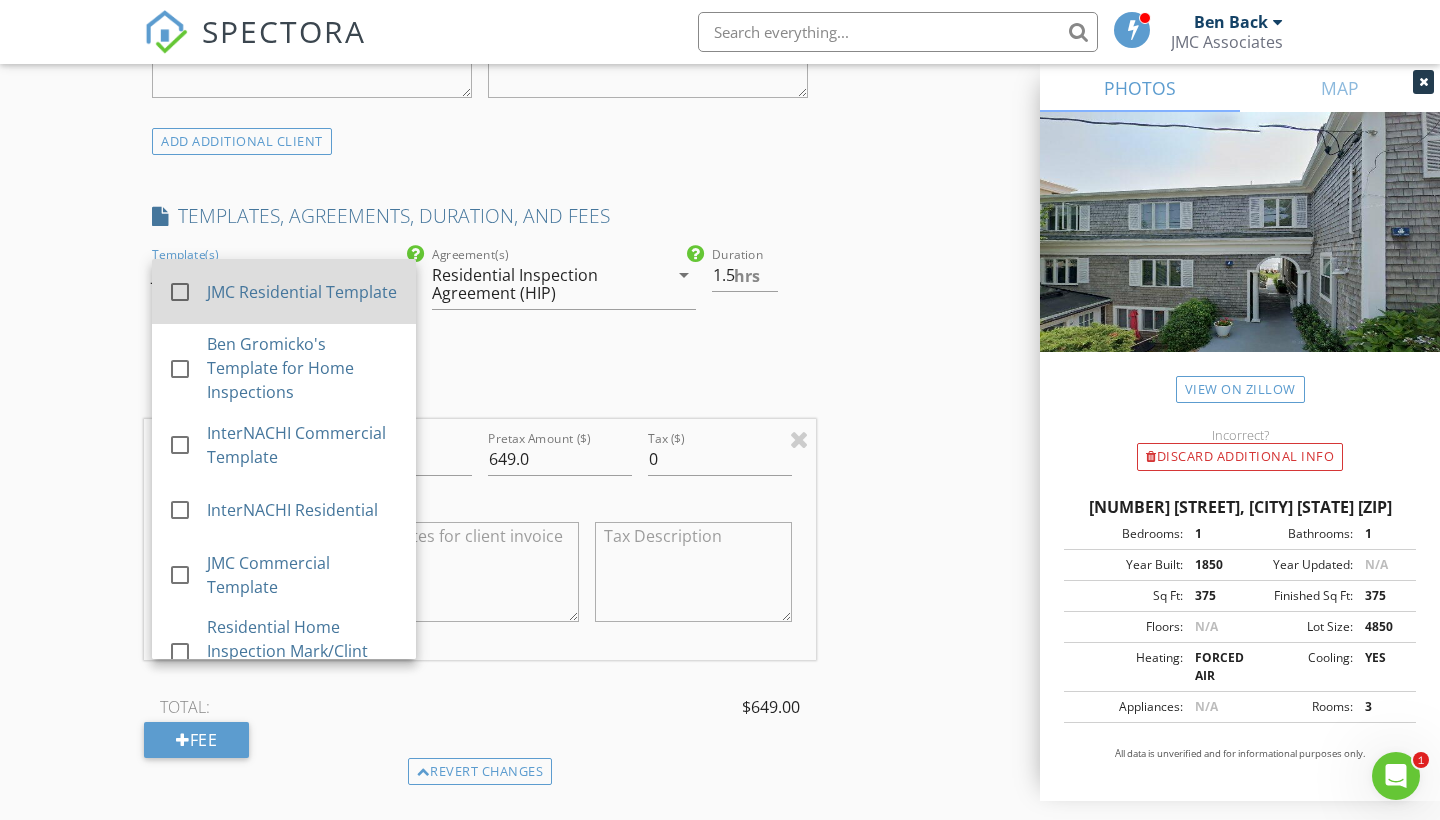 click at bounding box center (180, 292) 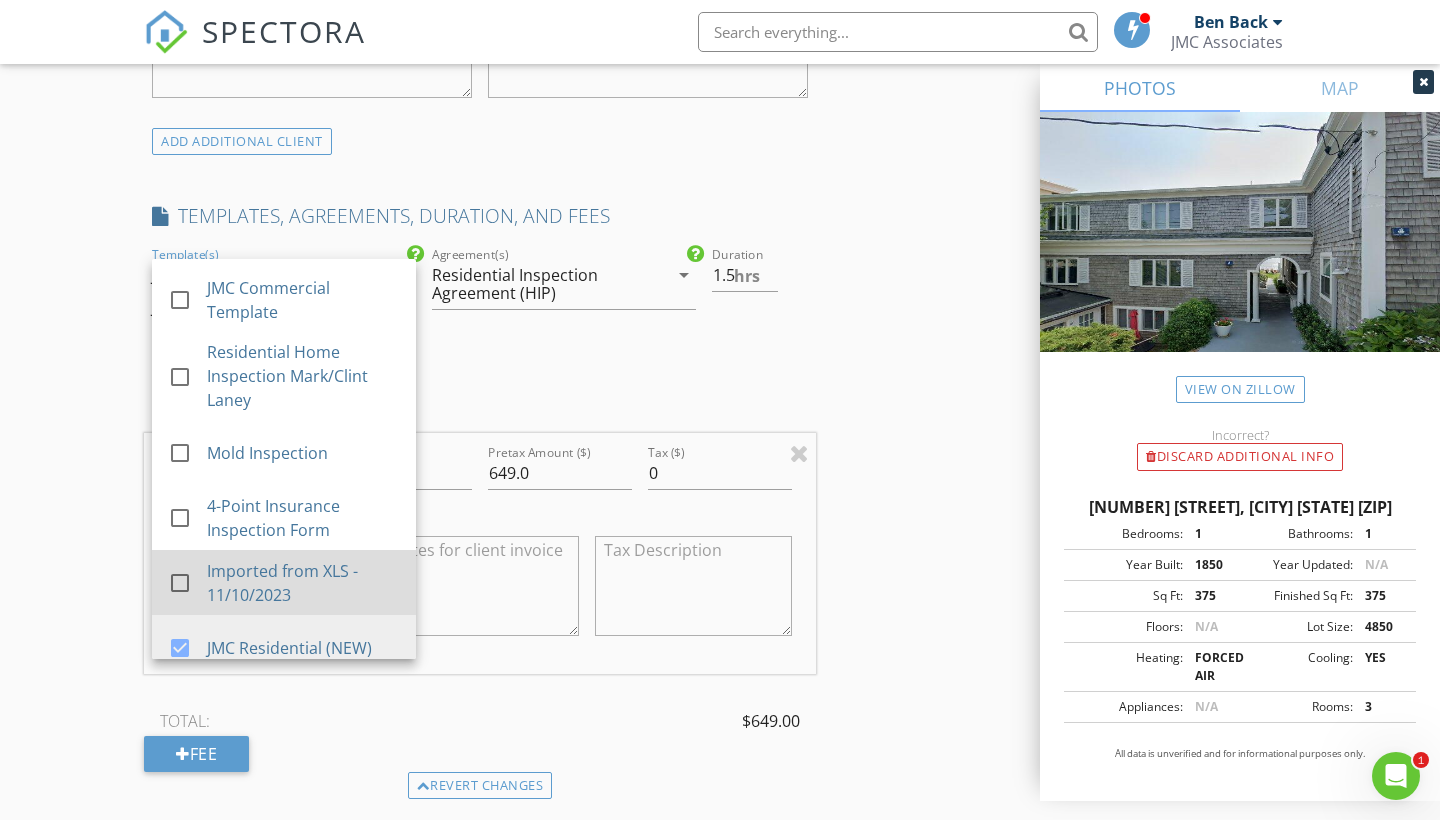 scroll, scrollTop: 273, scrollLeft: 0, axis: vertical 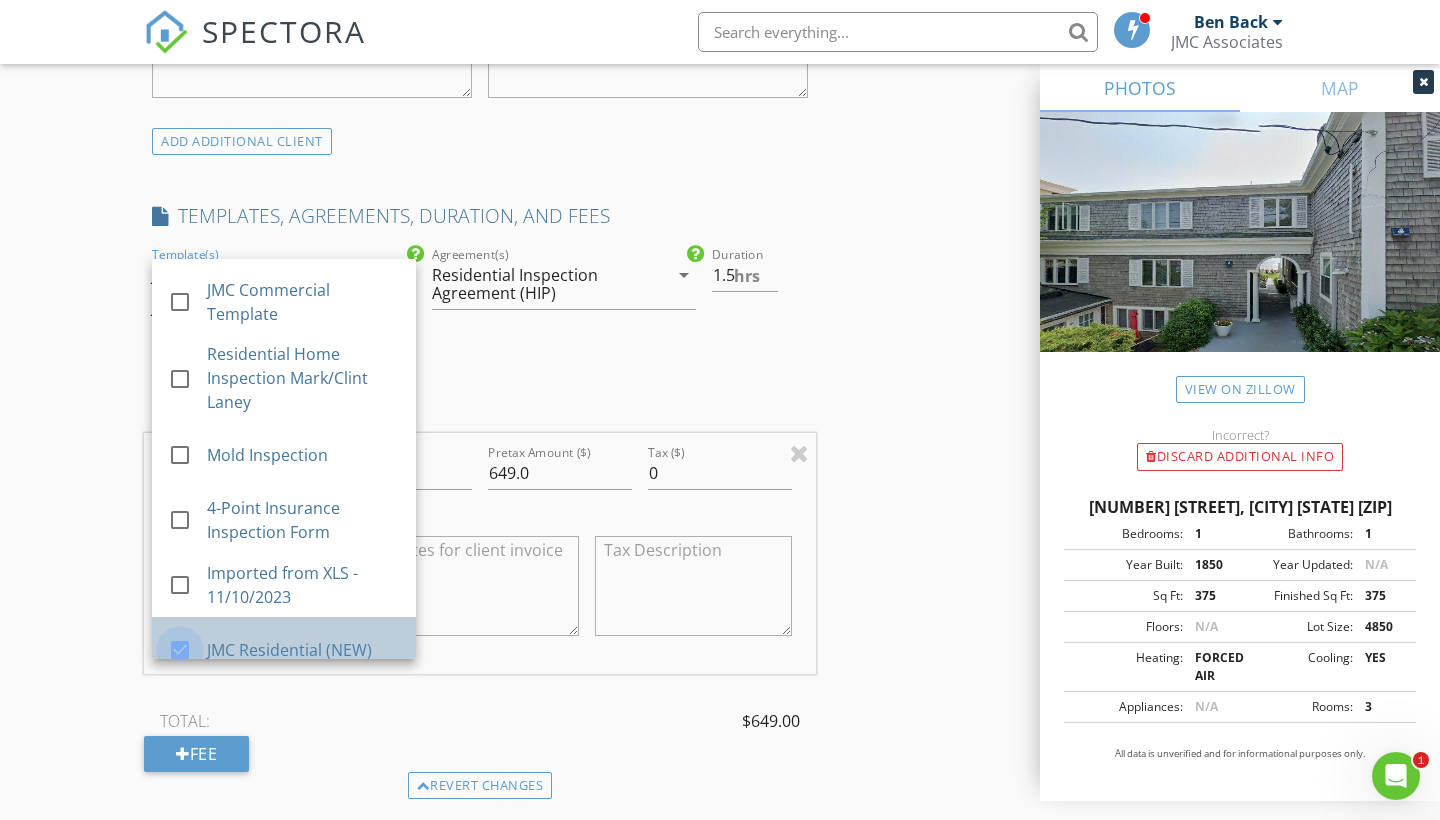click at bounding box center [180, 650] 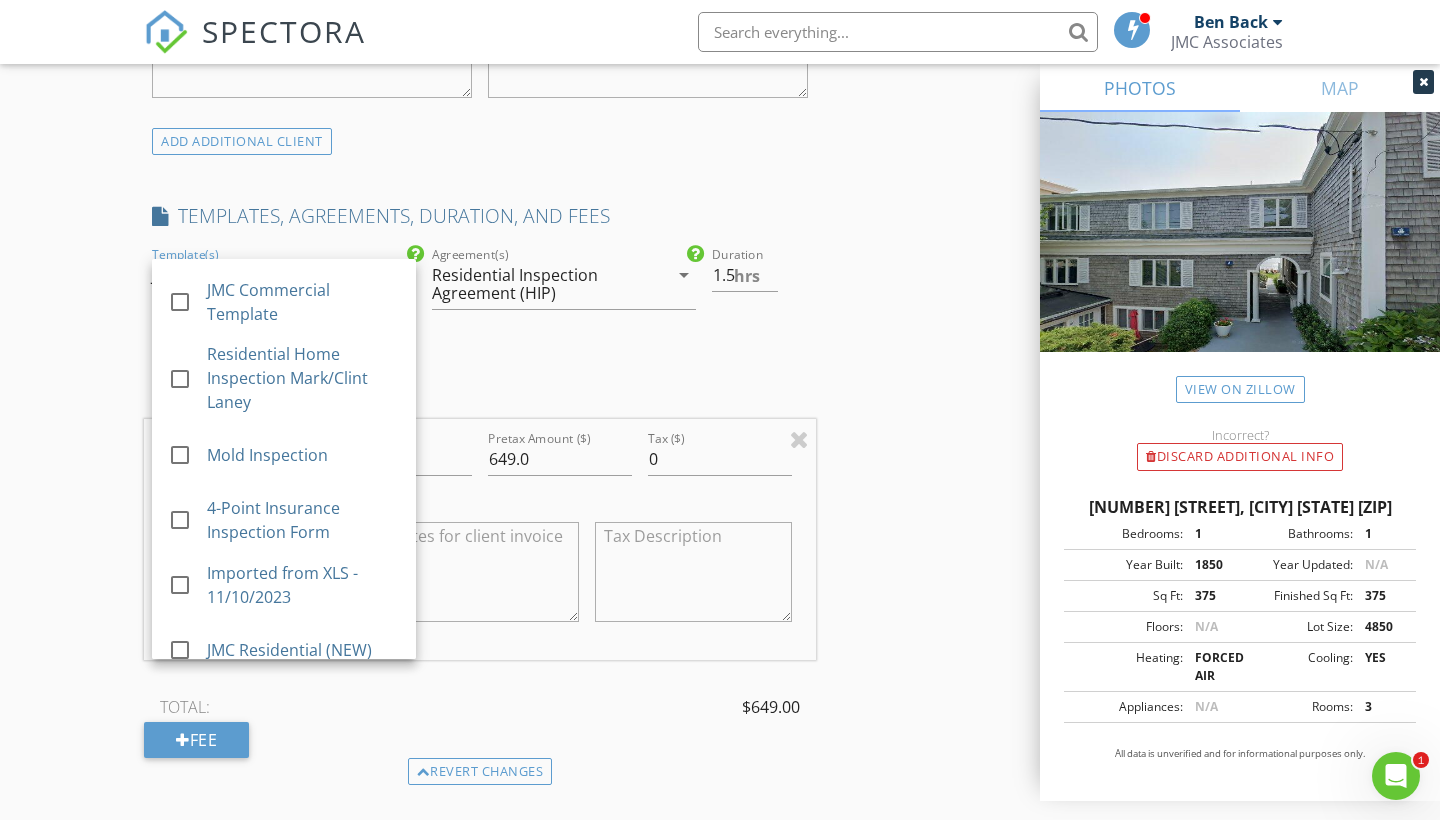 click on "INSPECTOR(S)
check_box_outline_blank   Stephen Hussey     check_box_outline_blank   James McDermott     check_box_outline_blank   Mark Bernardino     check_box   Ben Back   PRIMARY   check_box_outline_blank   Peter Viele     Ben Back arrow_drop_down   check_box_outline_blank Ben Back specifically requested
Date/Time
08/09/2025 10:00 AM
Location
Address Search       Address 495 Commercial St   Unit 9   City Provincetown   State MA   Zip 02657   County Barnstable     Square Feet 375   Year Built 1850   Foundation arrow_drop_down     Ben Back     28.8 miles     (an hour)
client
check_box Enable Client CC email for this inspection   Client Search     check_box_outline_blank Client is a Company/Organization     First Name David   Last Name Robertson   Email jdrobertson456@gmail.com   CC Email   Phone 404-545-6935   Address   City   State   Zip       Notes" at bounding box center [720, 461] 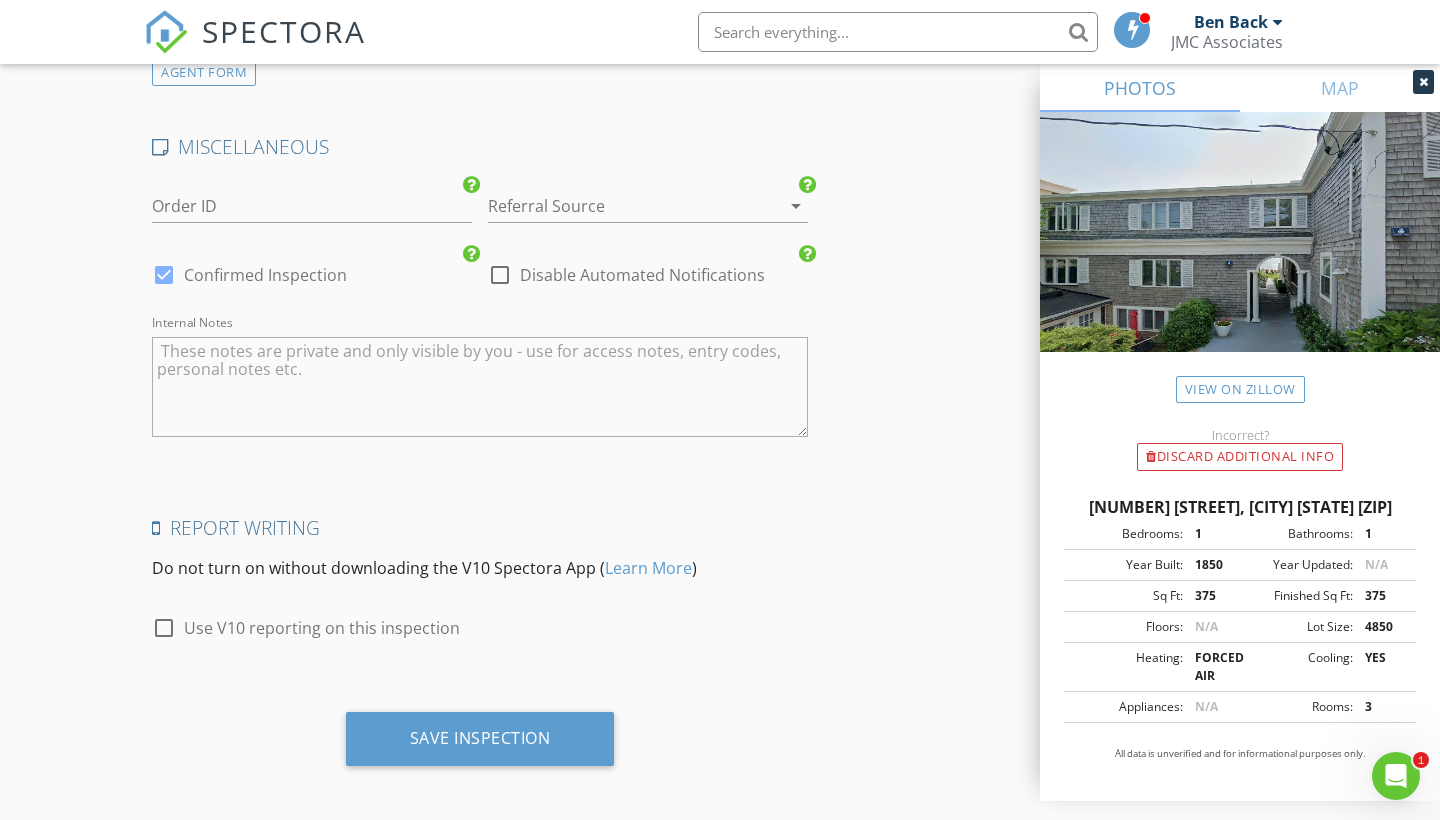 scroll, scrollTop: 3017, scrollLeft: 0, axis: vertical 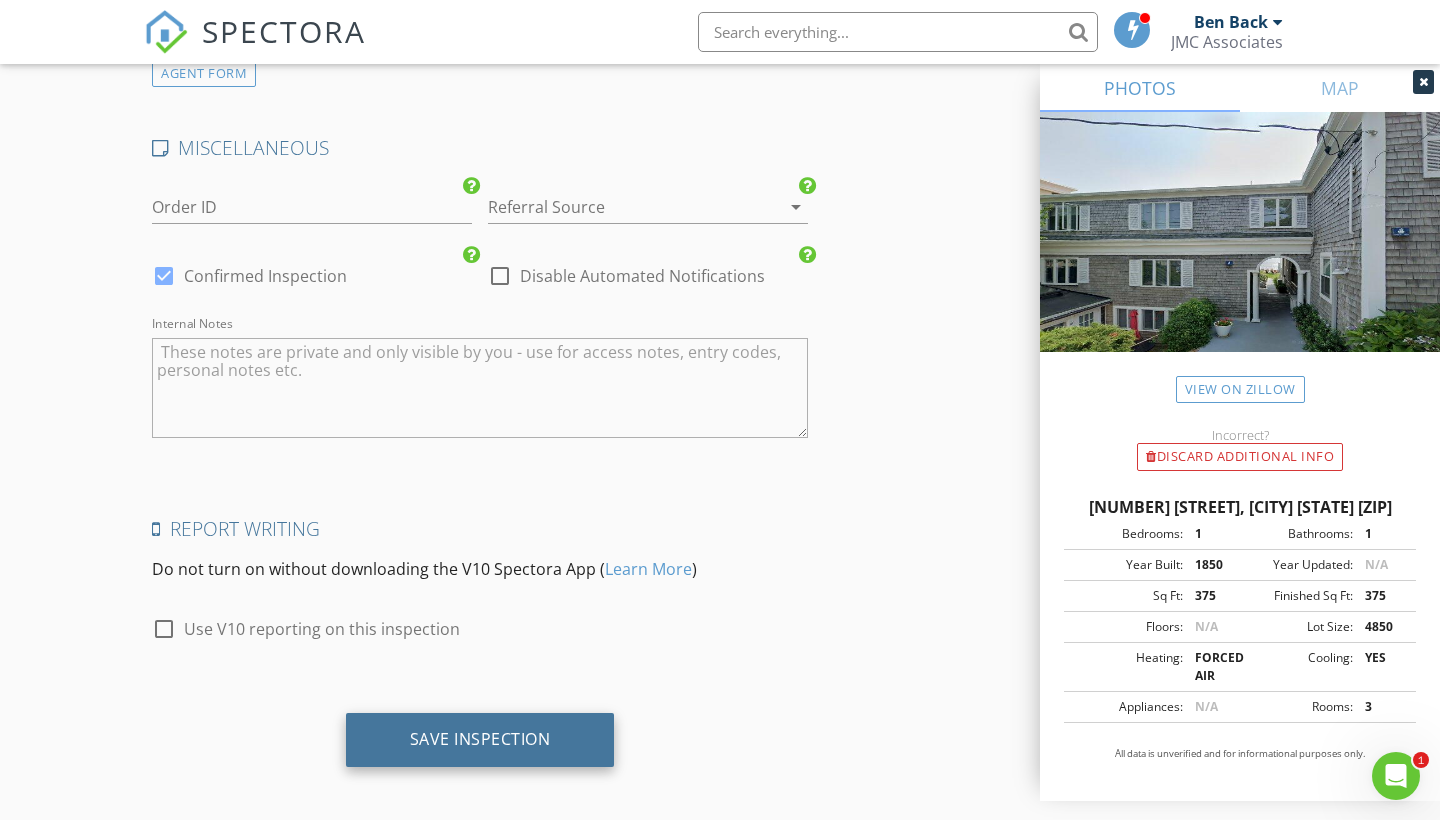 click on "Save Inspection" at bounding box center [480, 739] 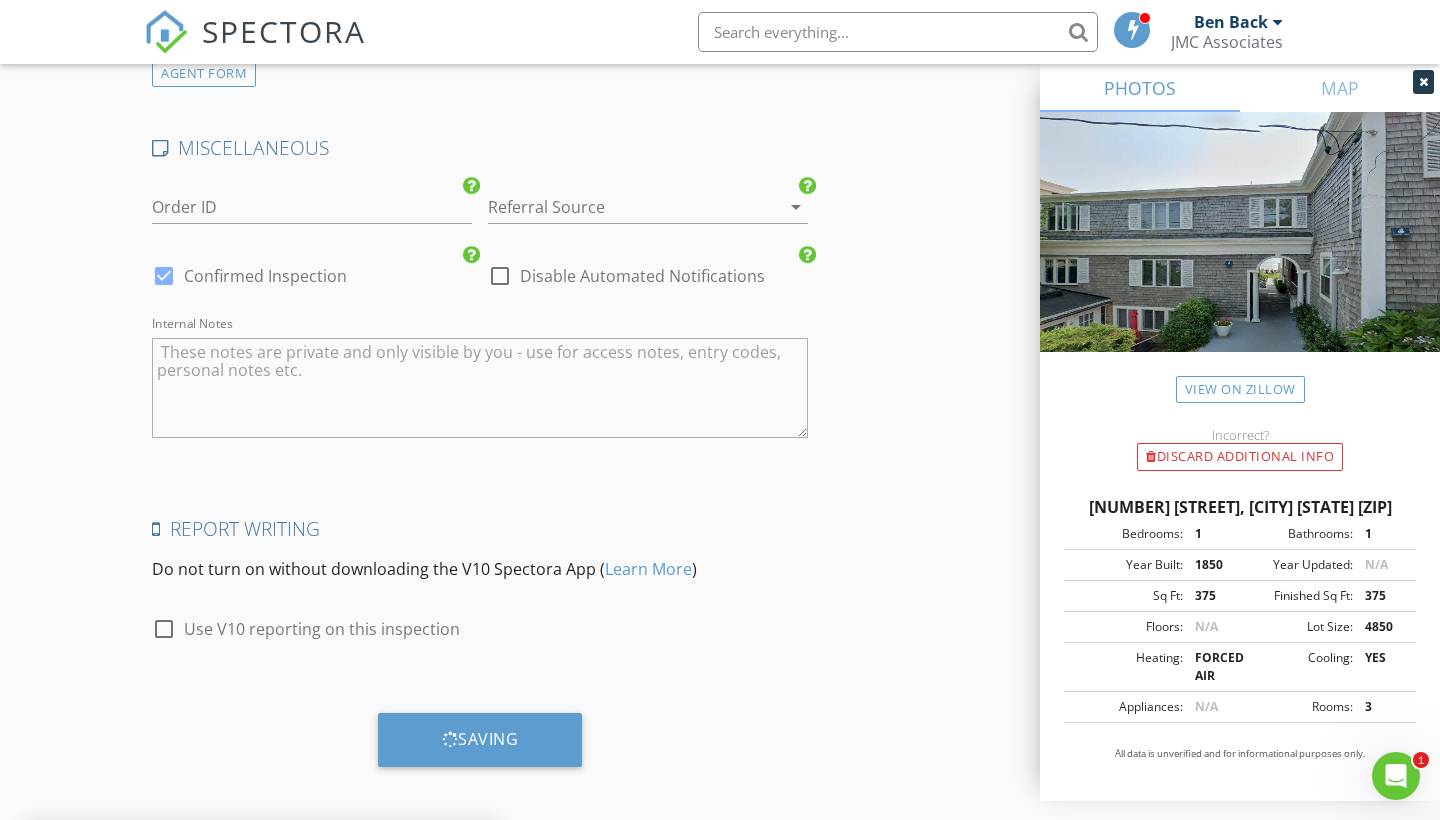 click at bounding box center [1423, 82] 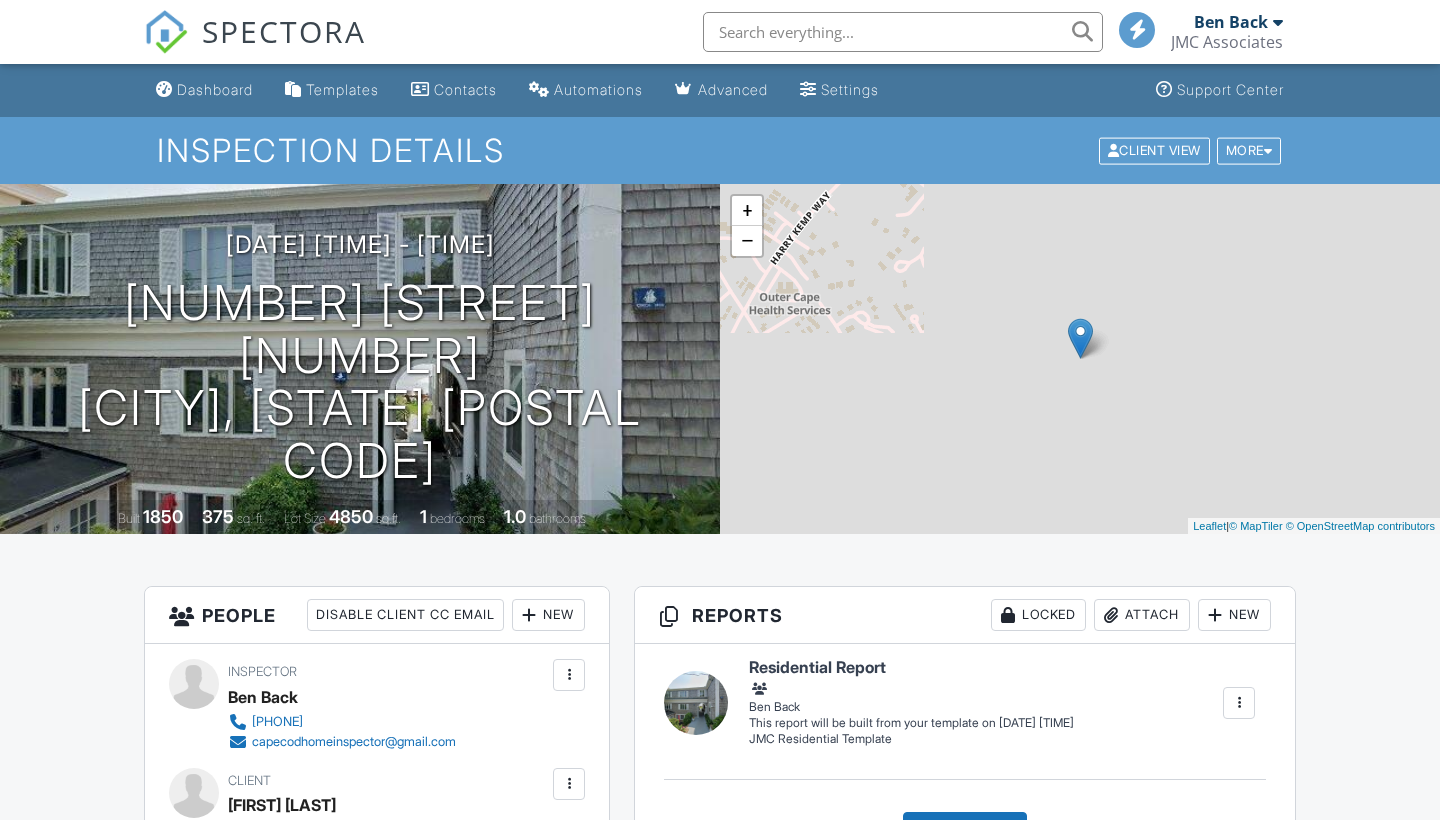 scroll, scrollTop: 0, scrollLeft: 0, axis: both 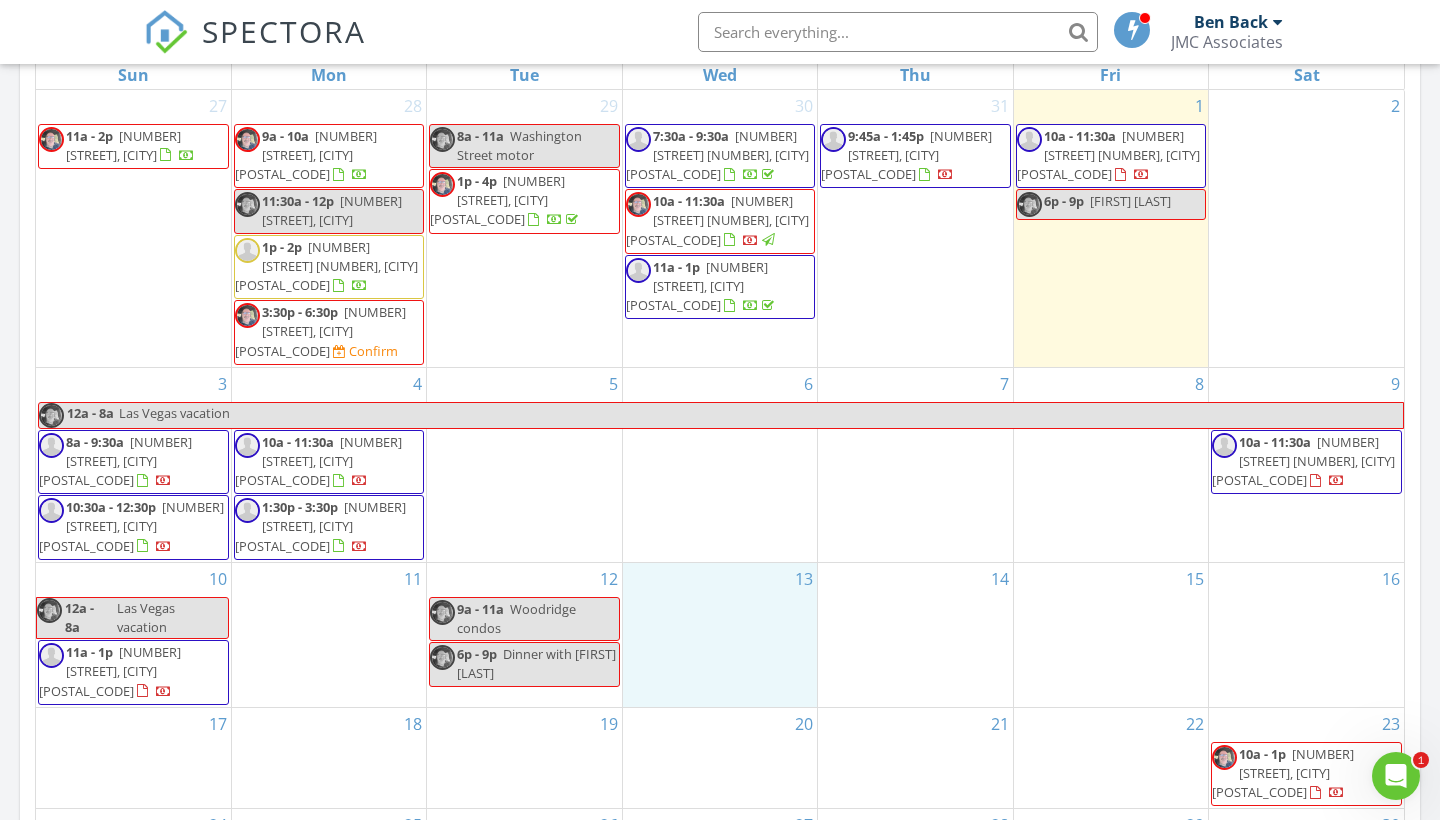 click on "13" at bounding box center [720, 635] 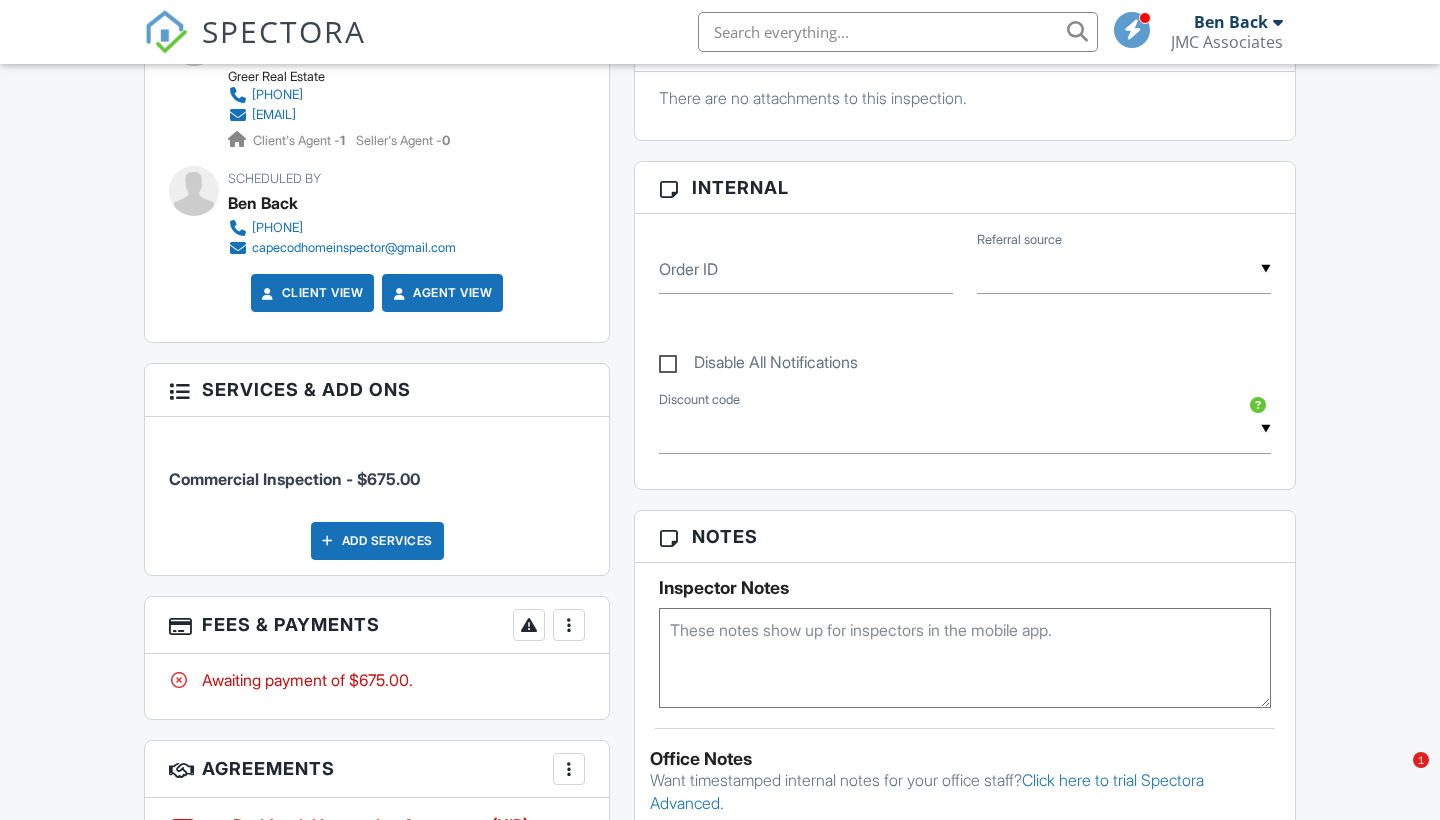 scroll, scrollTop: 887, scrollLeft: 0, axis: vertical 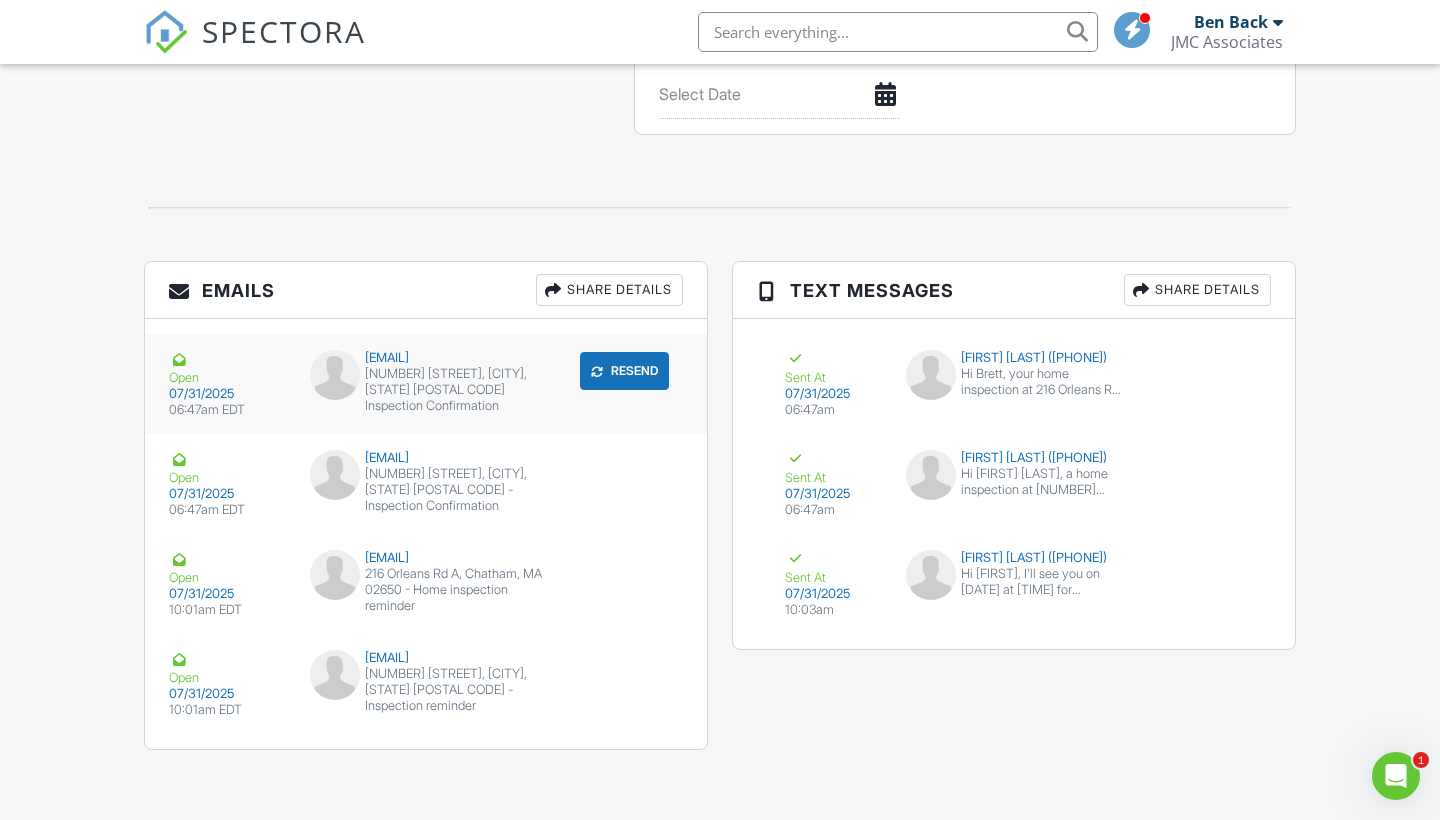 click on "Resend" at bounding box center (624, 371) 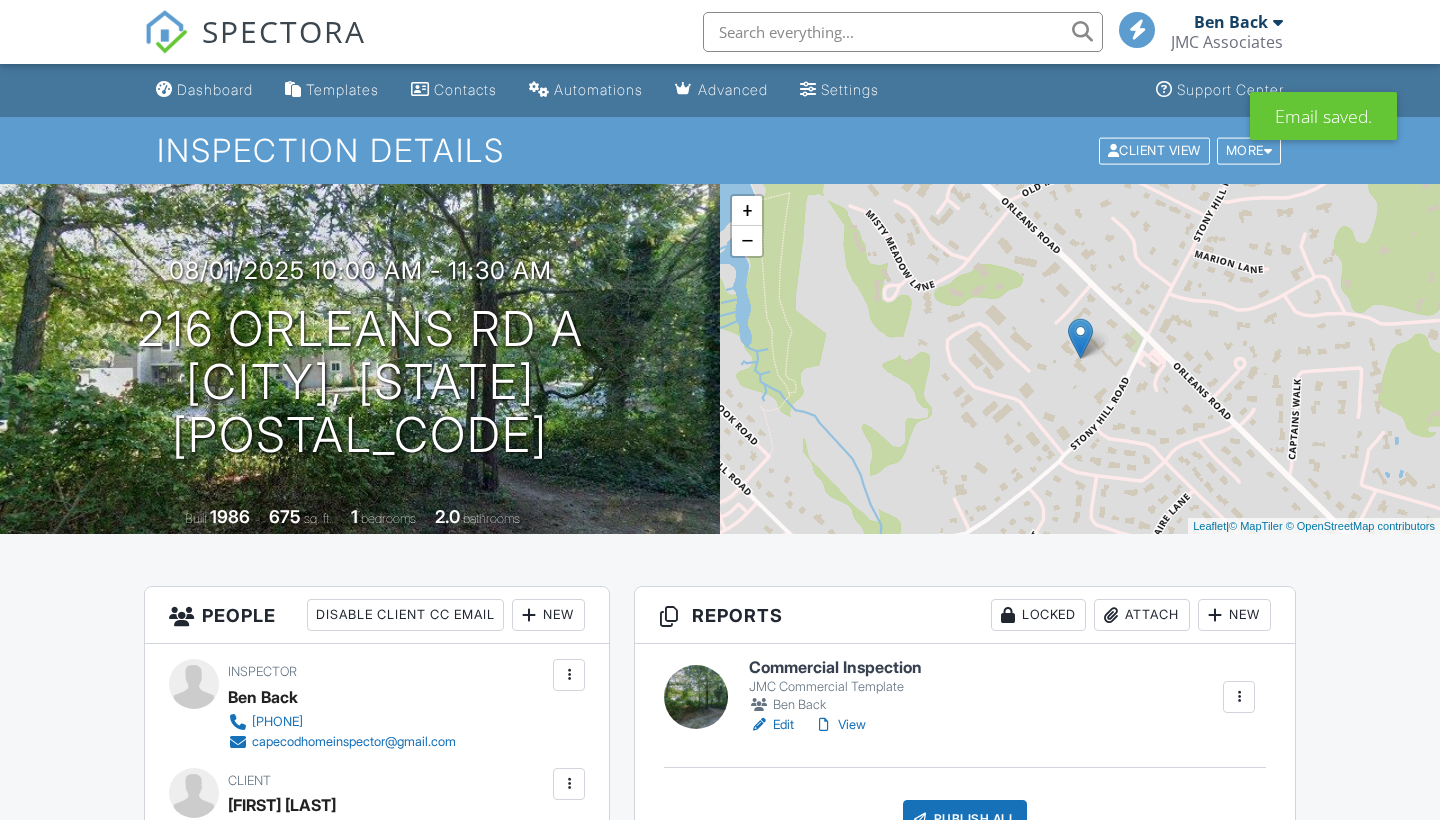 scroll, scrollTop: 0, scrollLeft: 0, axis: both 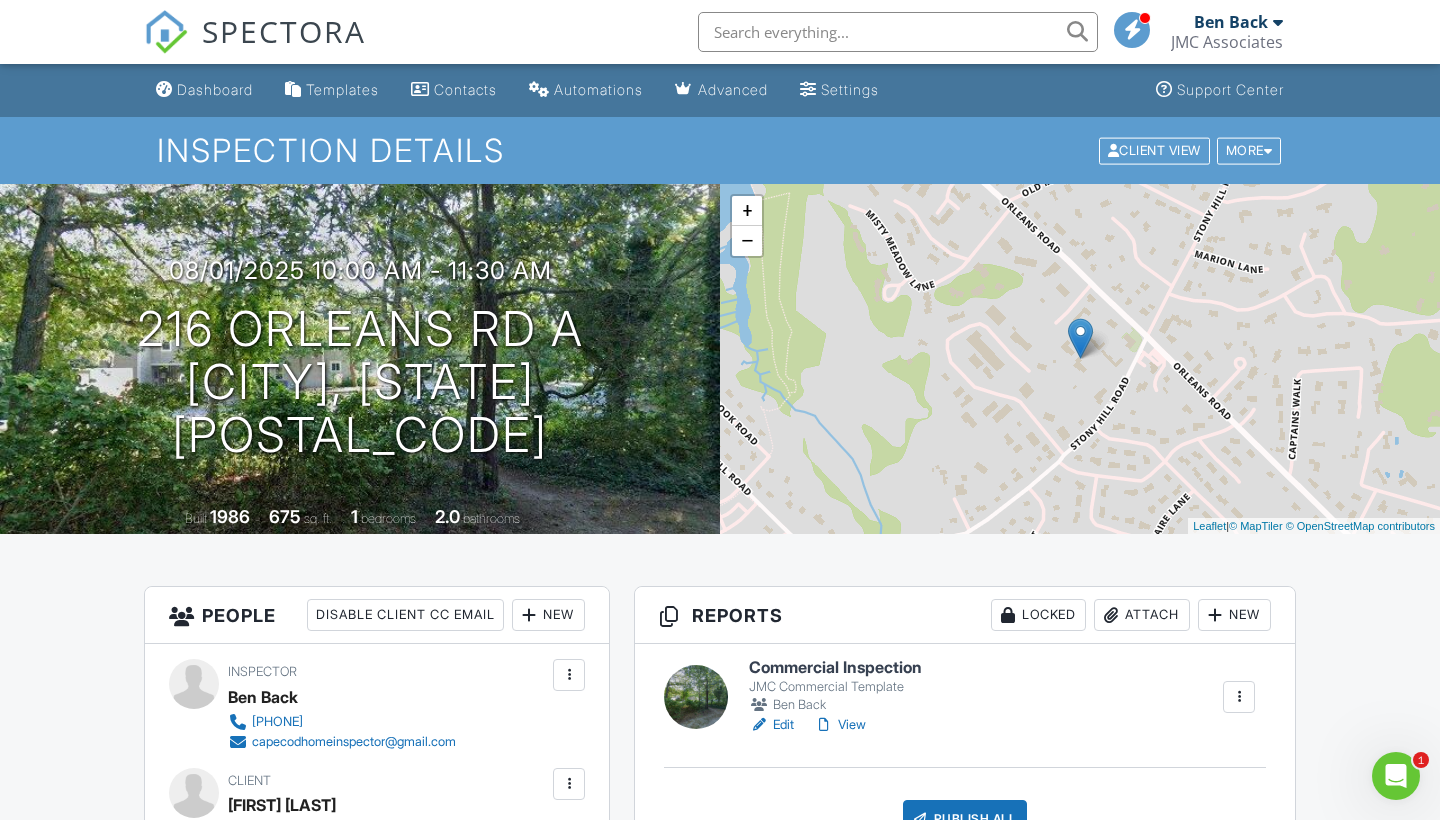 click on "SPECTORA" at bounding box center (284, 31) 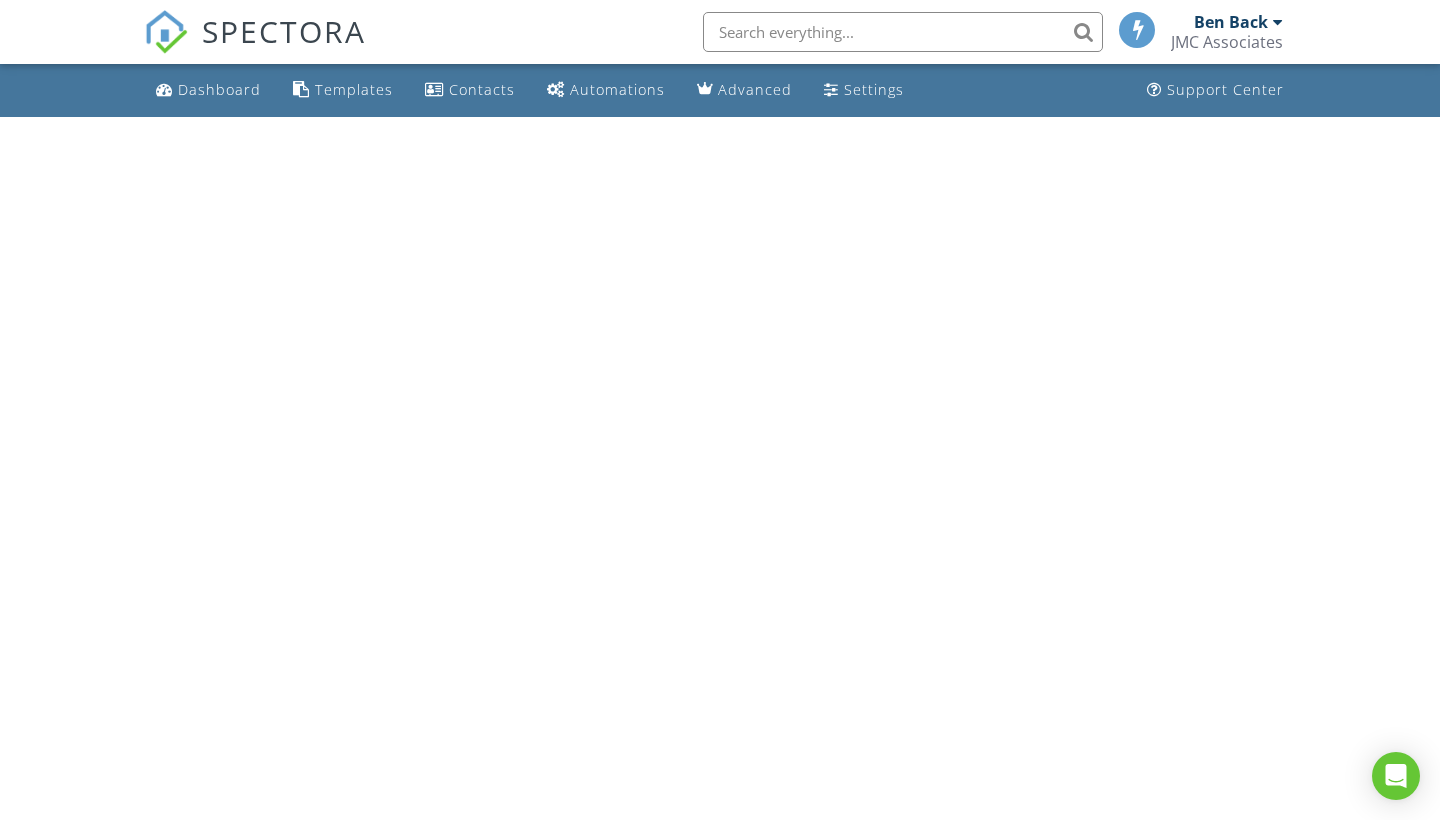 scroll, scrollTop: 0, scrollLeft: 0, axis: both 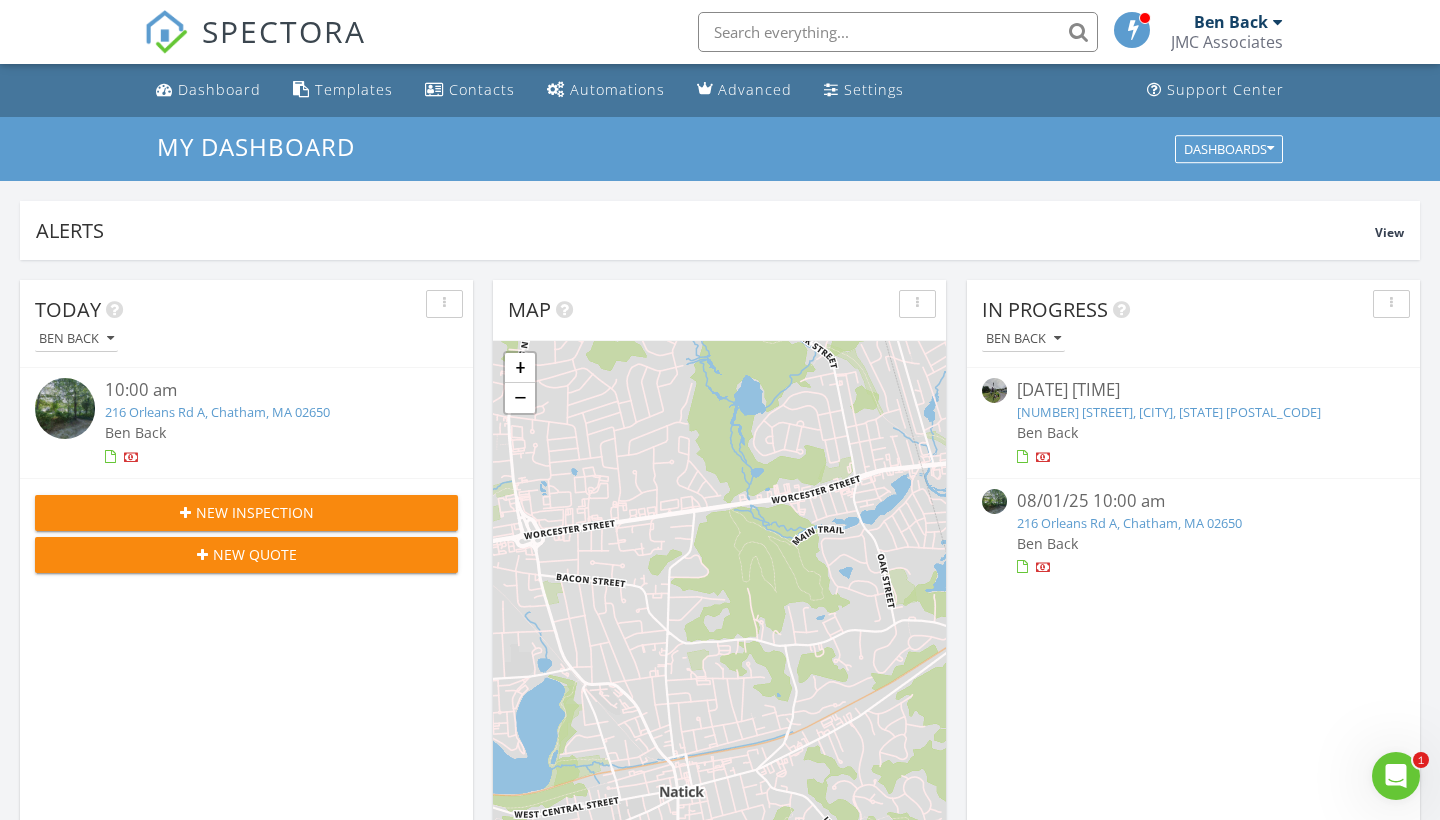 click on "216 Orleans Rd A, Chatham, MA 02650" at bounding box center [217, 412] 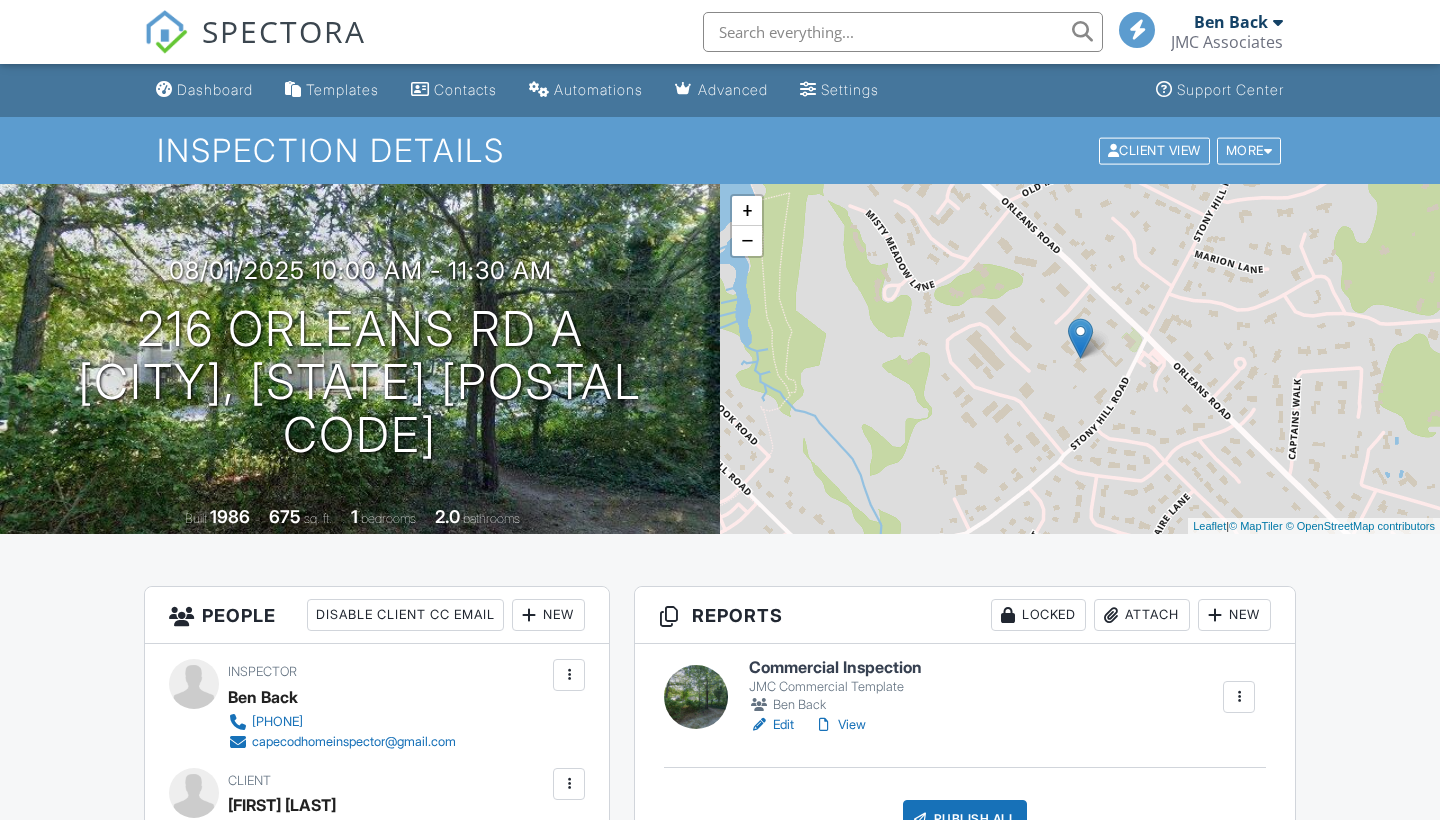 scroll, scrollTop: 0, scrollLeft: 0, axis: both 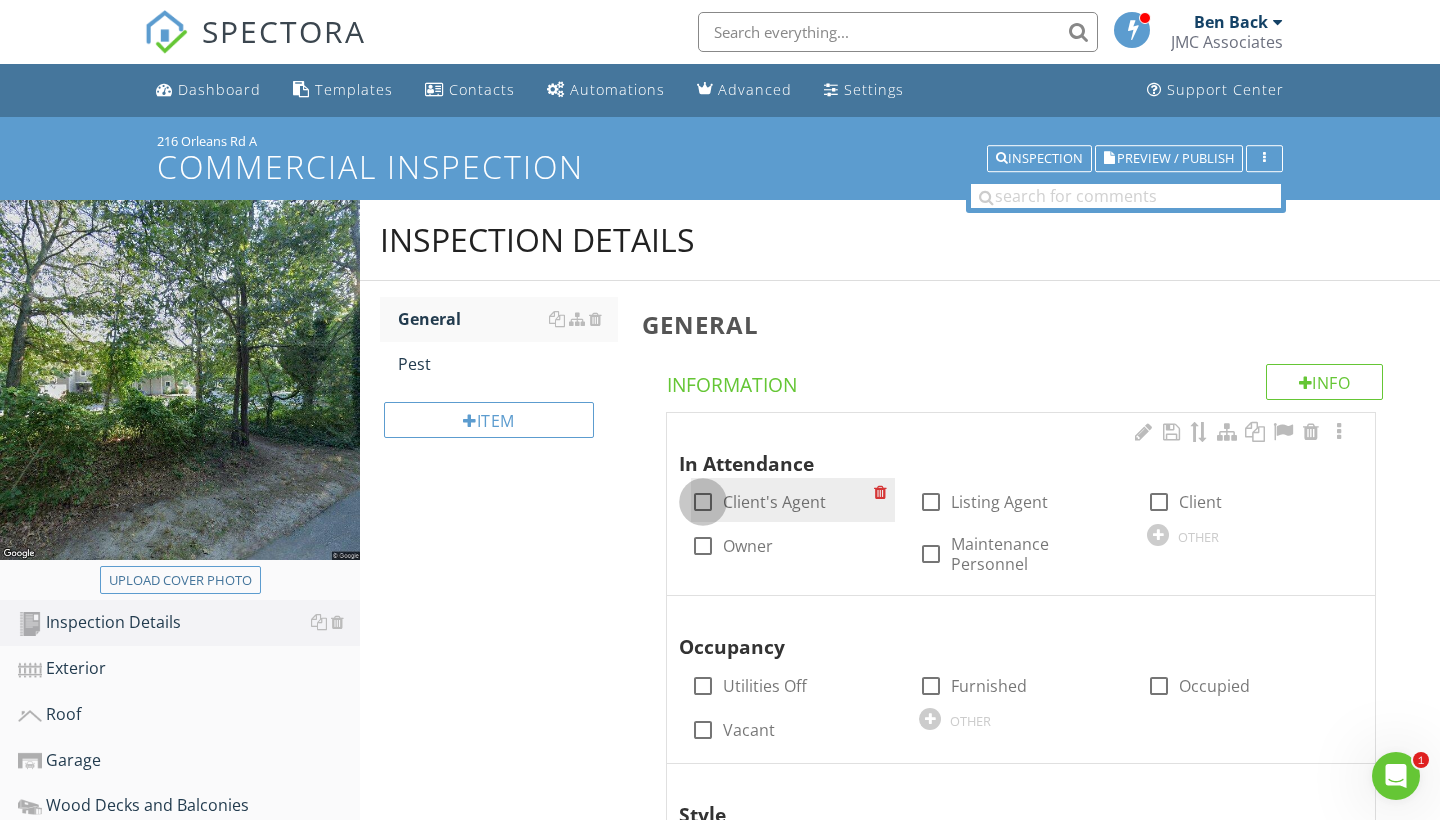 click at bounding box center (703, 502) 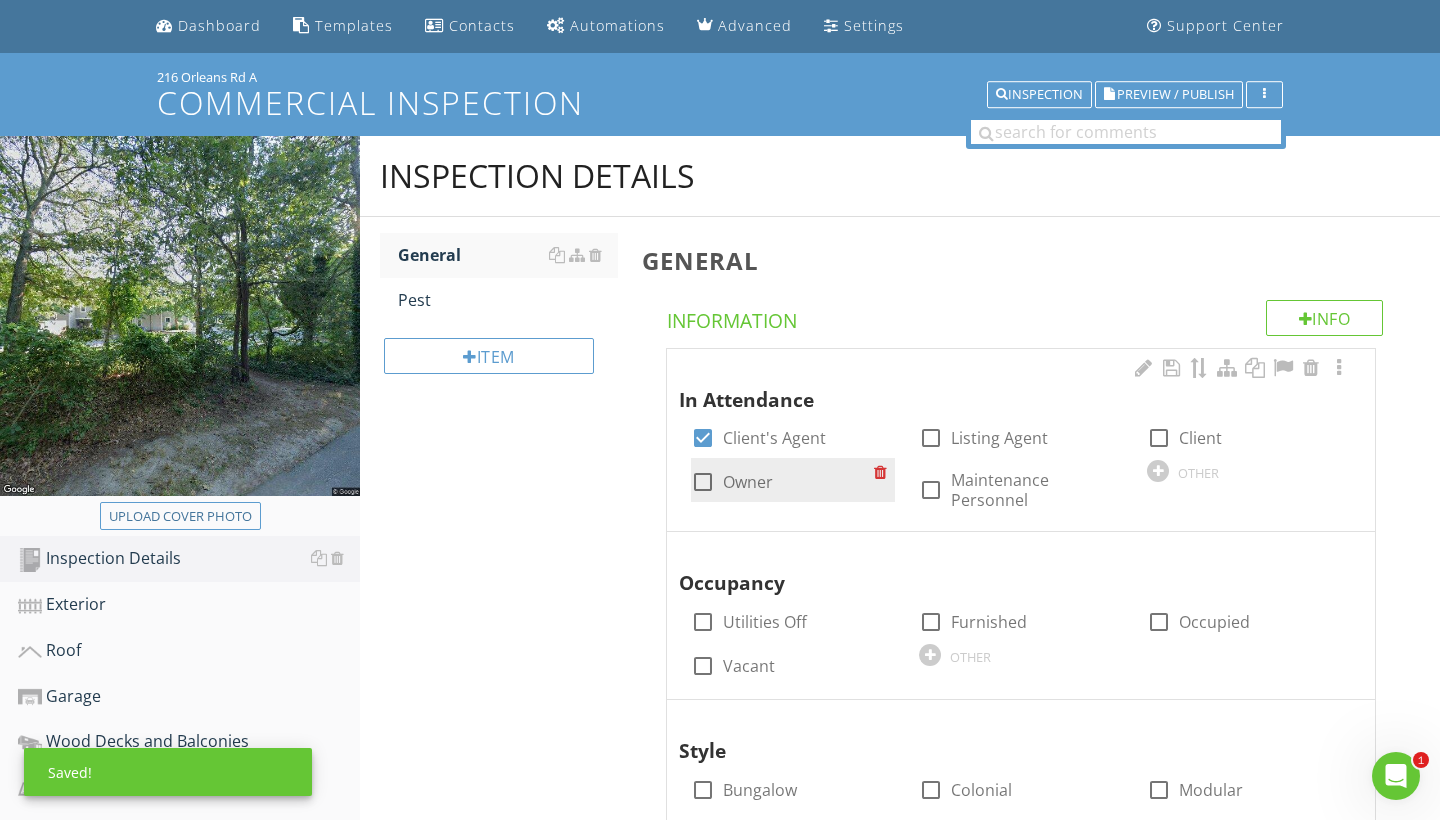 scroll, scrollTop: 94, scrollLeft: 0, axis: vertical 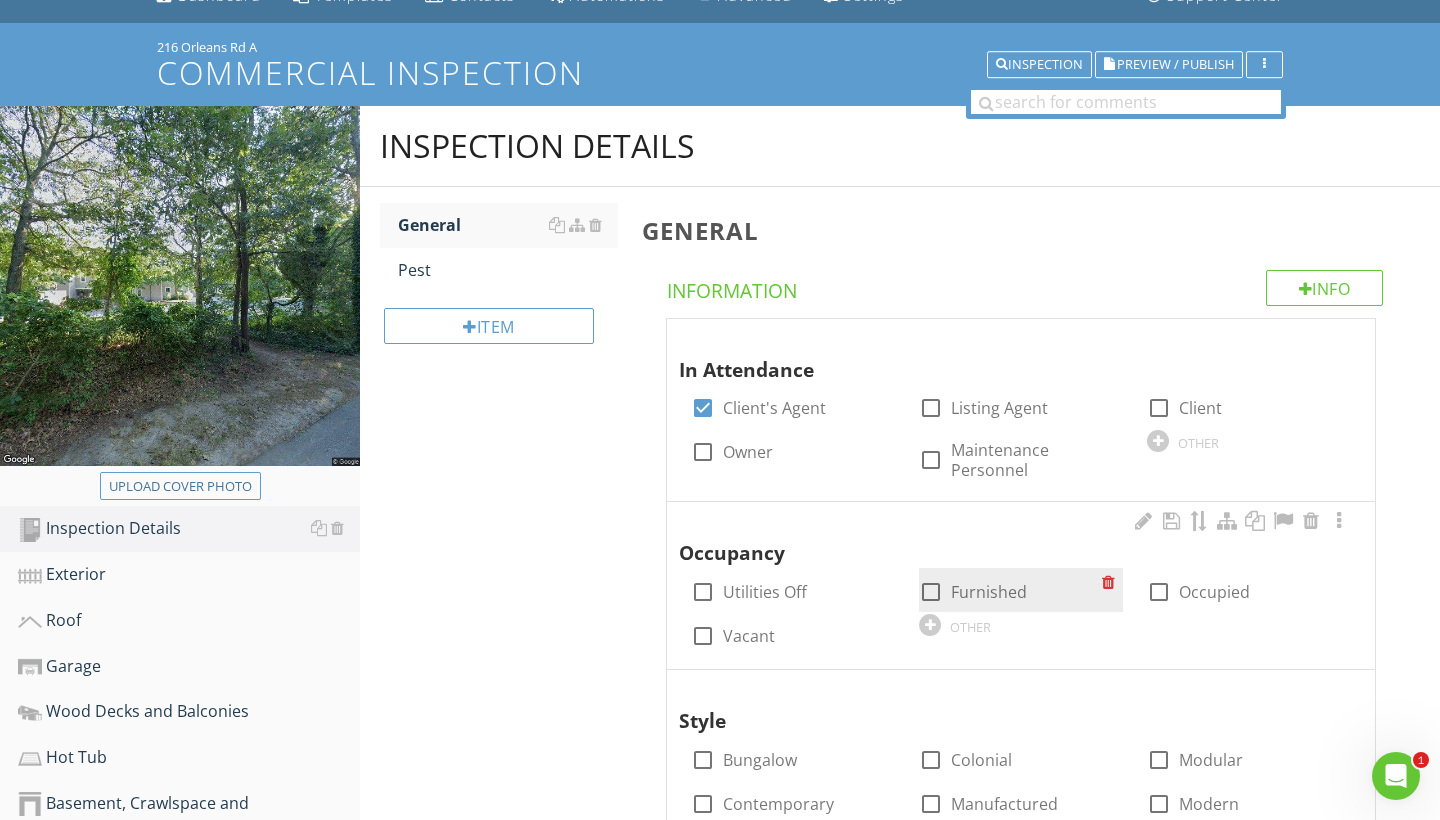 click at bounding box center (931, 592) 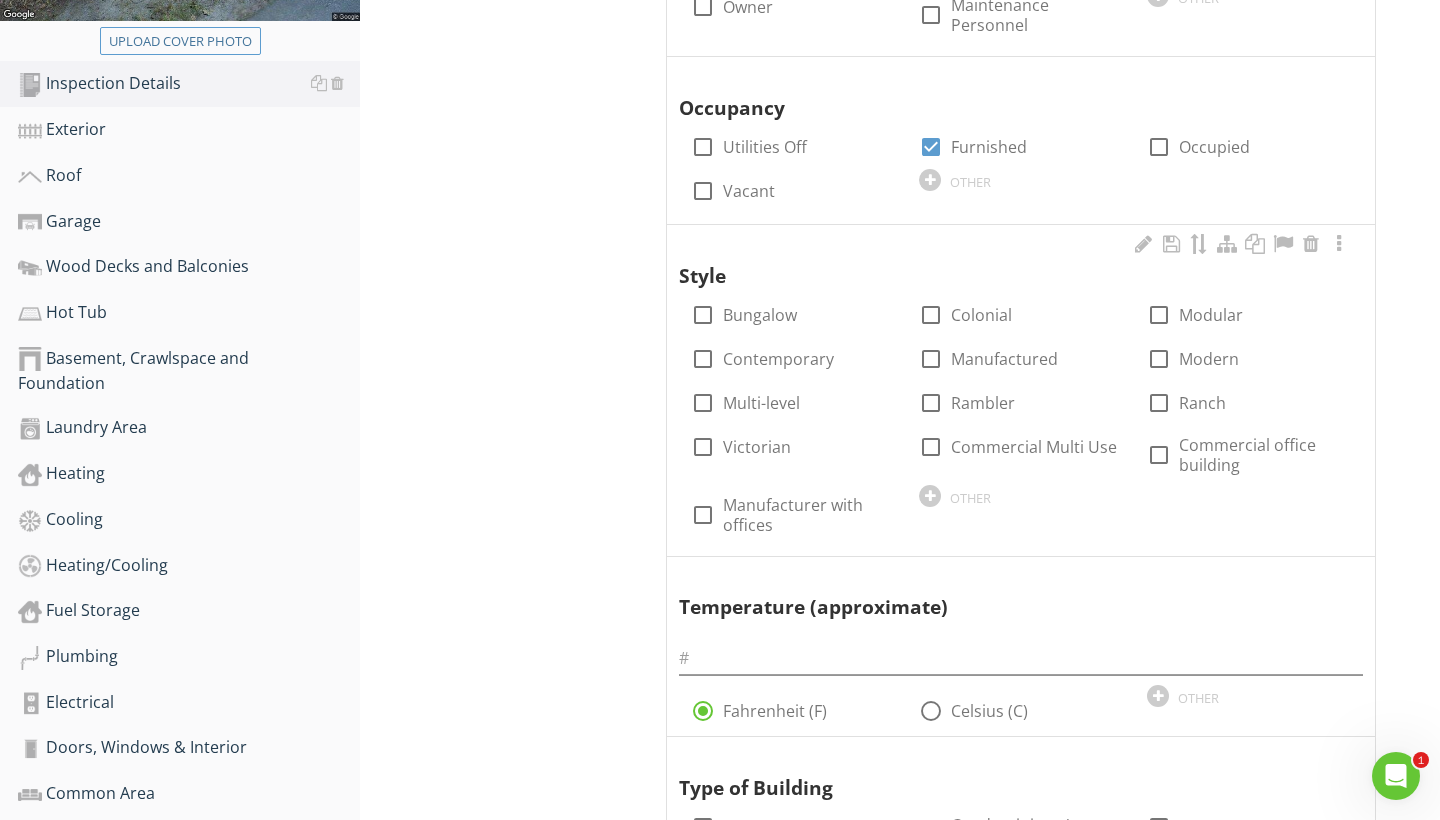scroll, scrollTop: 544, scrollLeft: 0, axis: vertical 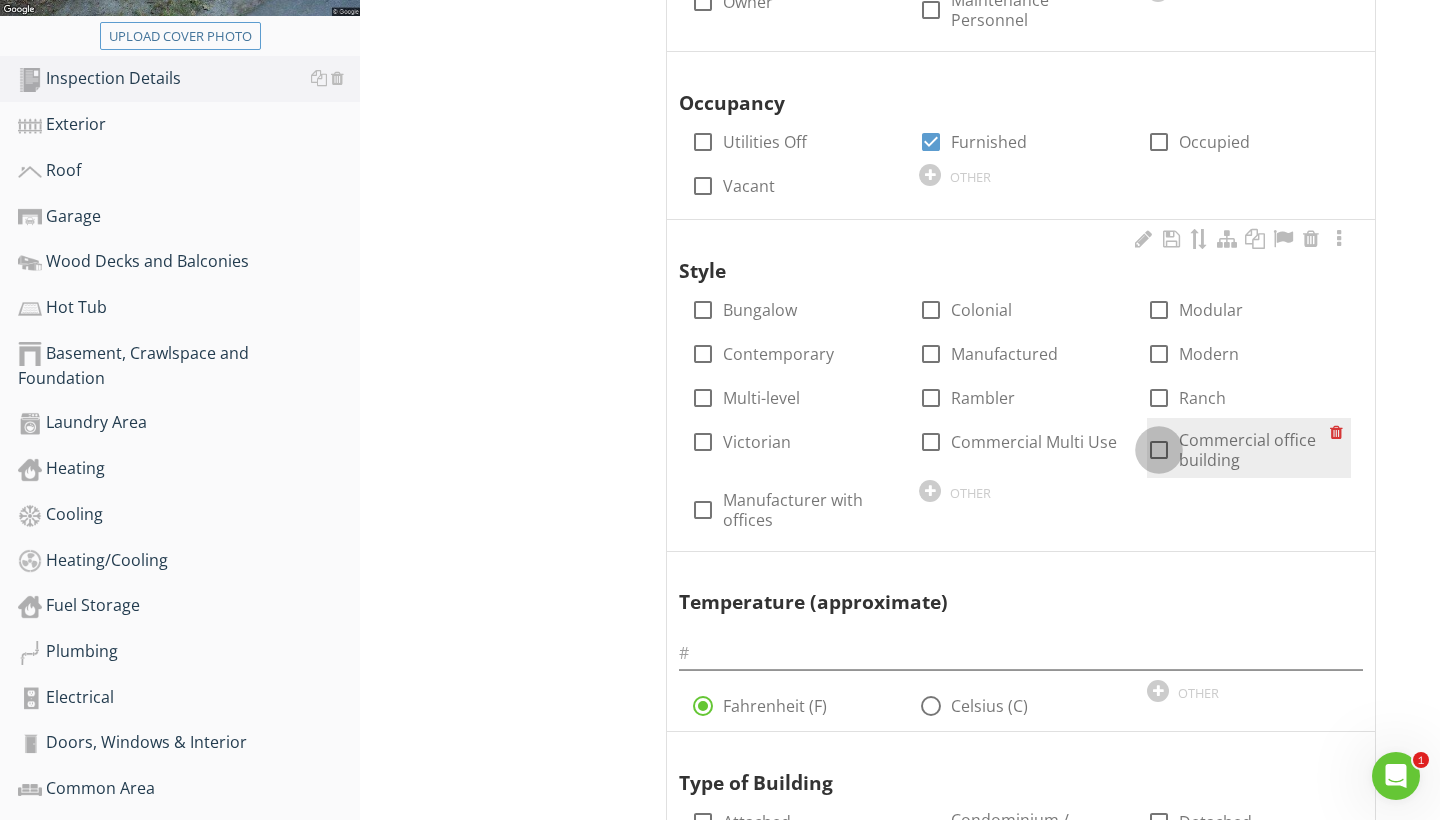 click at bounding box center [1159, 450] 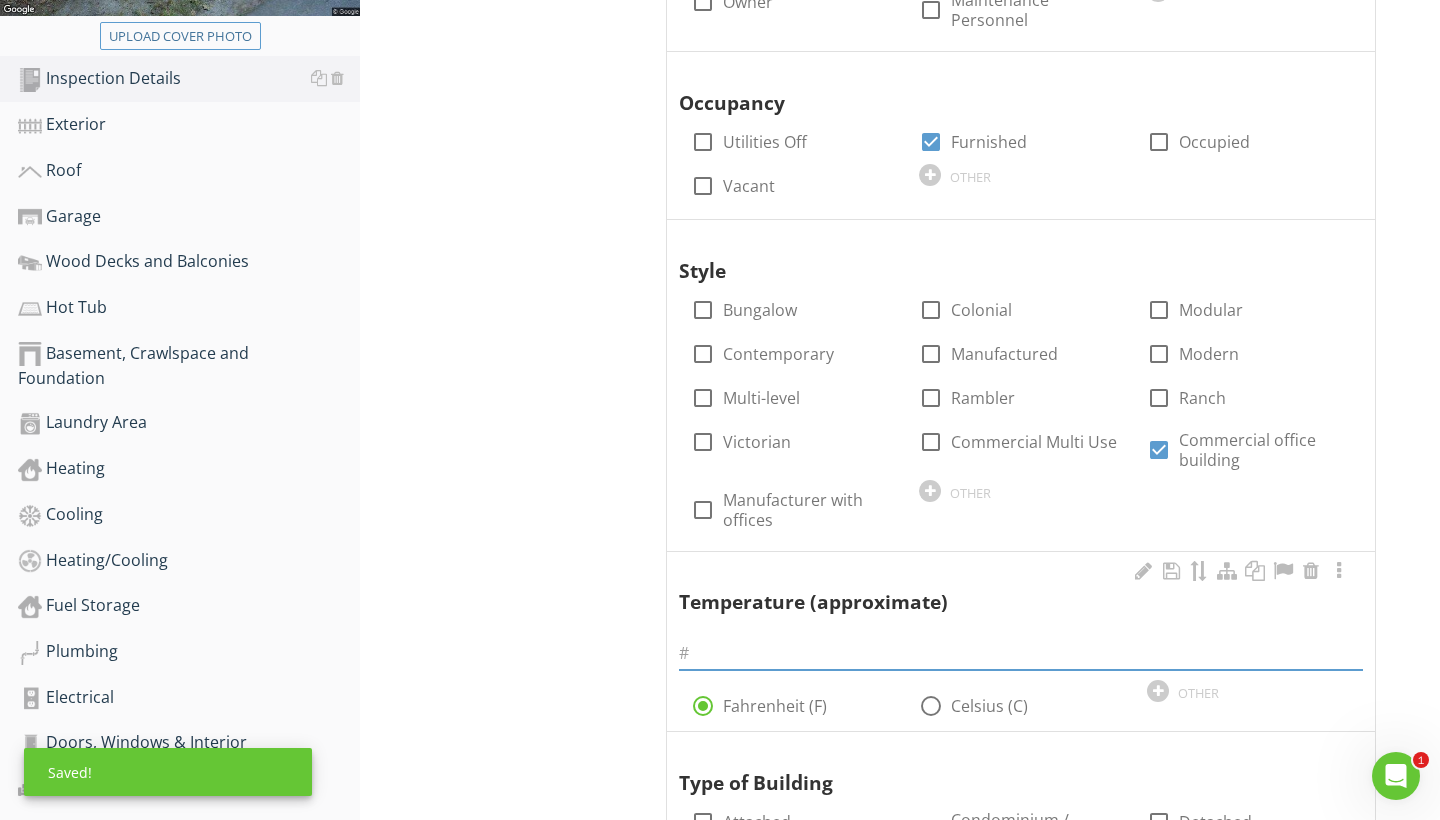 click at bounding box center (1021, 653) 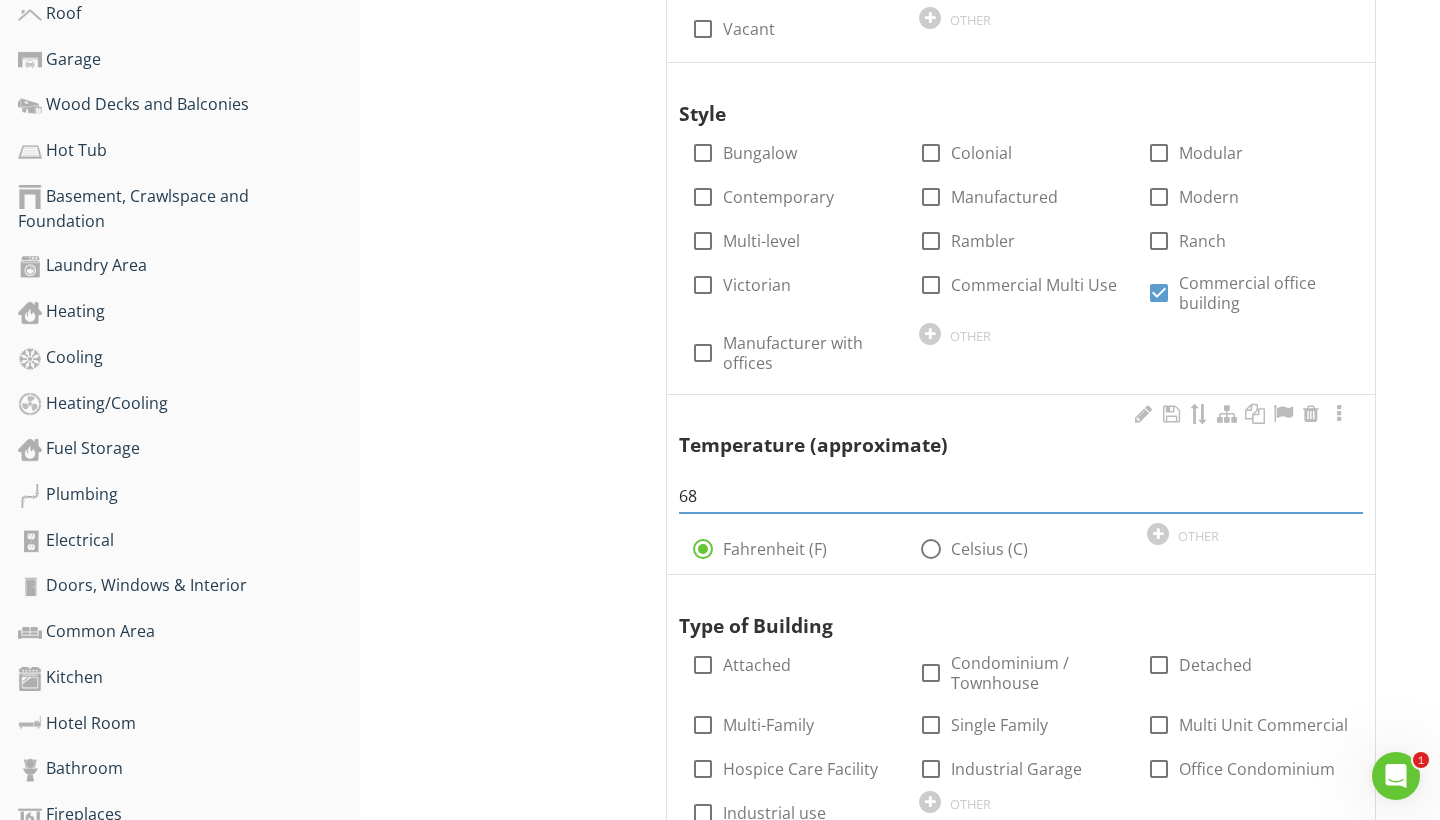 scroll, scrollTop: 751, scrollLeft: 0, axis: vertical 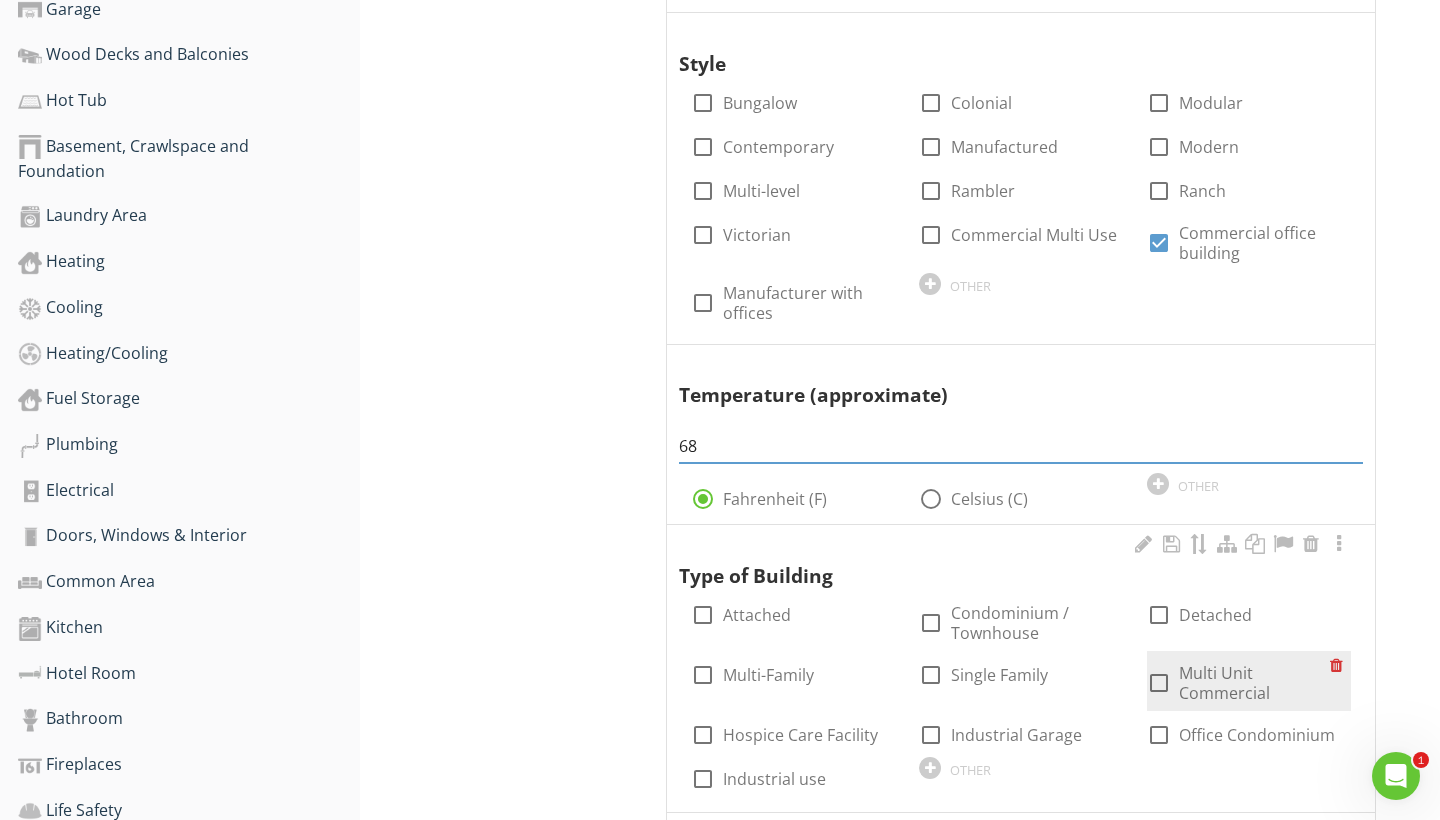 type on "68" 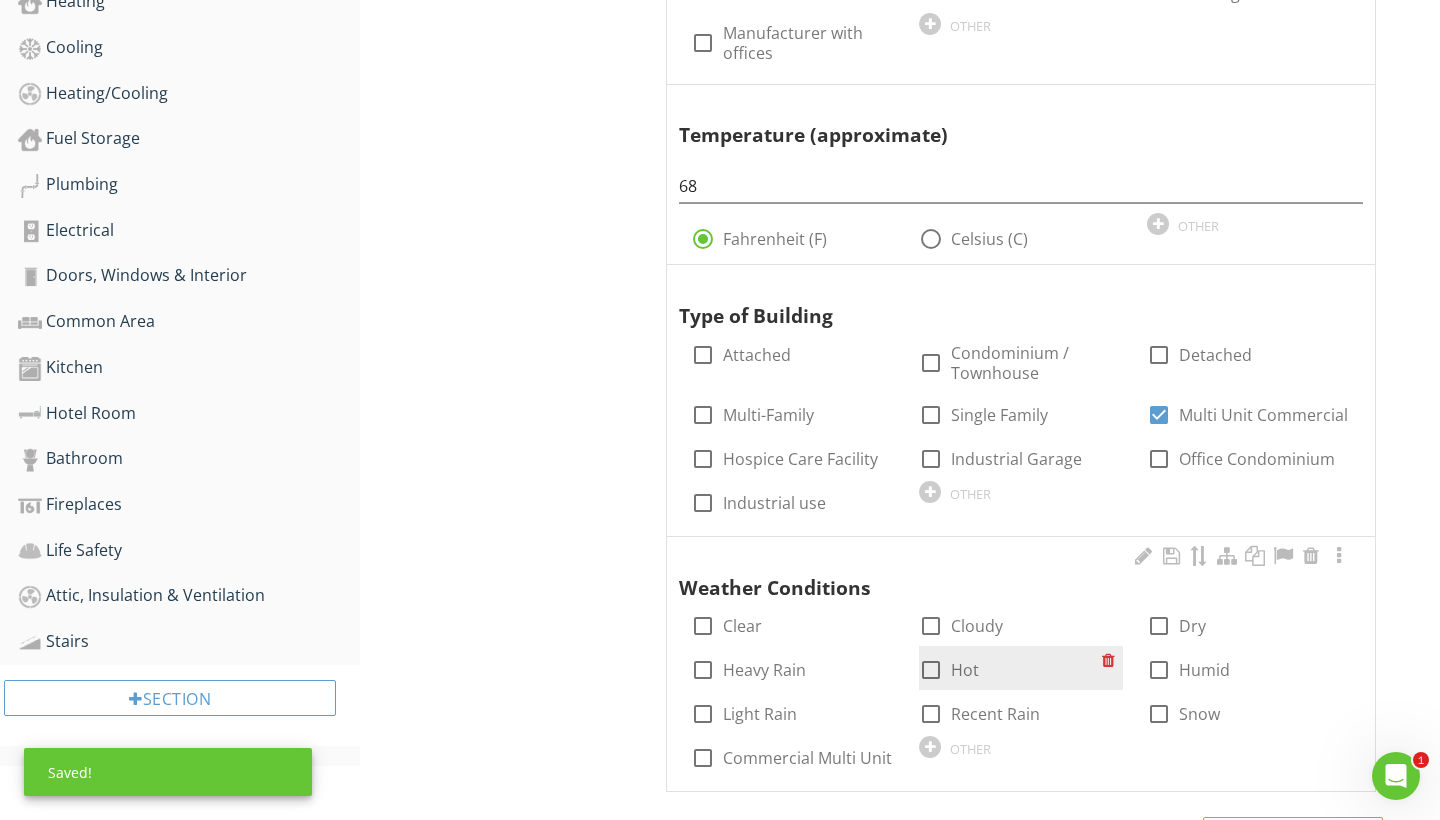 scroll, scrollTop: 1012, scrollLeft: 0, axis: vertical 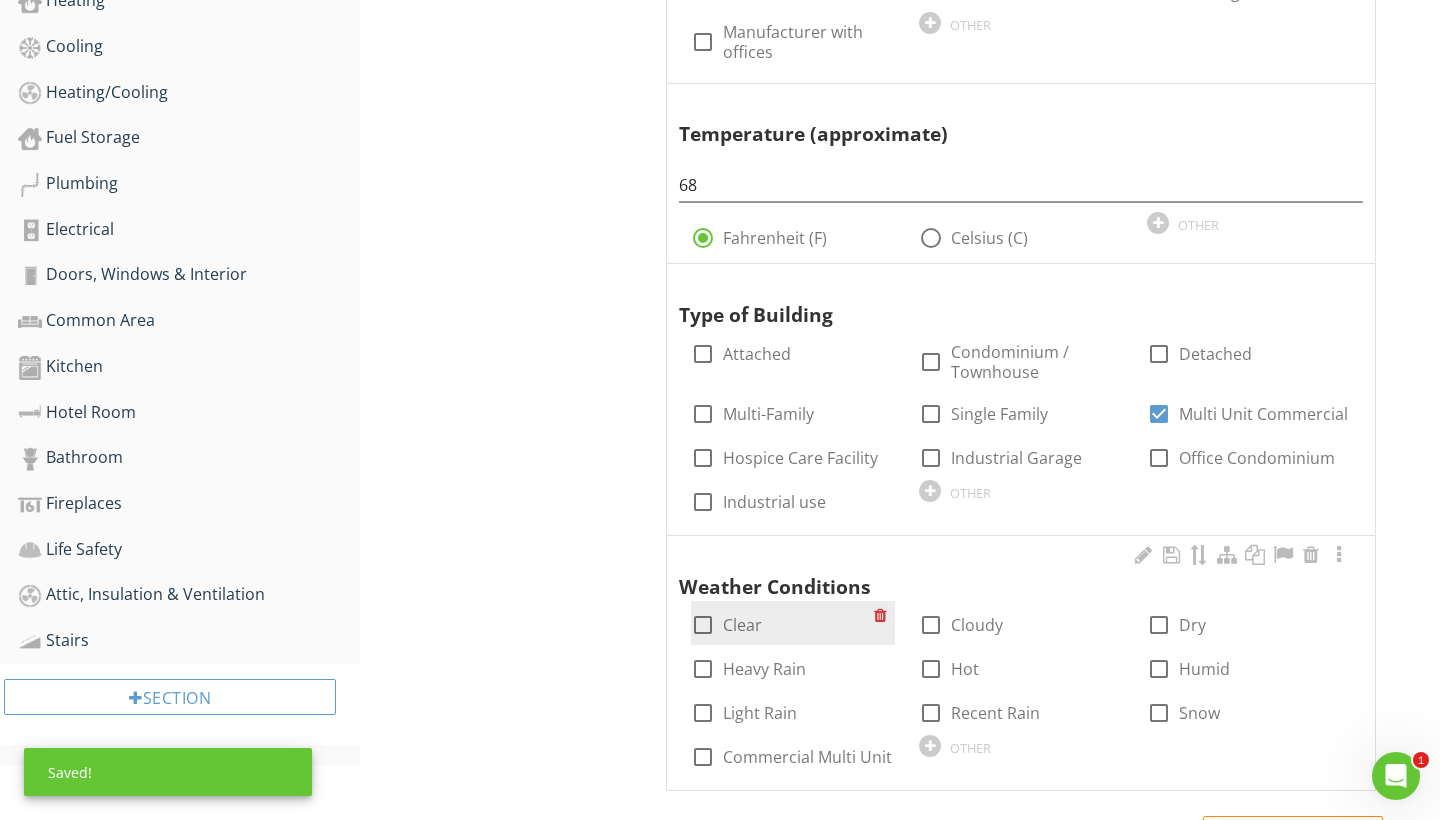 click at bounding box center (703, 625) 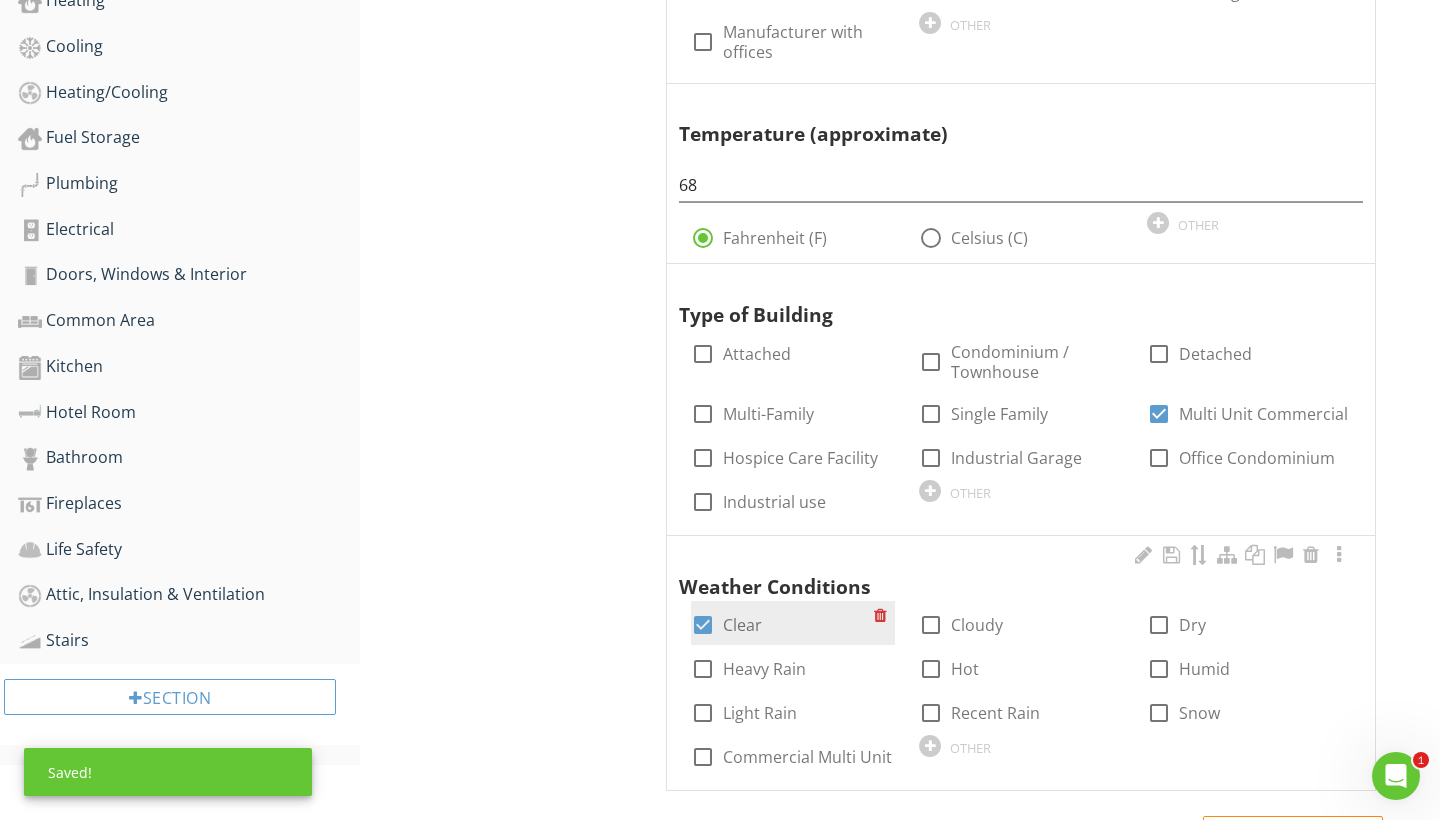 click at bounding box center [703, 625] 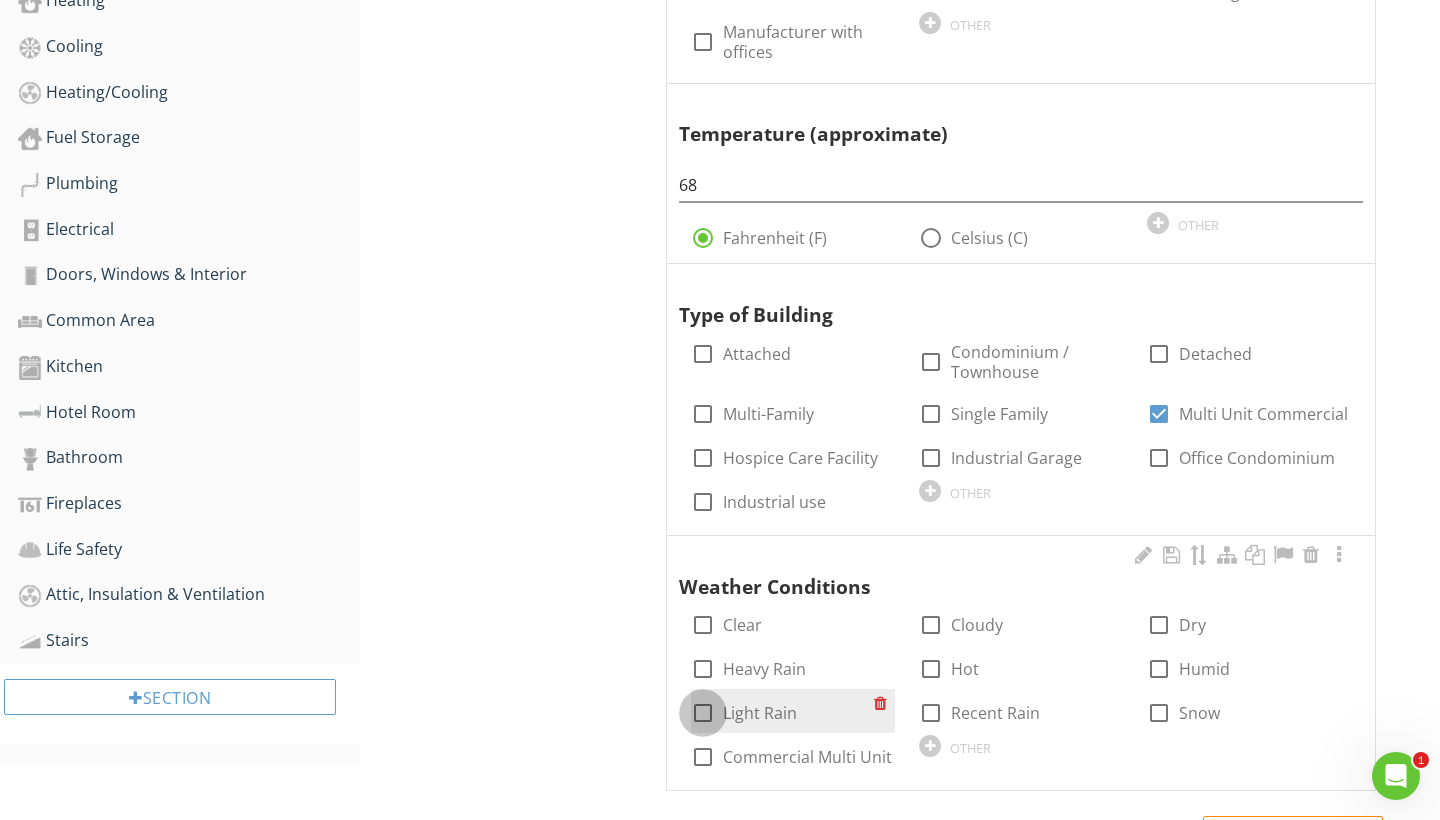 click at bounding box center [703, 713] 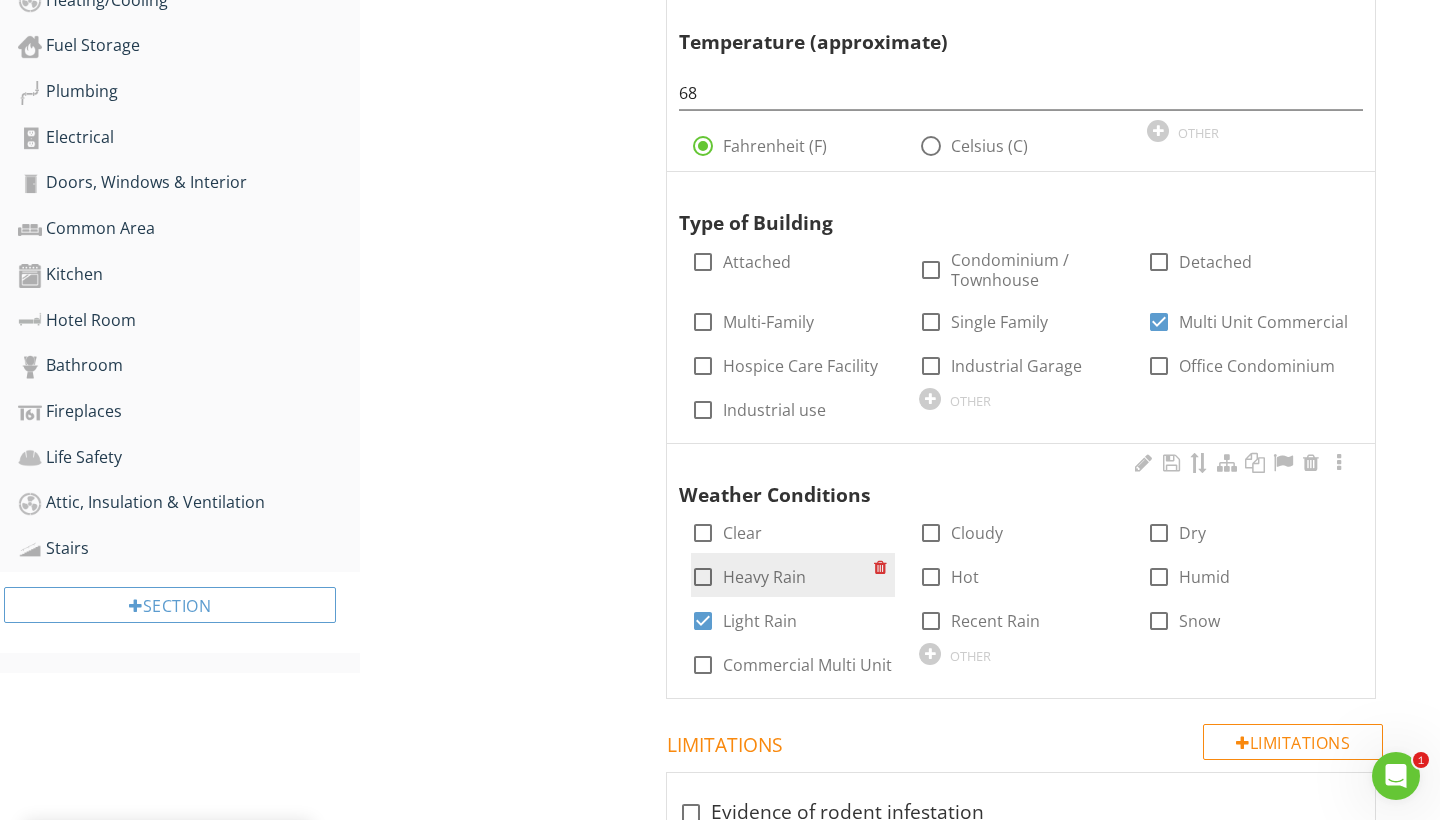 scroll, scrollTop: 1105, scrollLeft: 0, axis: vertical 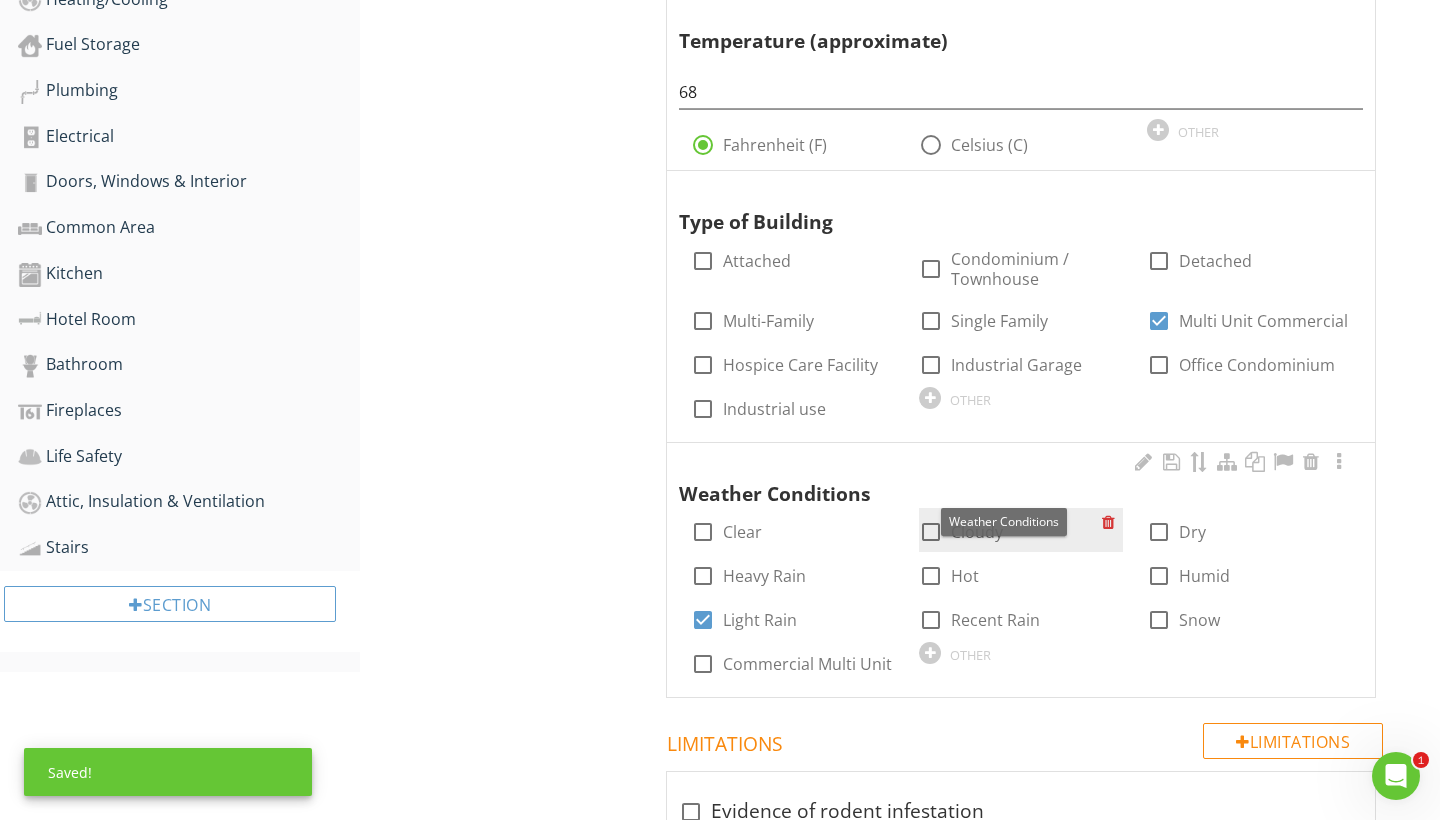 click at bounding box center (931, 532) 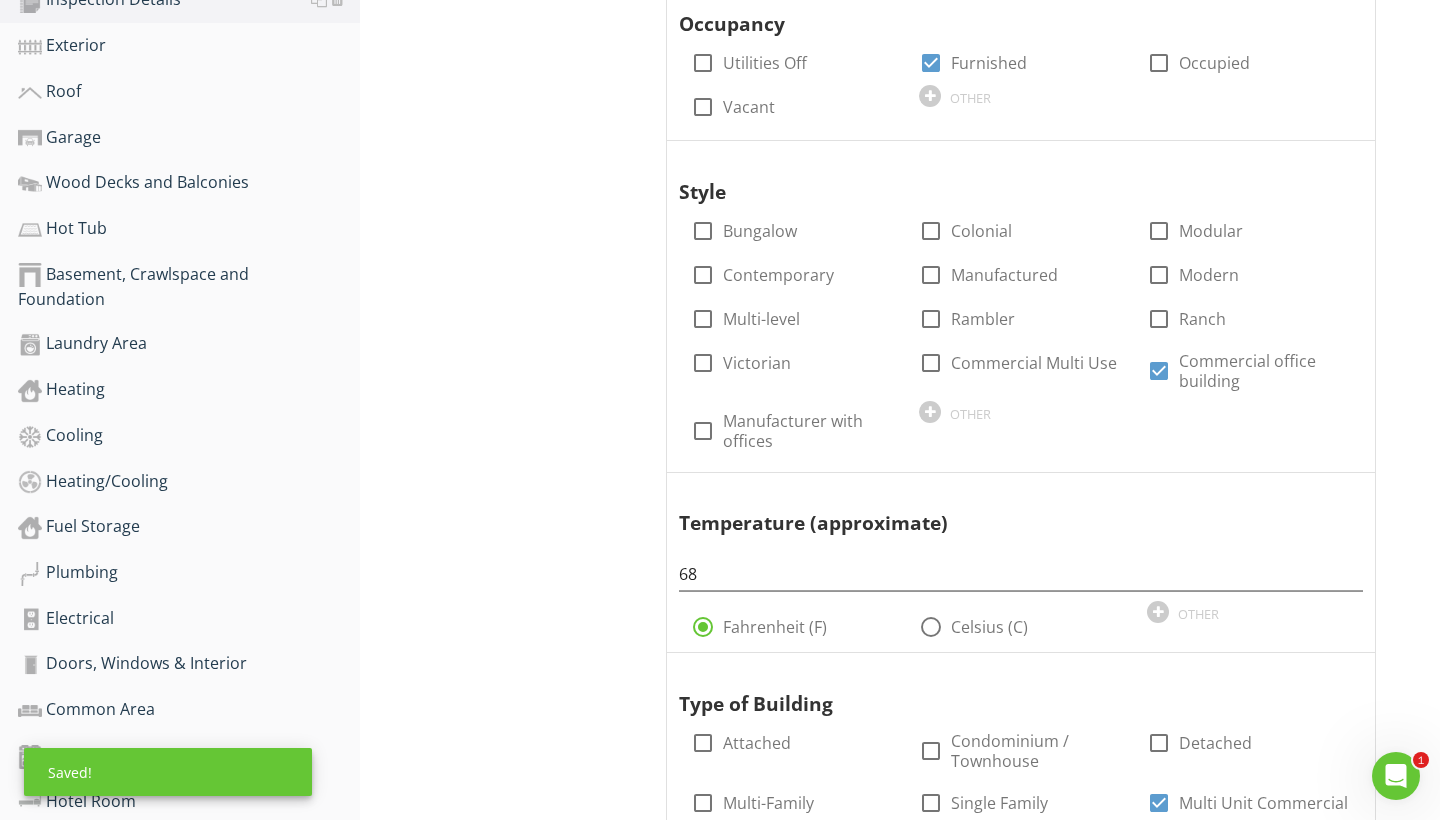 scroll, scrollTop: 114, scrollLeft: 0, axis: vertical 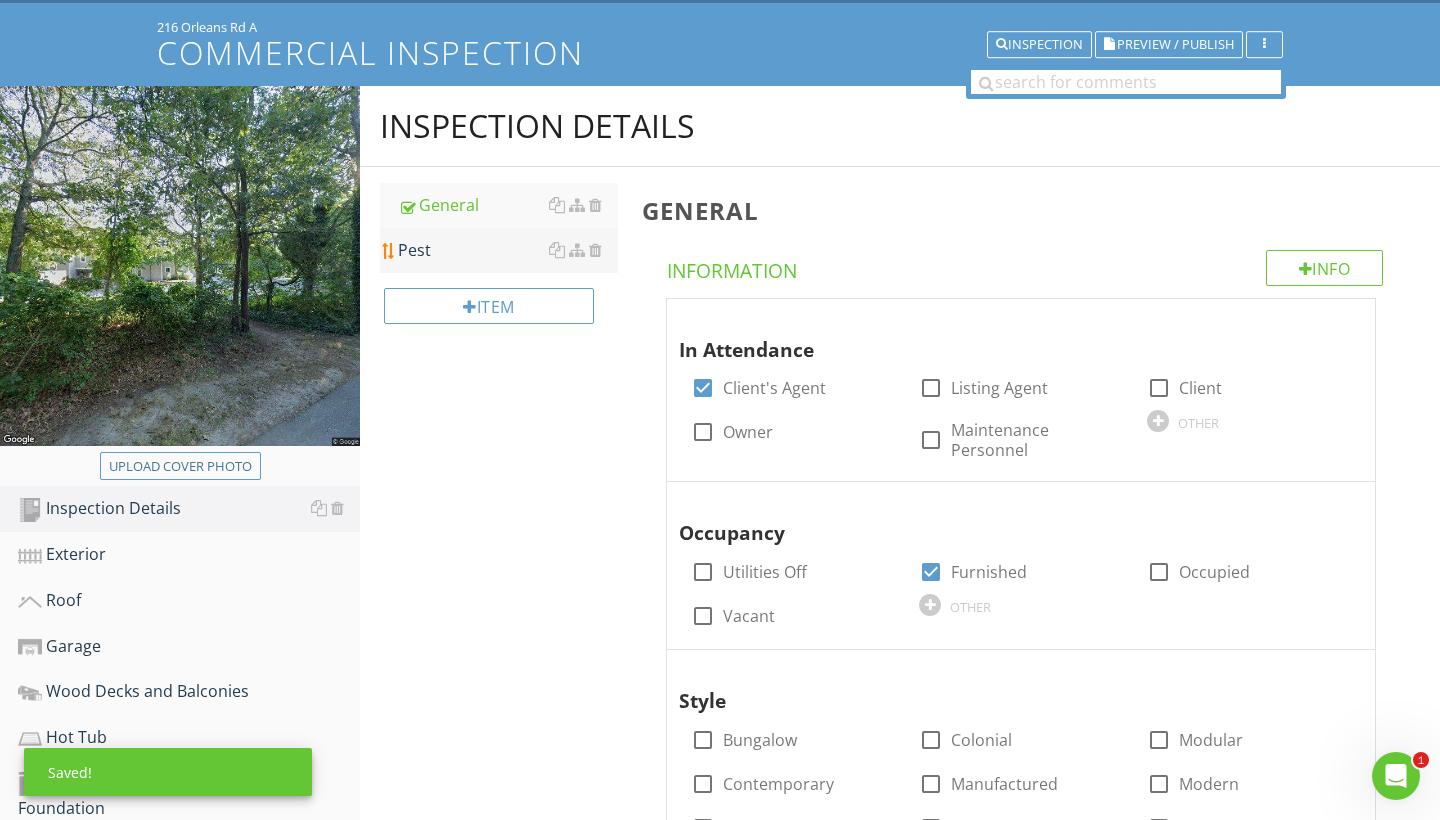 click on "Pest" at bounding box center (508, 250) 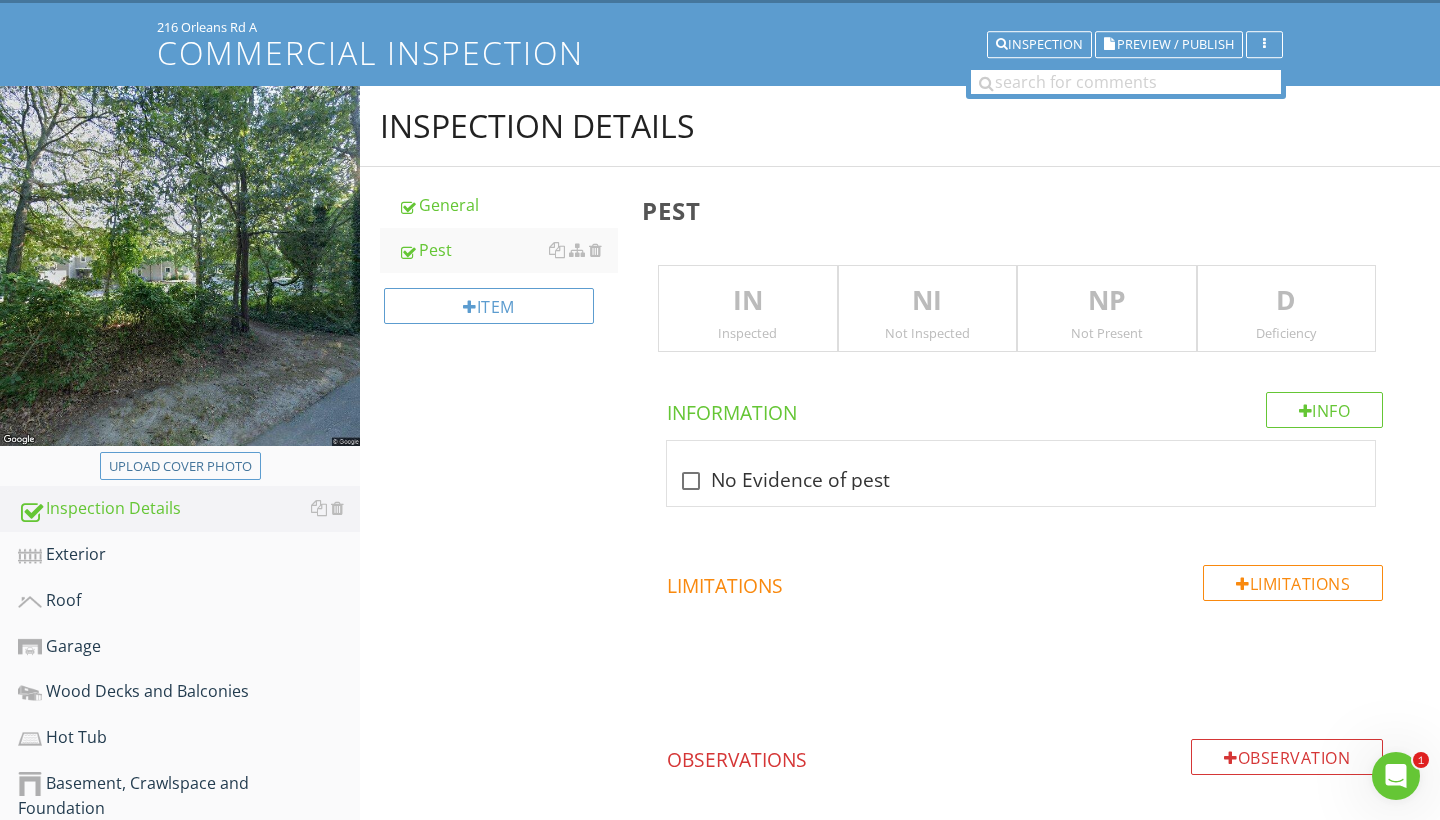 click on "IN" at bounding box center (748, 301) 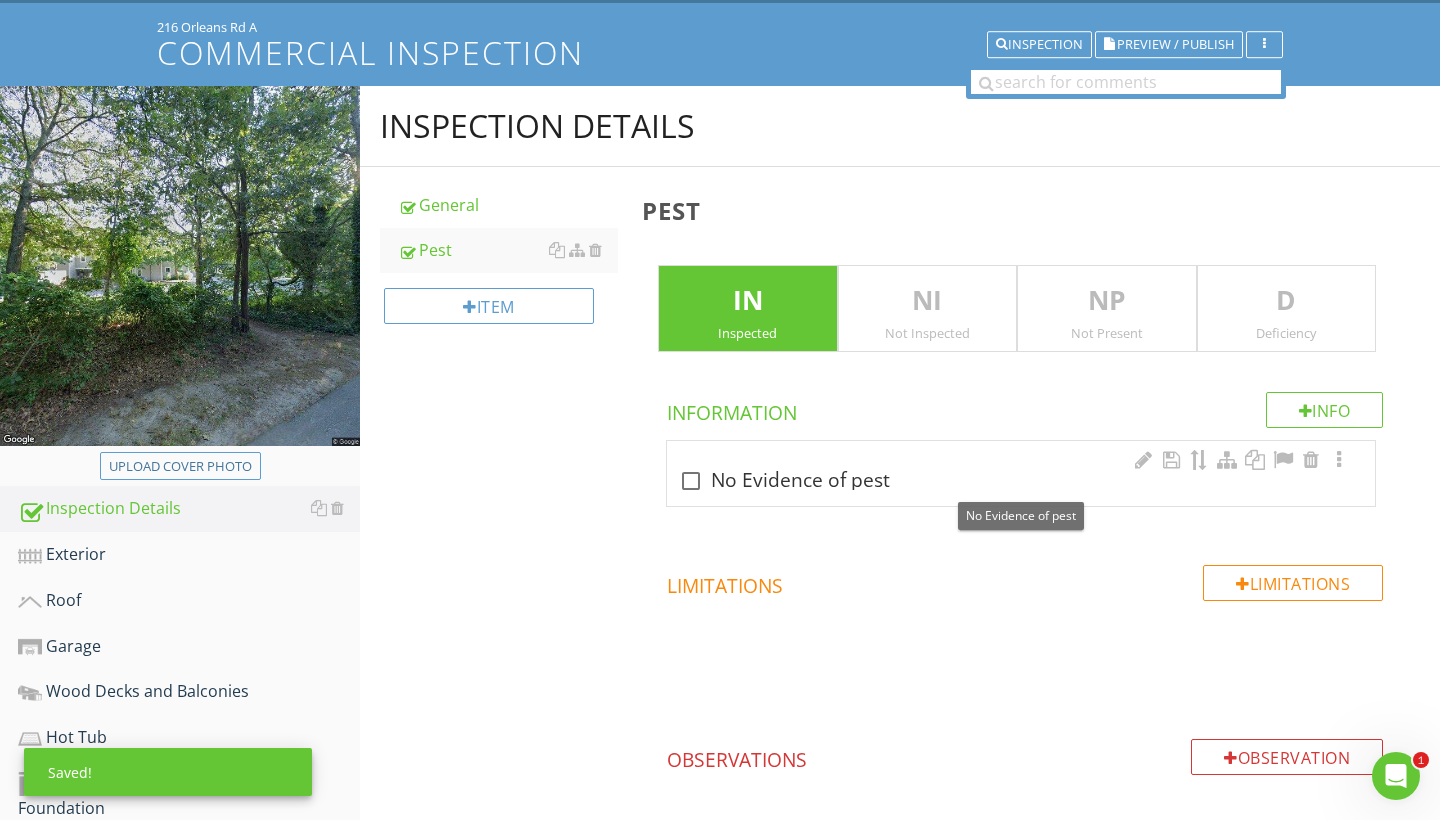 click at bounding box center [691, 481] 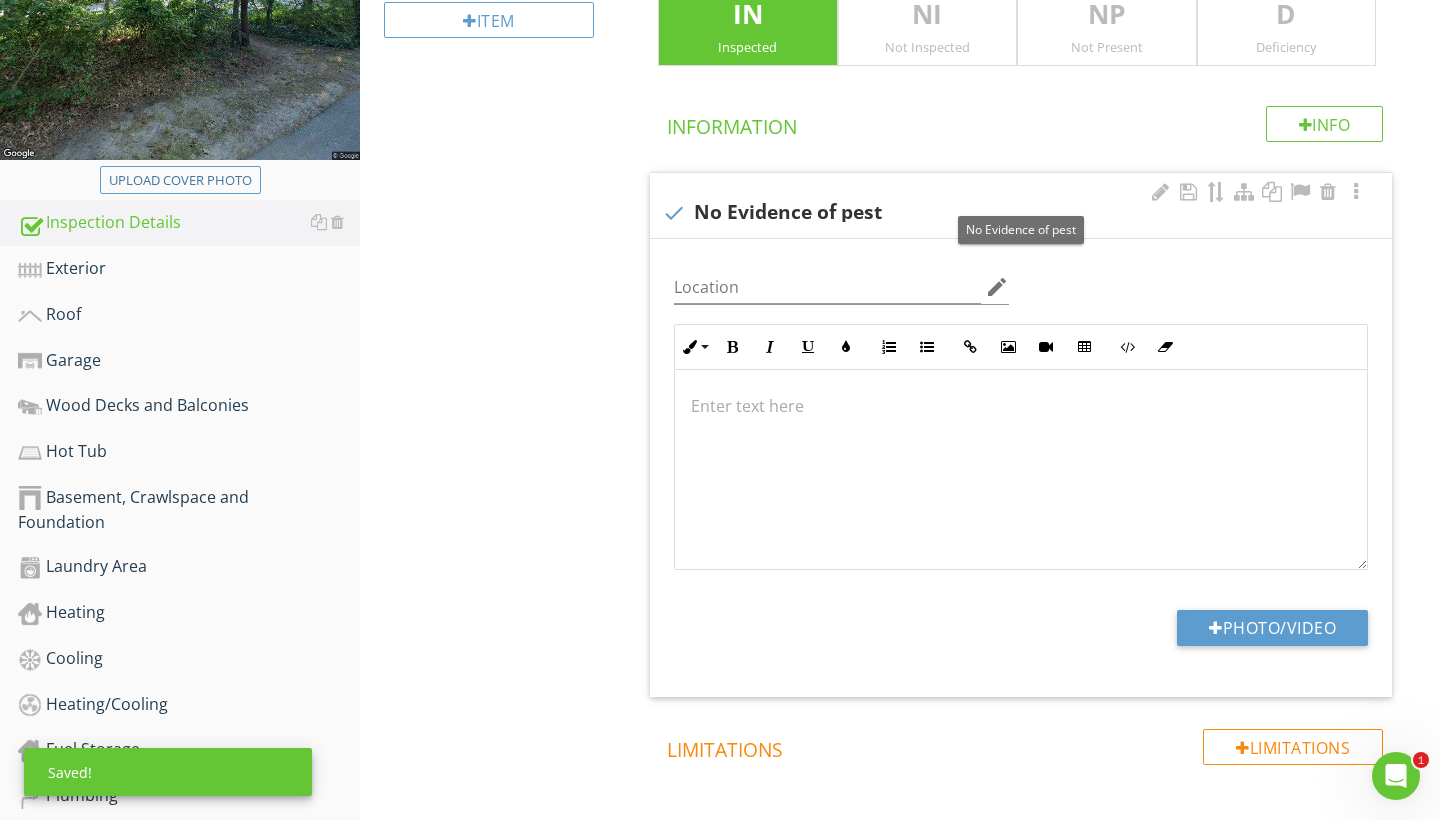 scroll, scrollTop: 404, scrollLeft: 0, axis: vertical 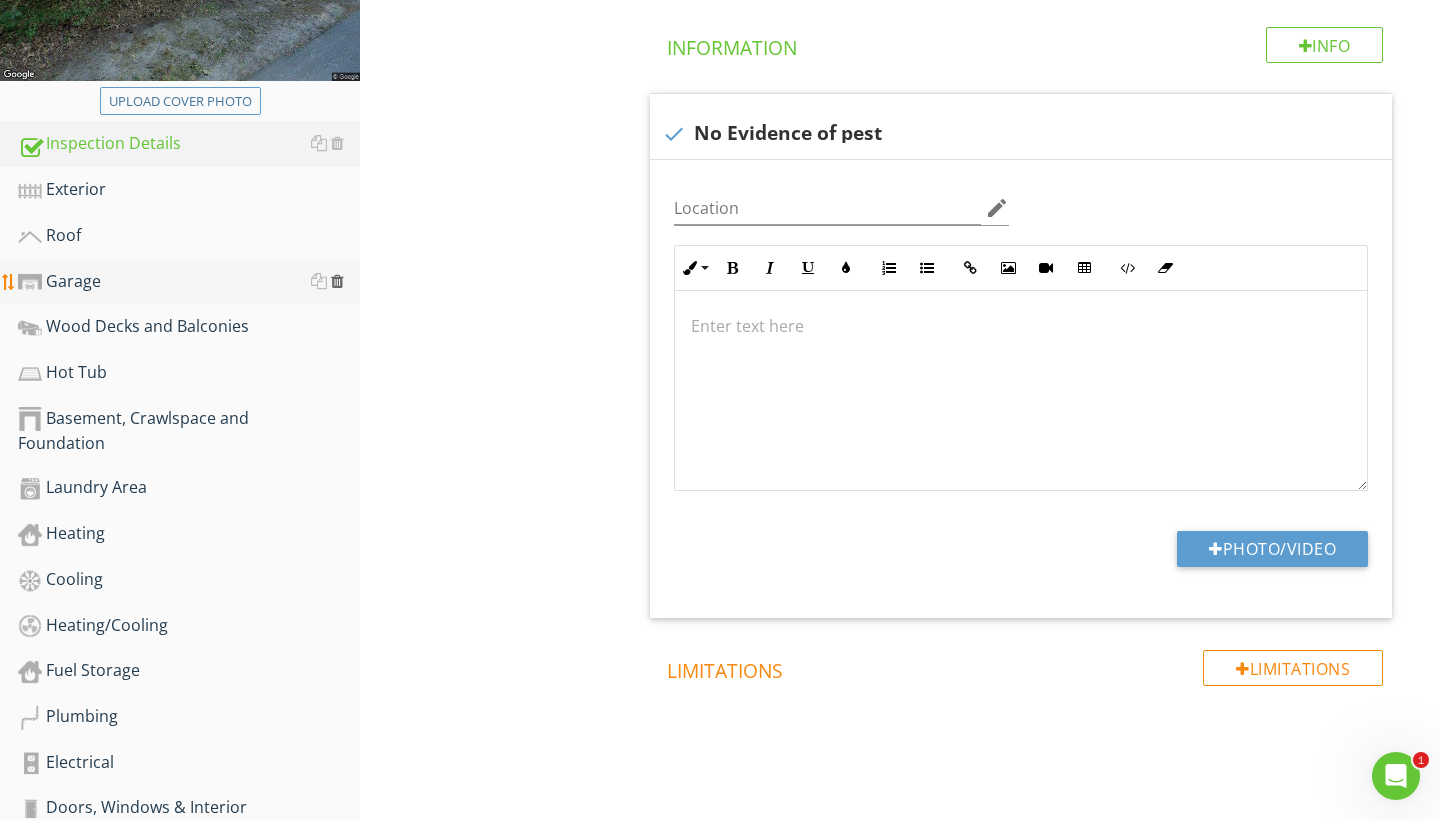click at bounding box center [337, 281] 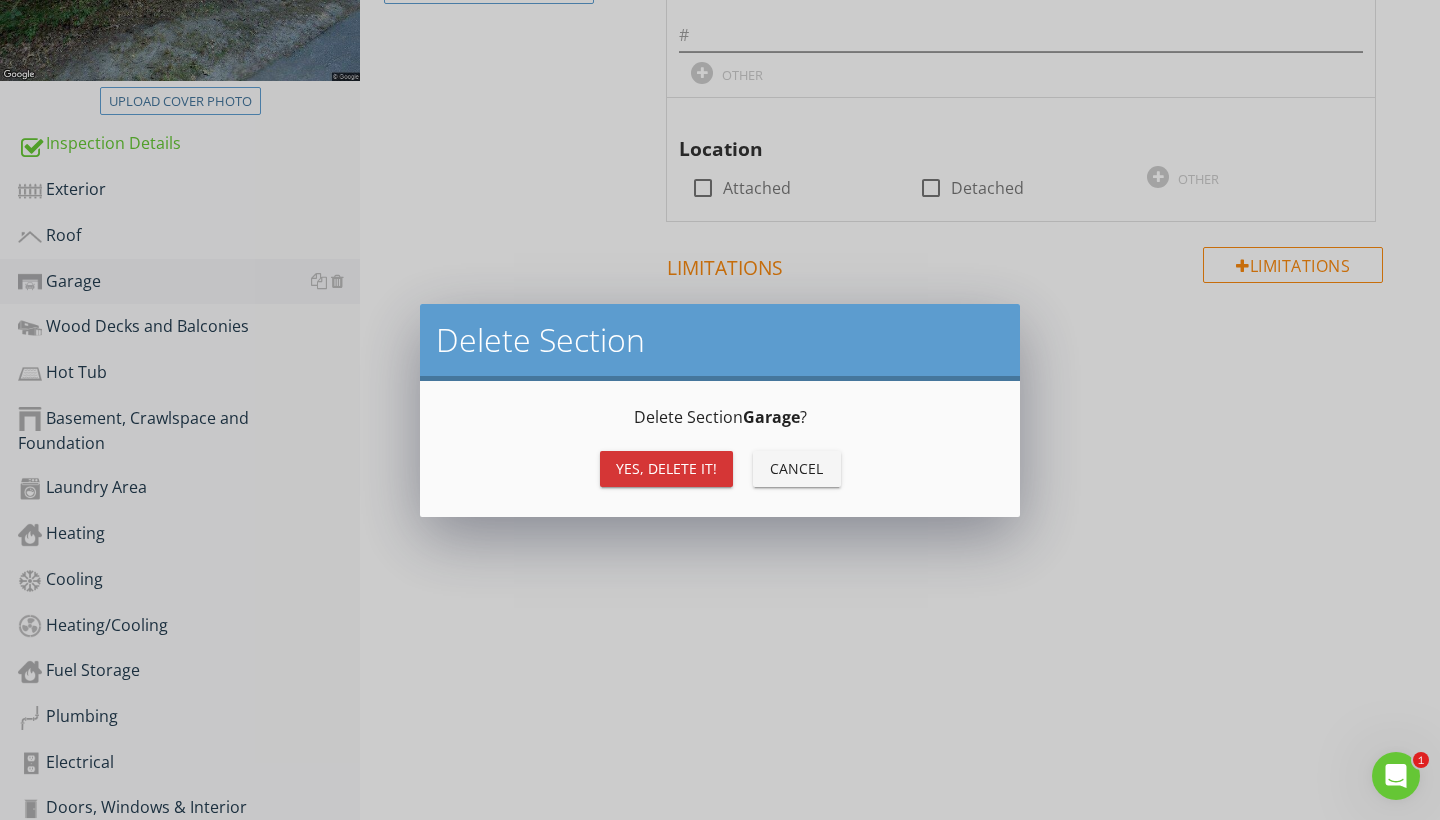 click on "Yes, Delete it!" at bounding box center [666, 468] 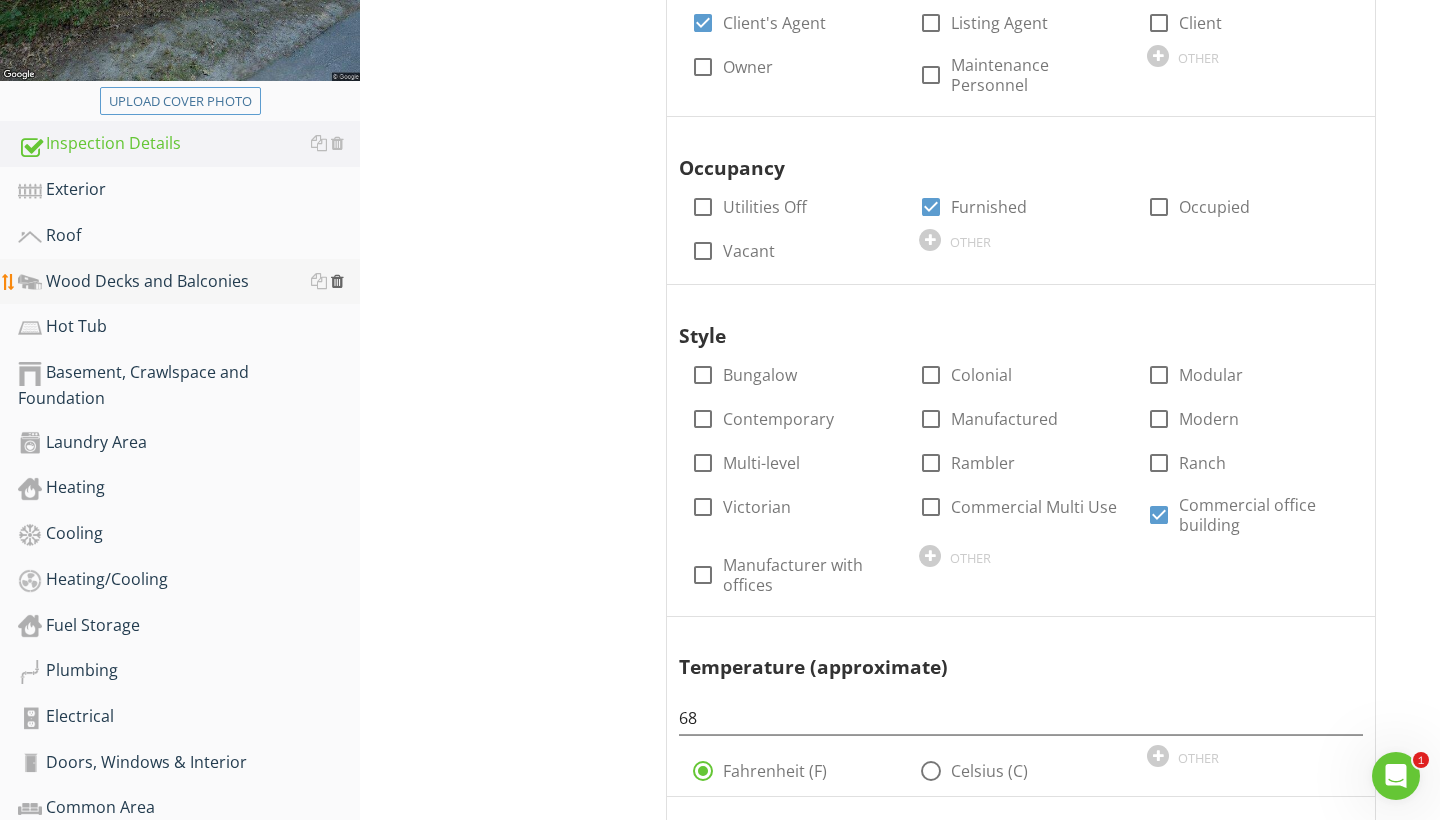 click at bounding box center [337, 281] 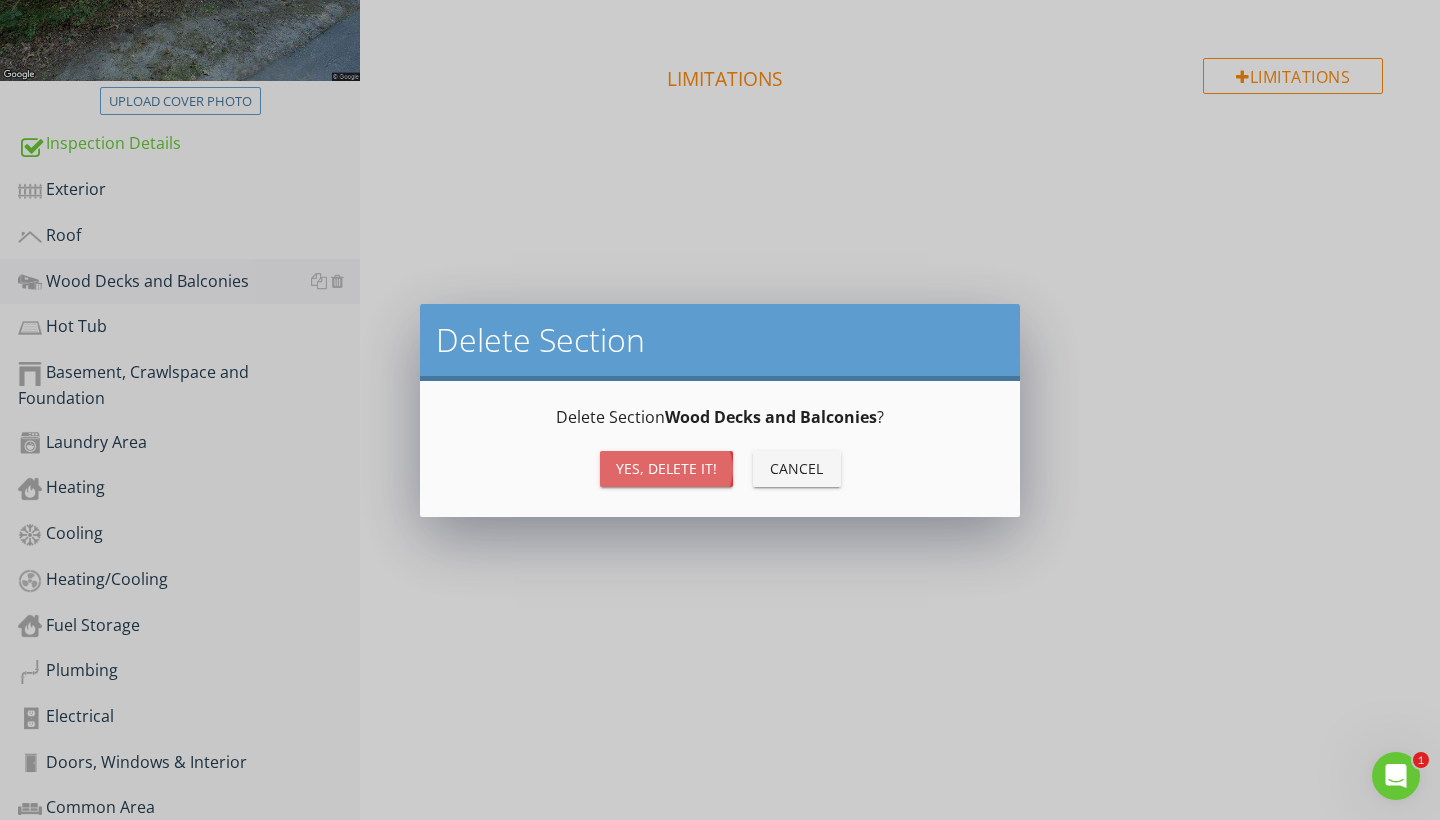 click on "Yes, Delete it!" at bounding box center (666, 469) 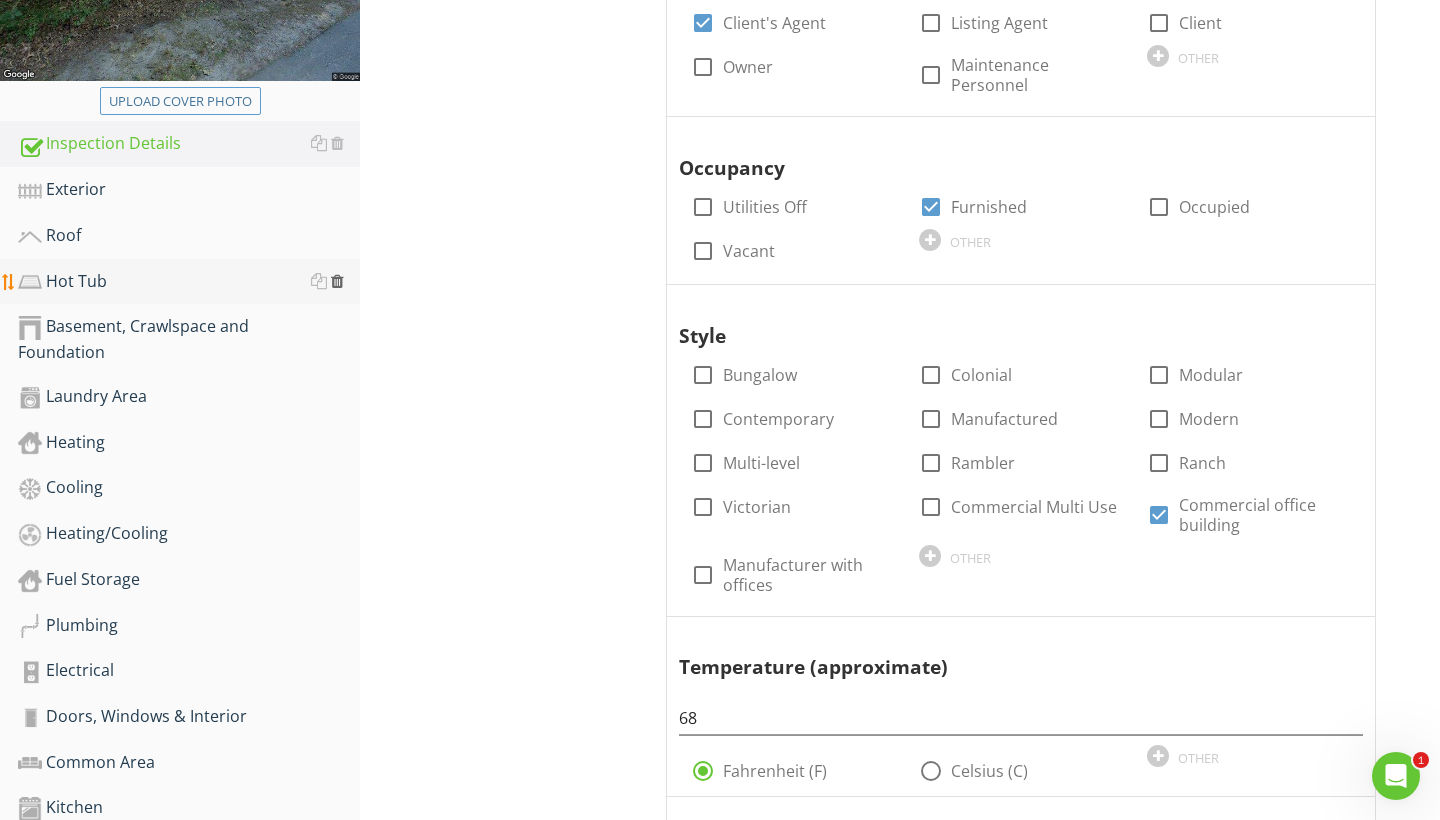 click at bounding box center [337, 281] 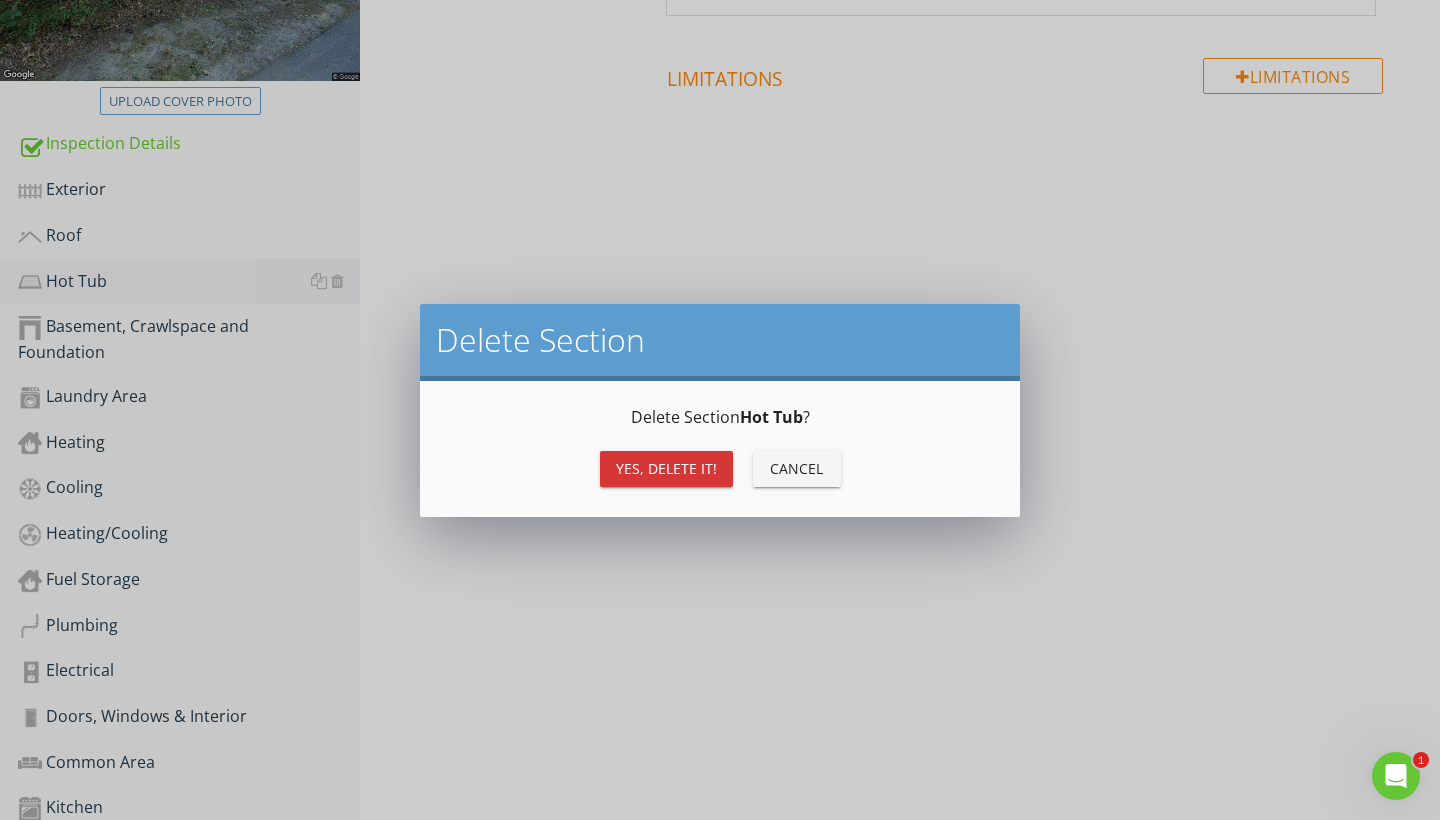 click on "Yes, Delete it!" at bounding box center (666, 468) 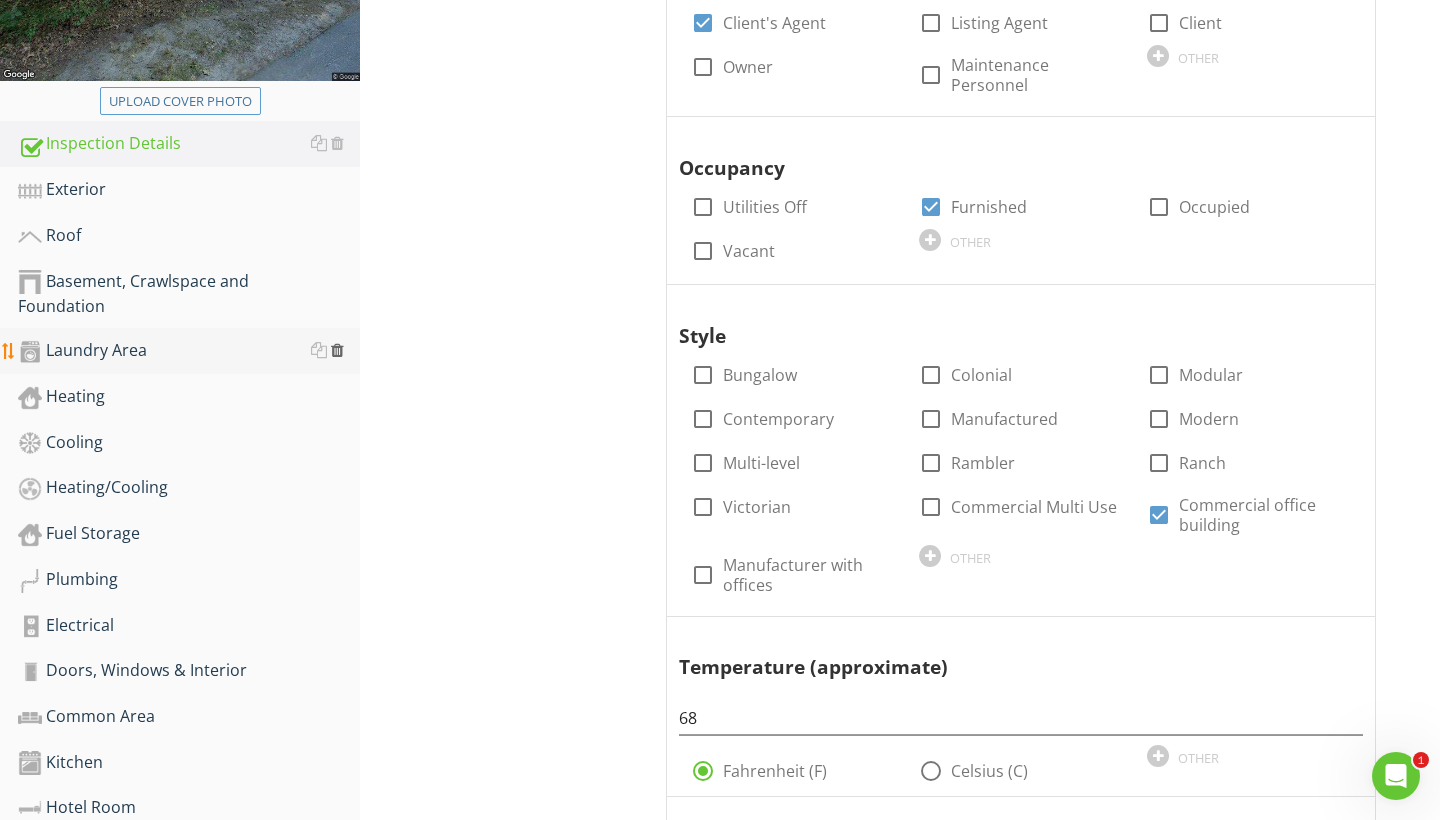 click at bounding box center [337, 350] 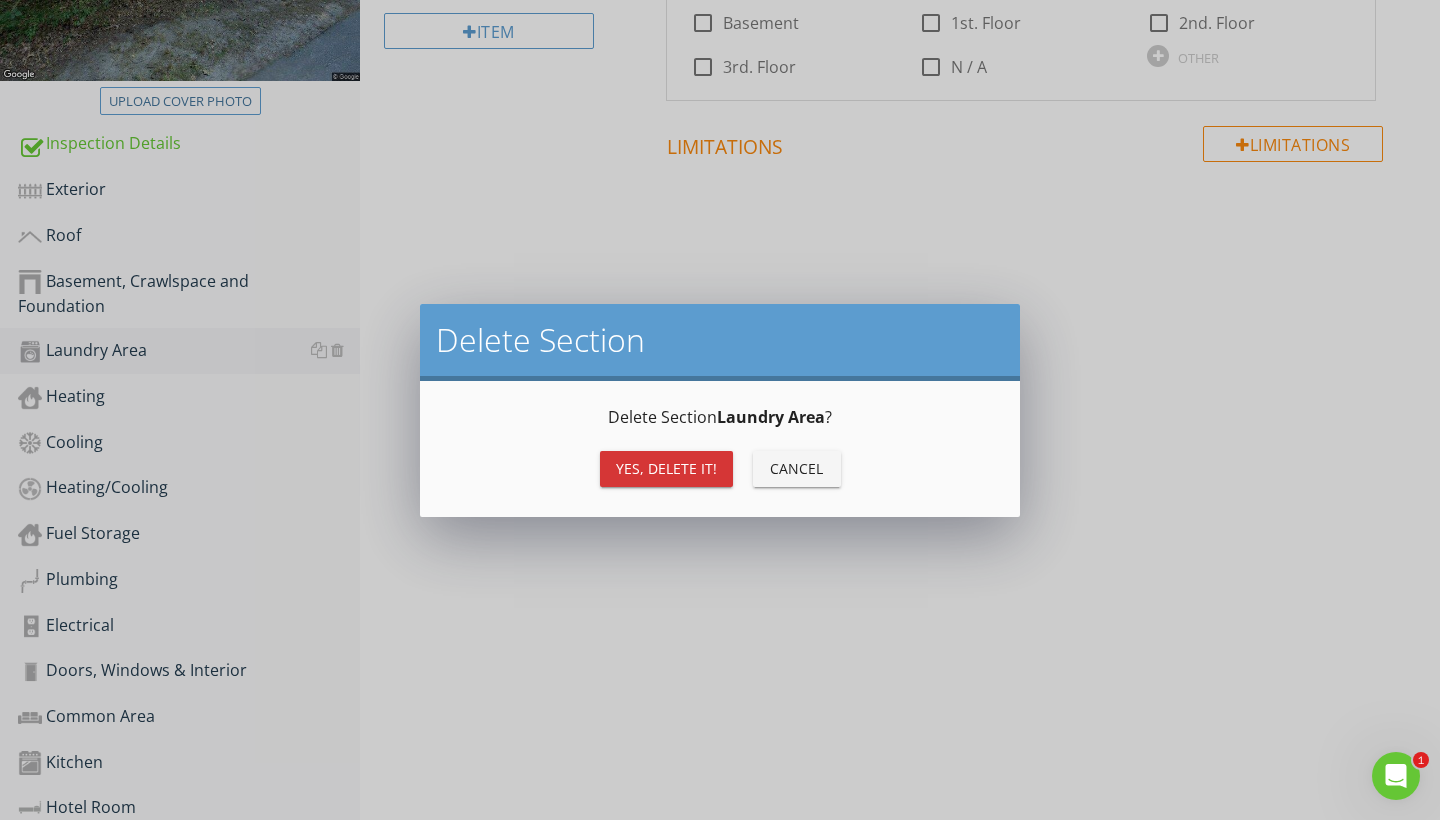 click on "Yes, Delete it!" at bounding box center [666, 469] 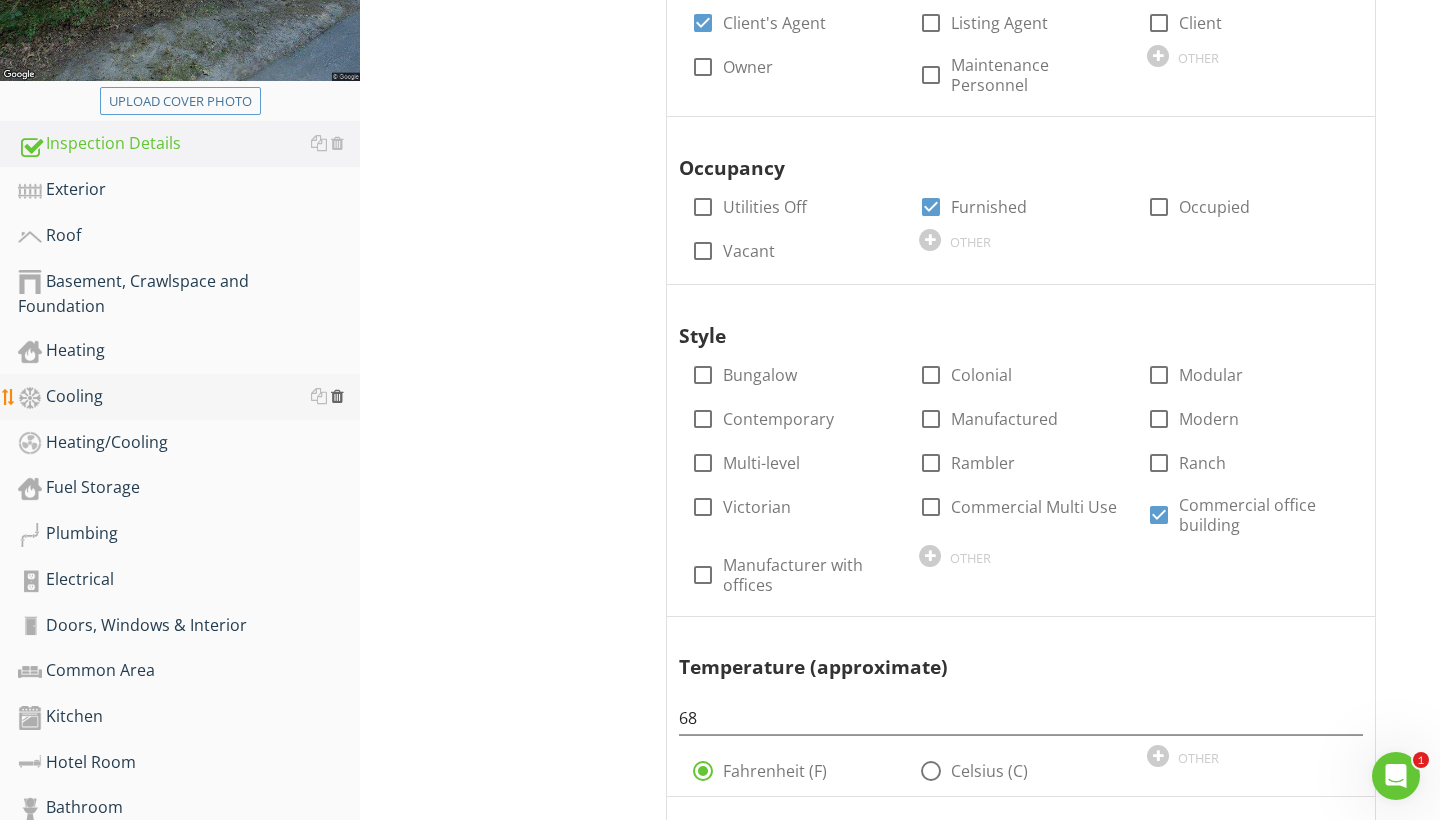 click at bounding box center [337, 396] 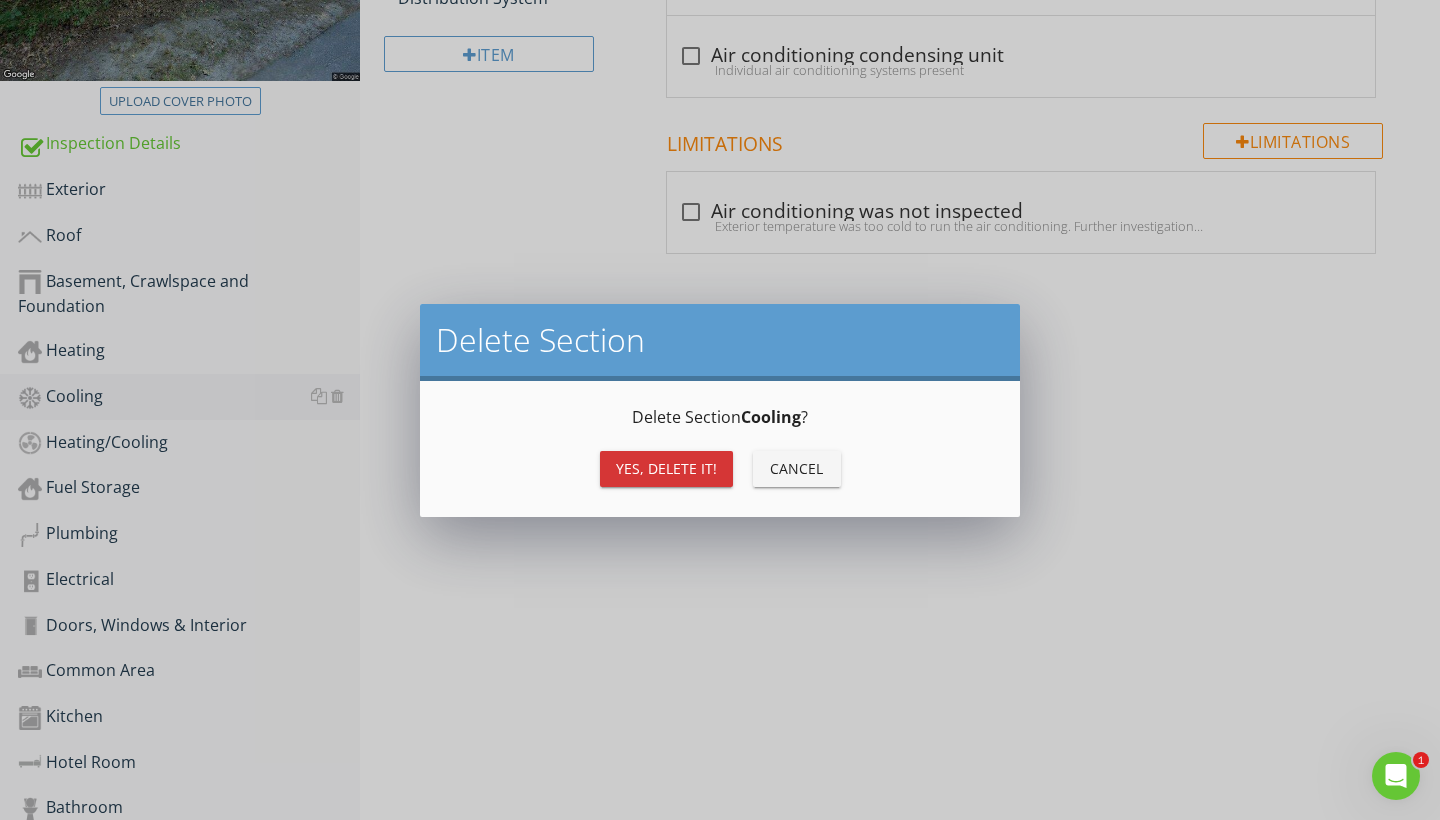 click on "Yes, Delete it!" at bounding box center (666, 468) 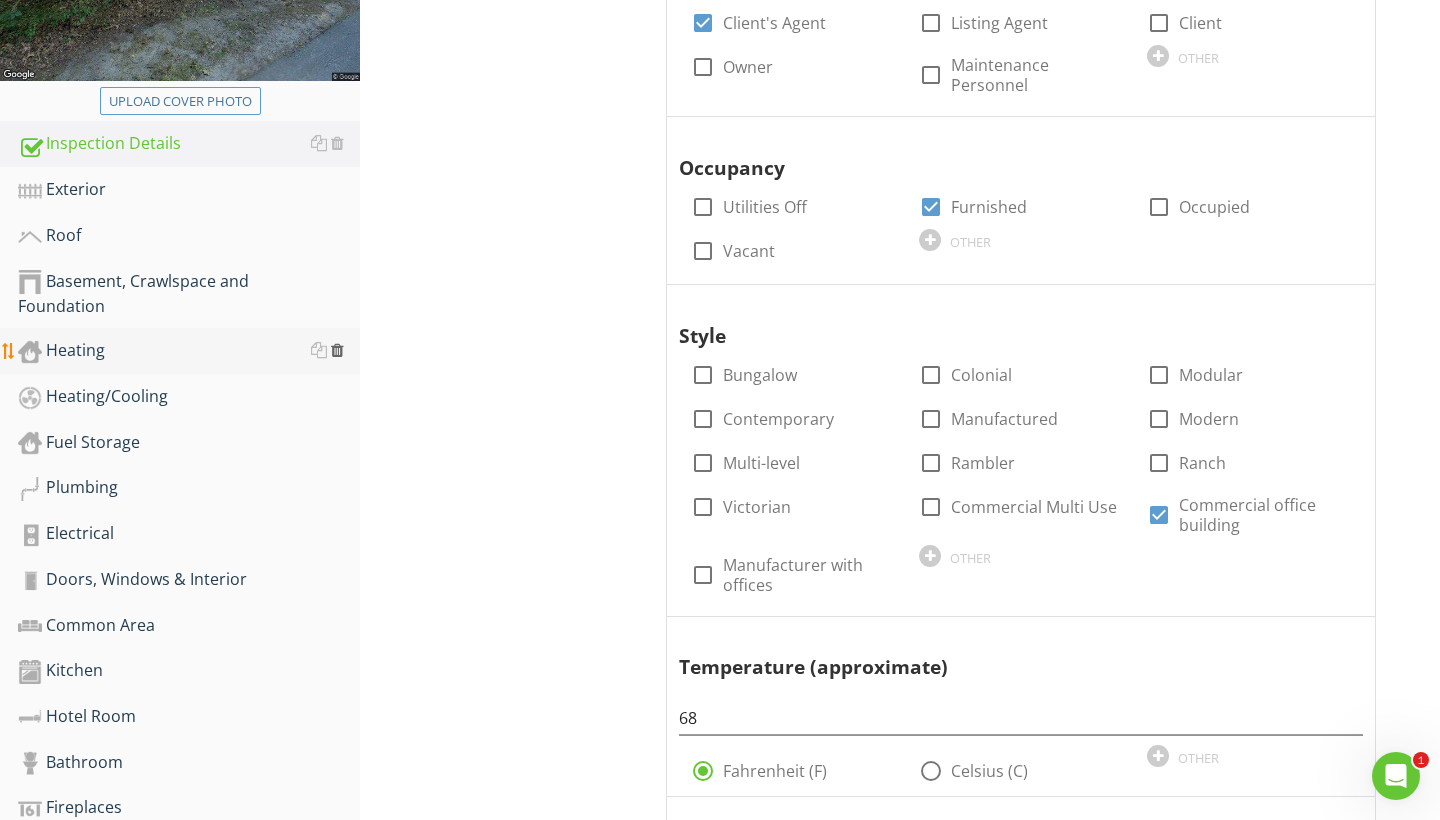click at bounding box center (337, 350) 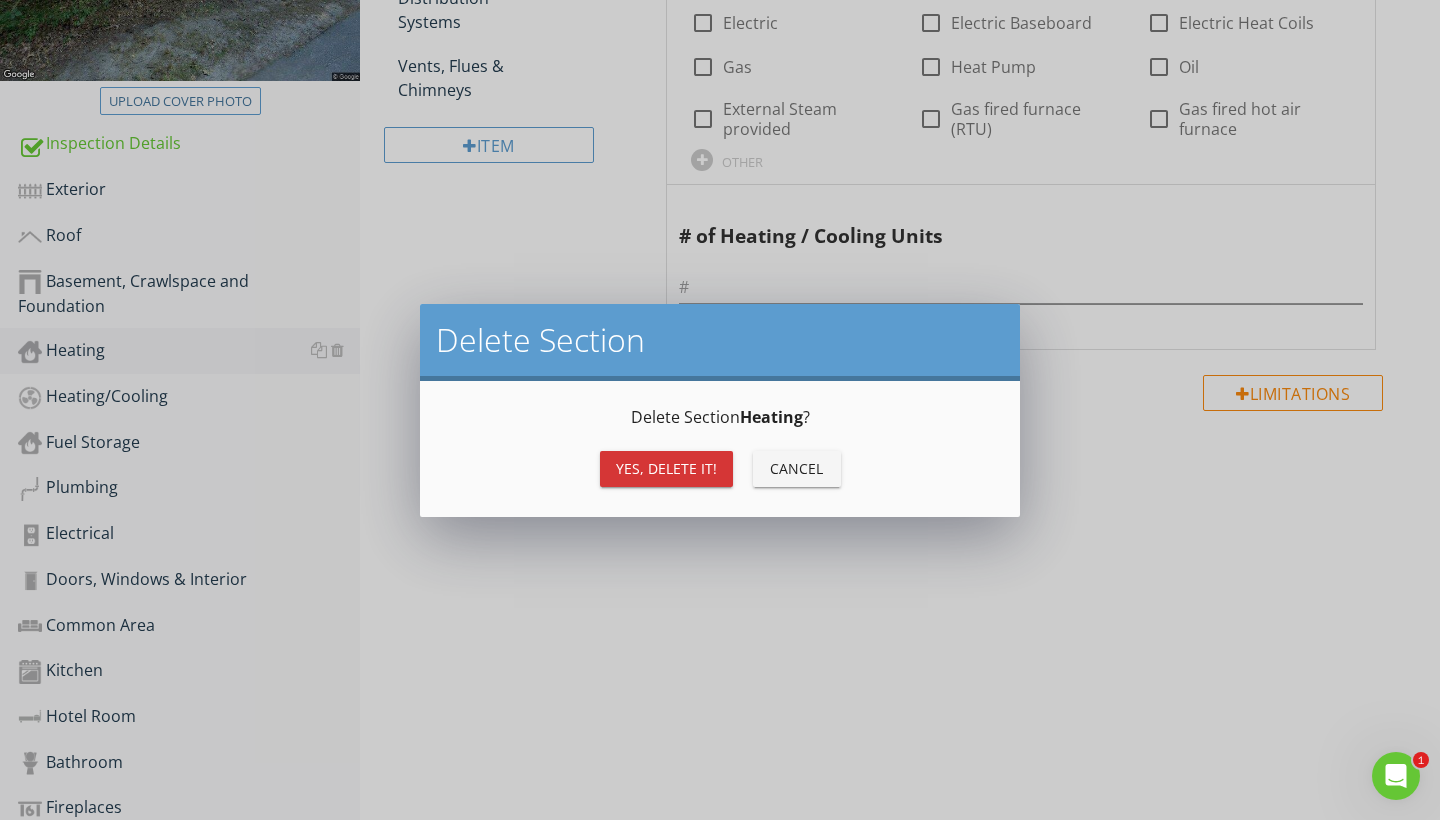 click on "Yes, Delete it!" at bounding box center [666, 469] 